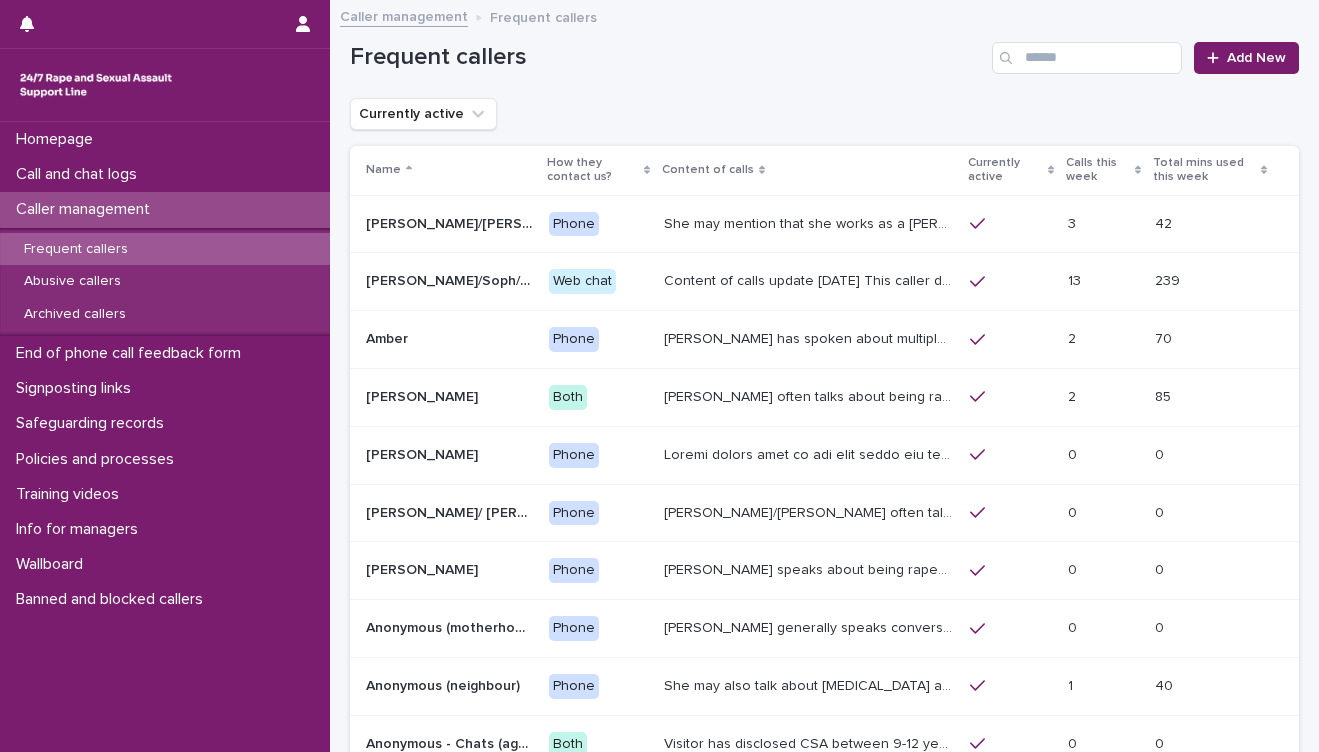scroll, scrollTop: 0, scrollLeft: 0, axis: both 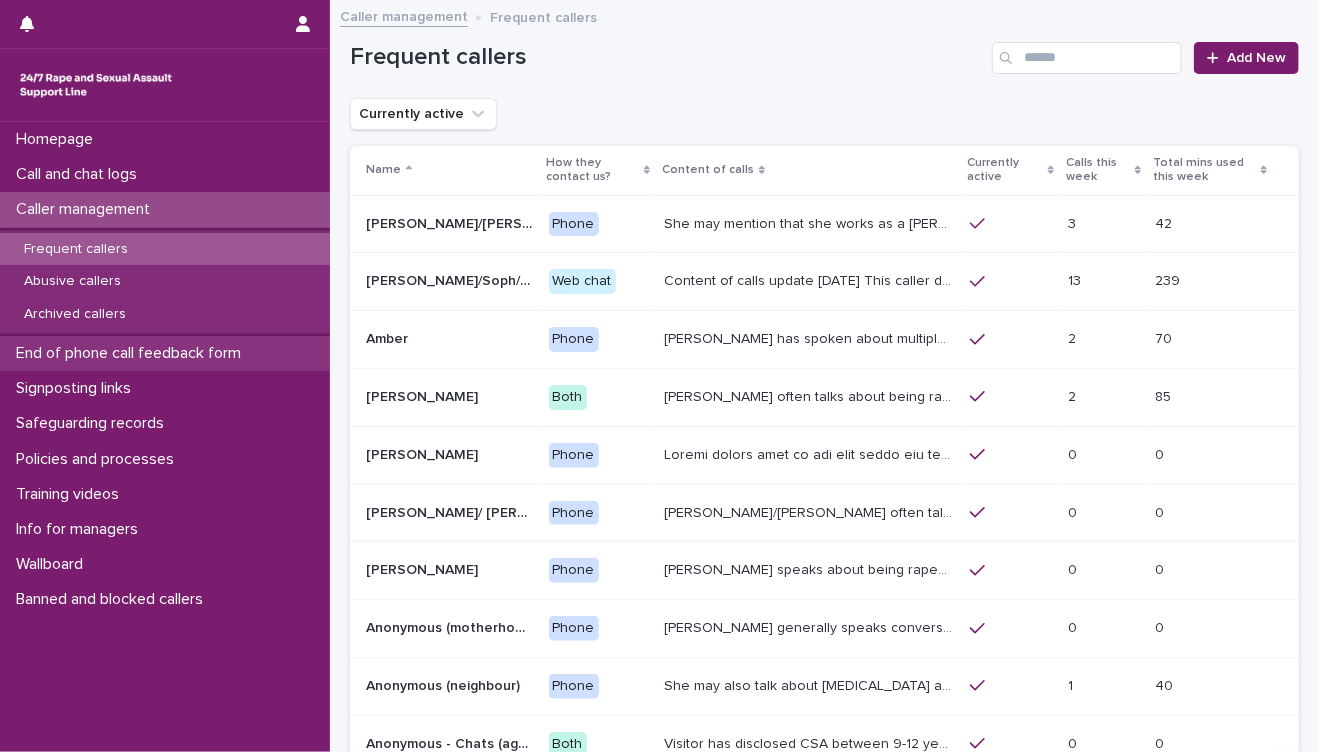 click on "End of phone call feedback form" at bounding box center [132, 353] 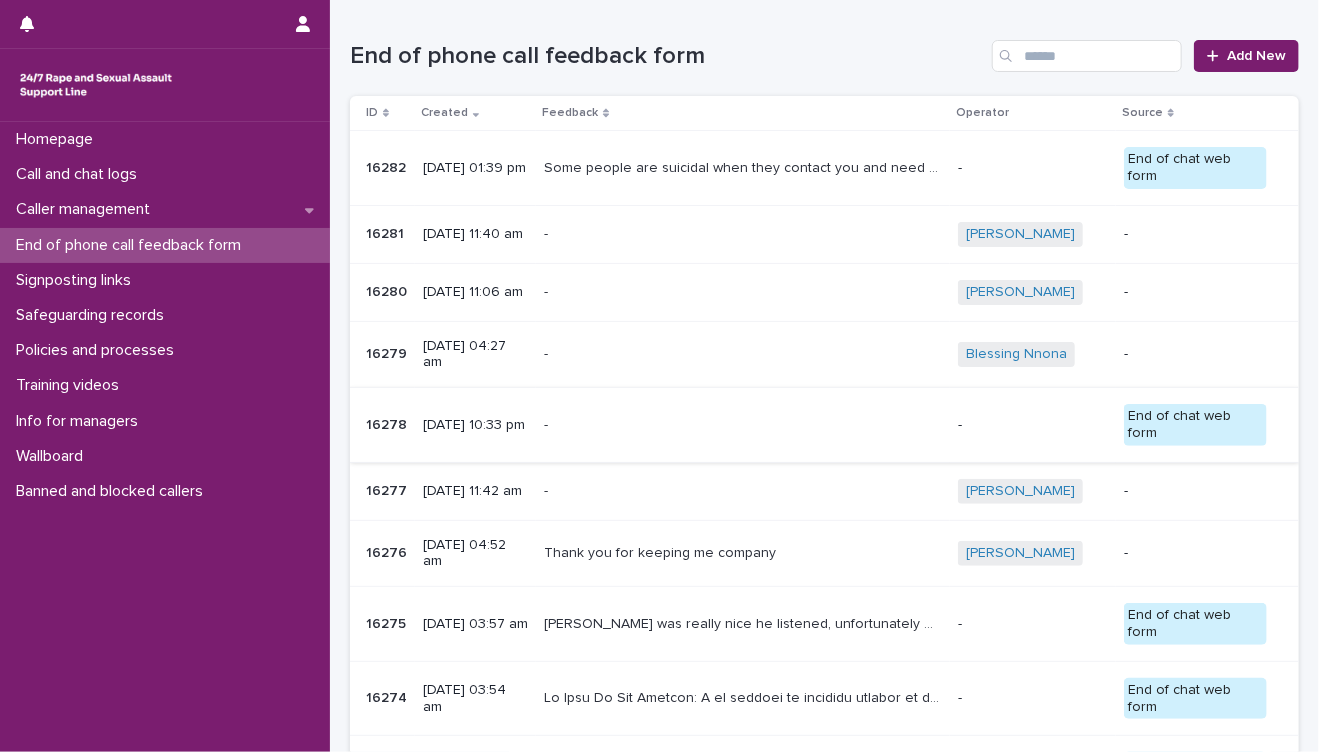 scroll, scrollTop: 0, scrollLeft: 0, axis: both 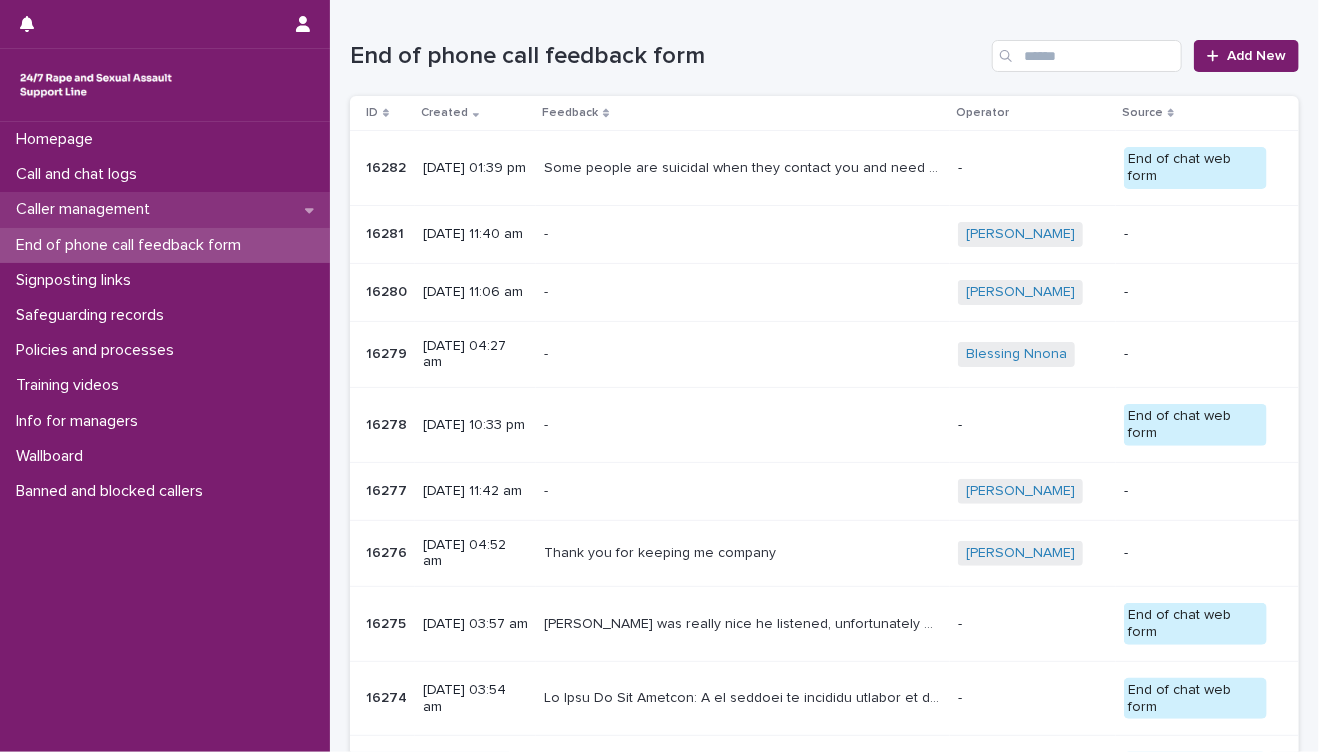 click on "Caller management" at bounding box center [87, 209] 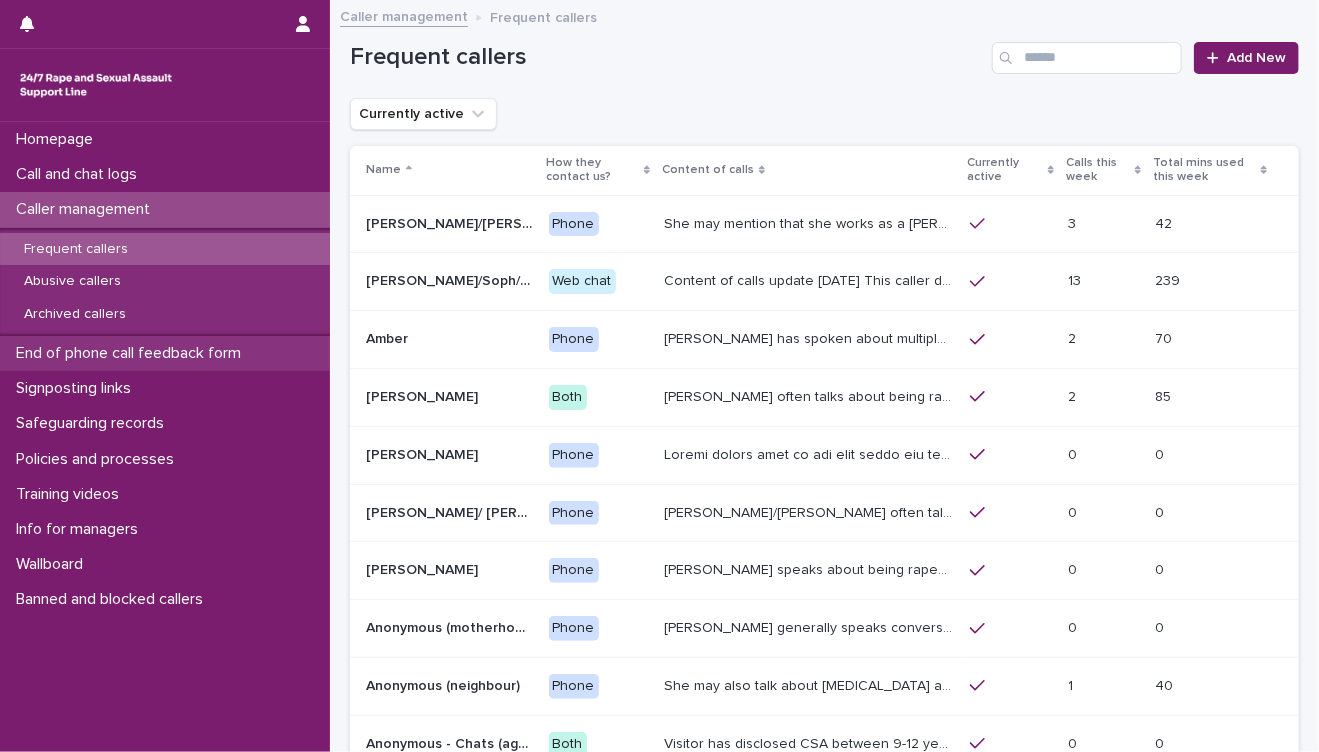 click on "End of phone call feedback form" at bounding box center (132, 353) 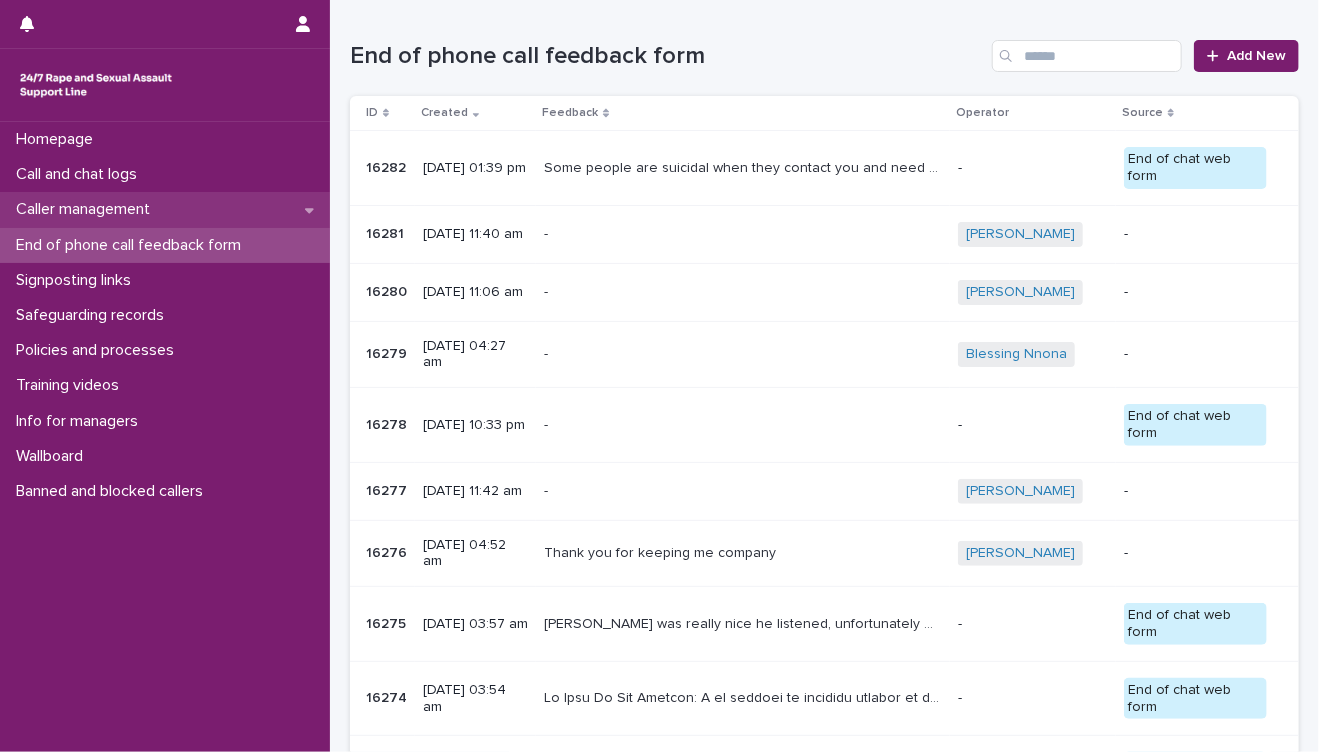 click on "Caller management" at bounding box center (165, 209) 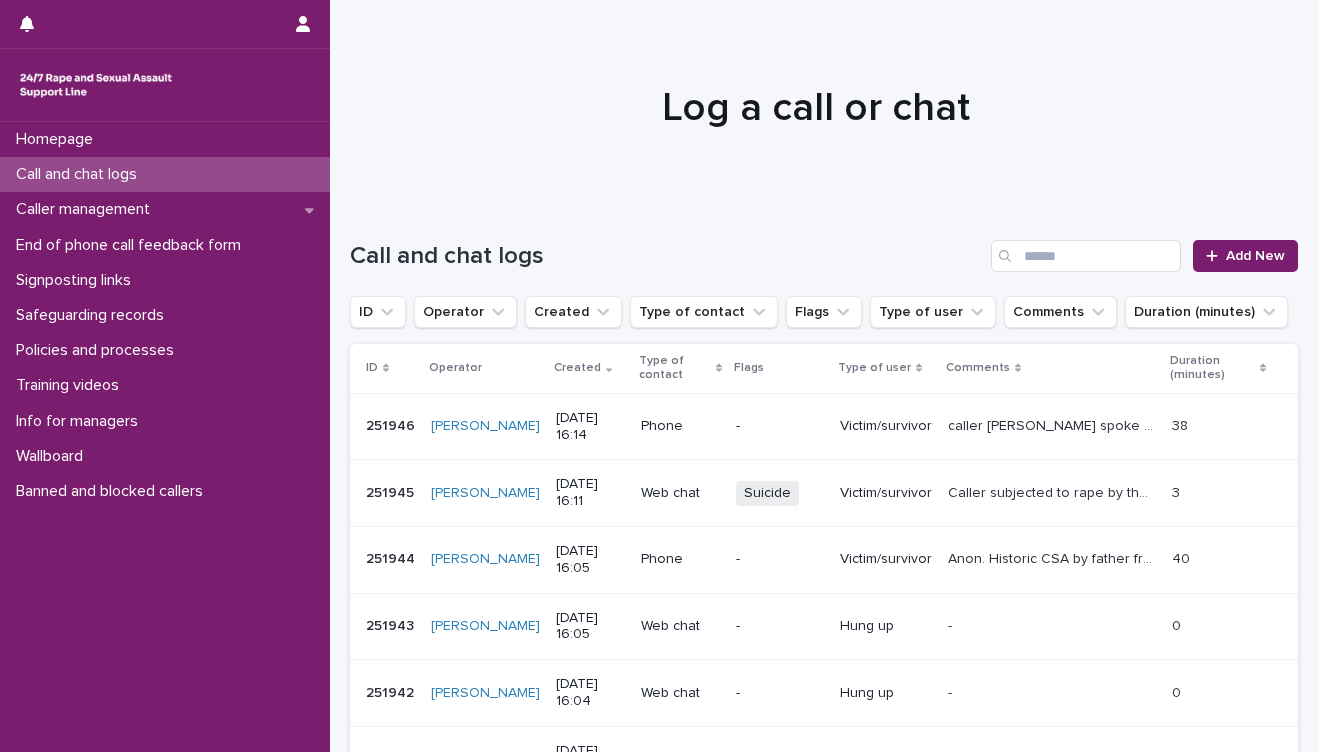 scroll, scrollTop: 0, scrollLeft: 0, axis: both 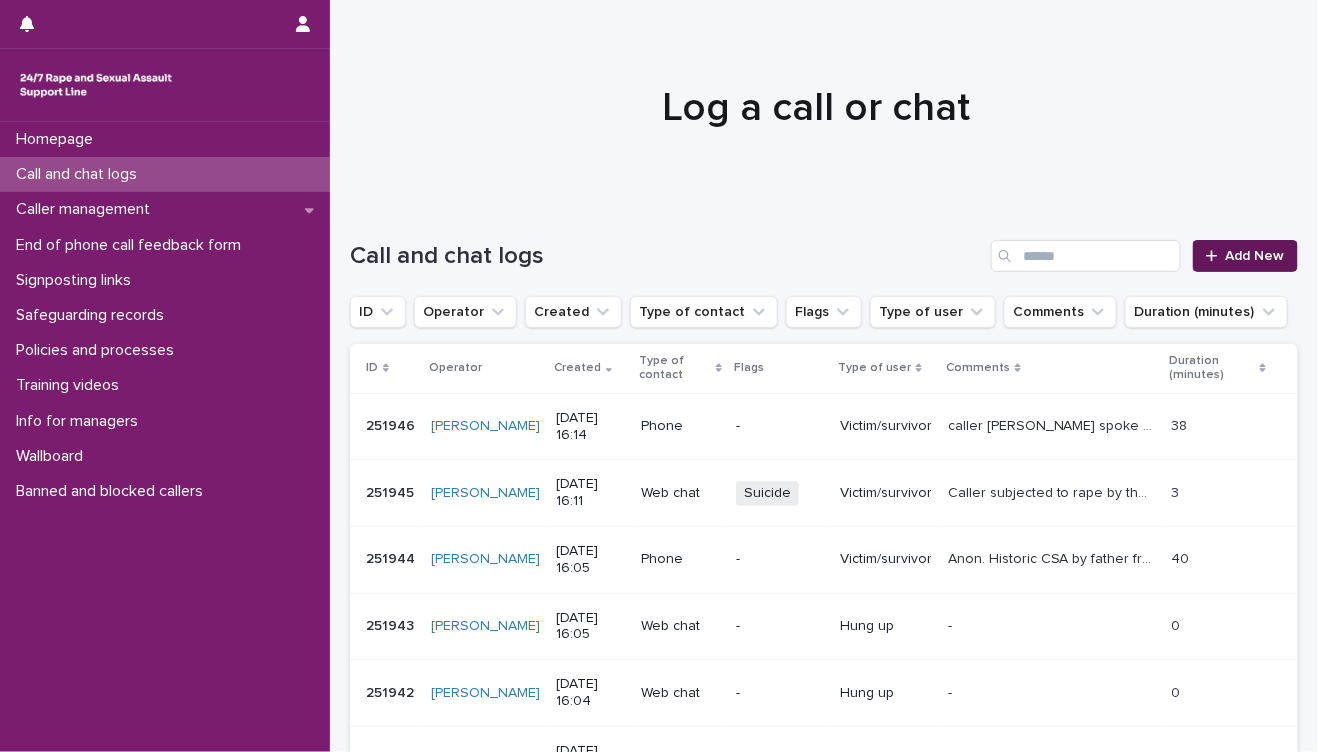 click on "Add New" at bounding box center [1255, 256] 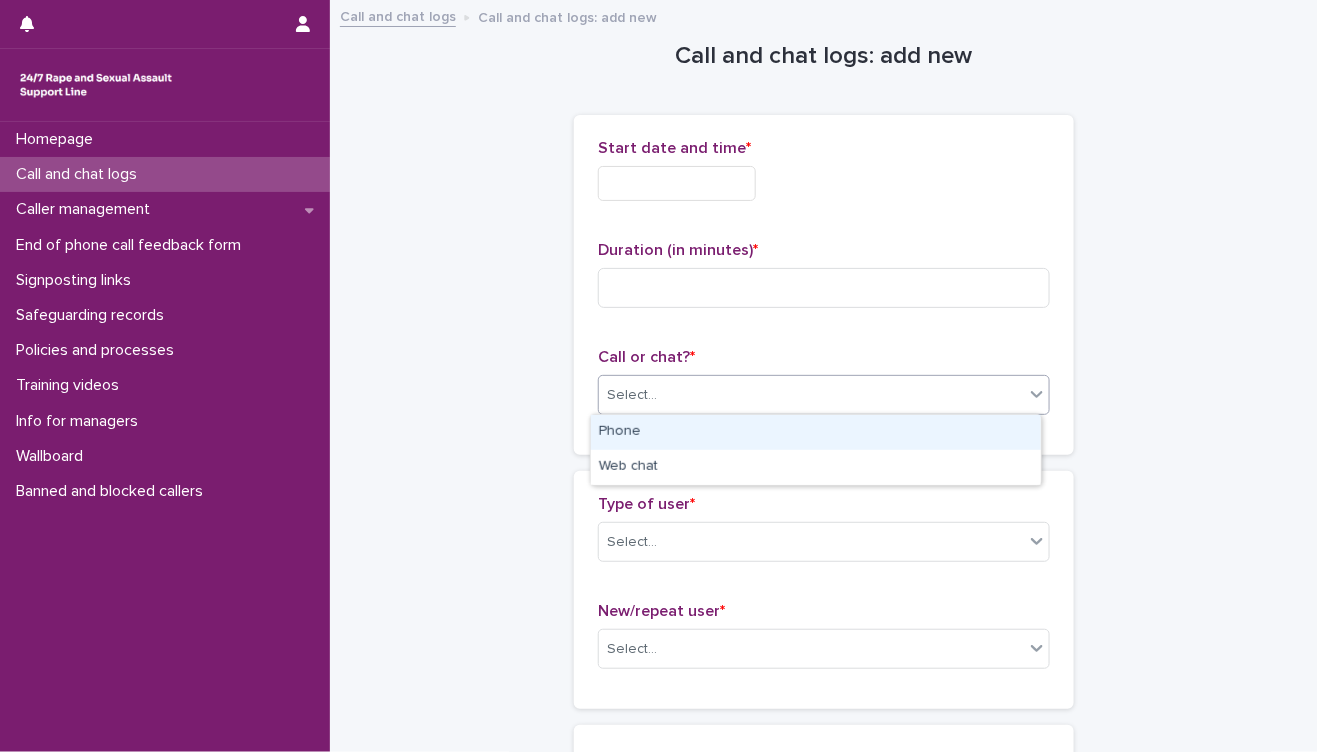click on "Select..." at bounding box center (811, 395) 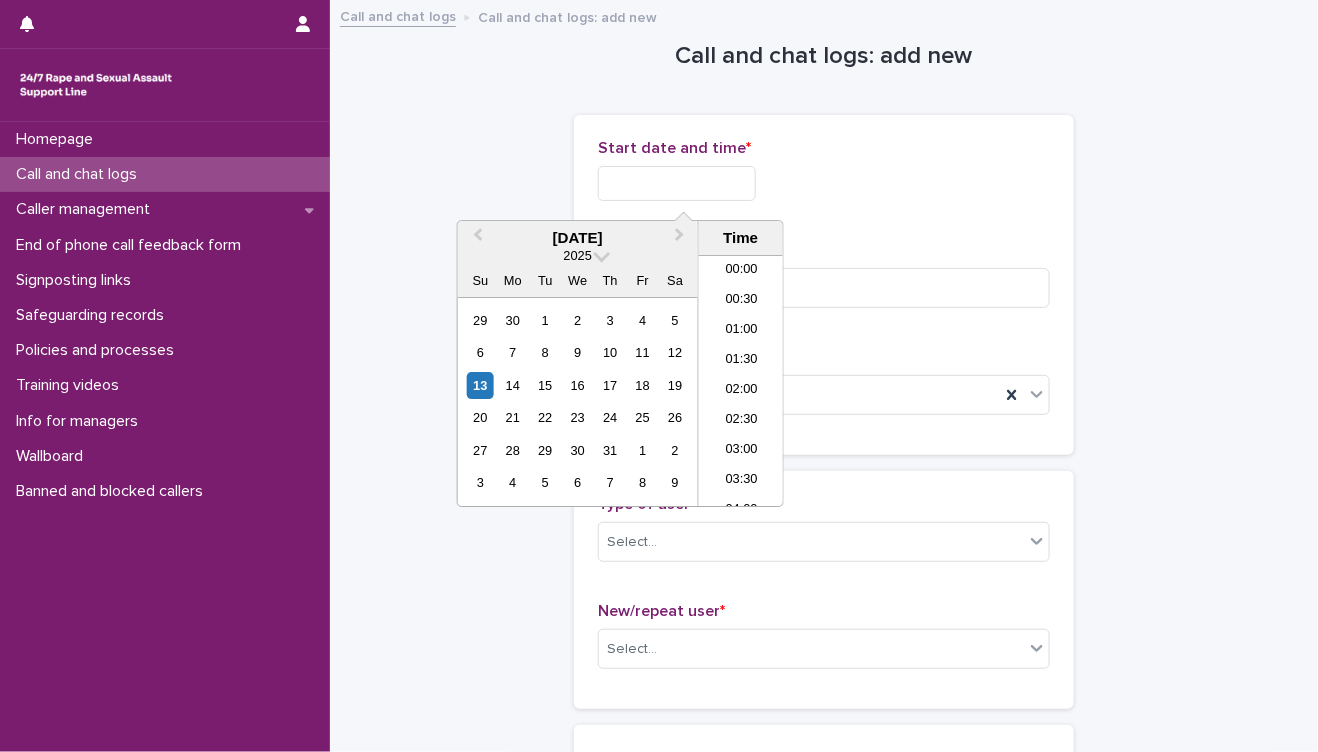 click at bounding box center [677, 183] 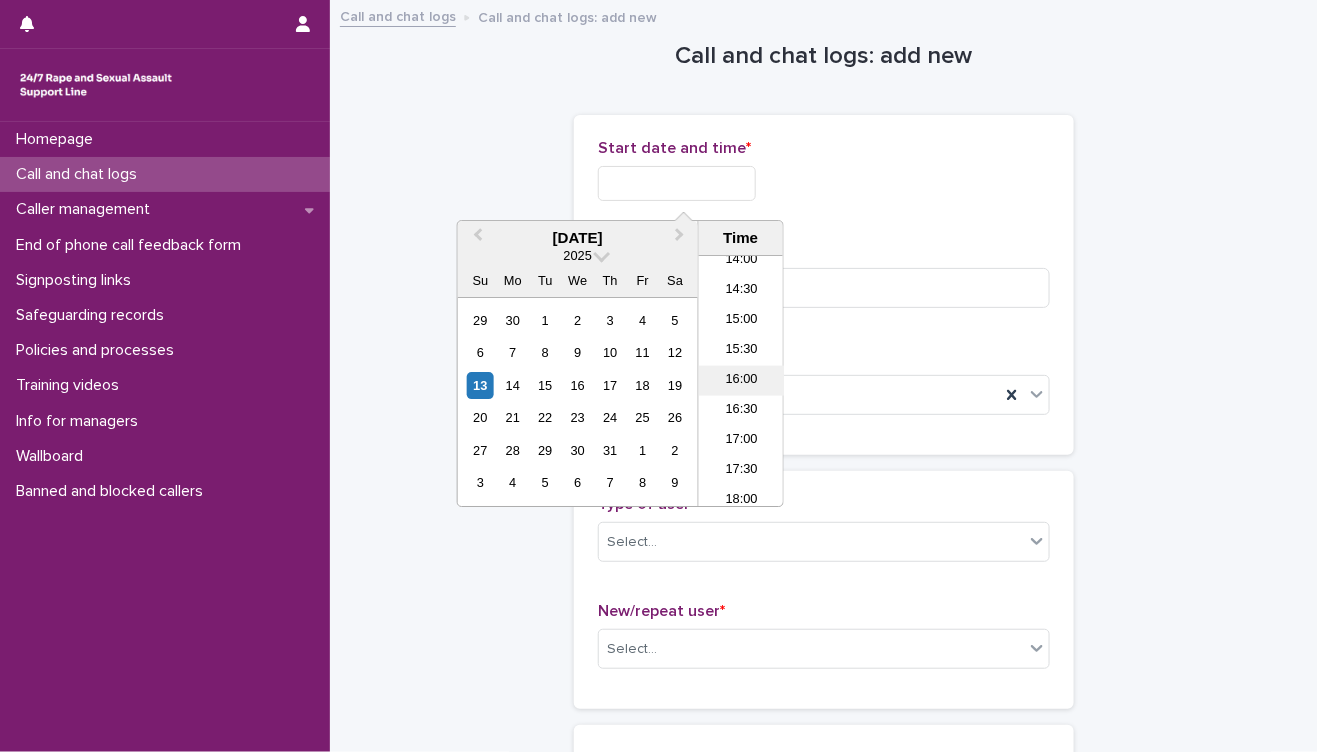 click on "16:00" at bounding box center [741, 381] 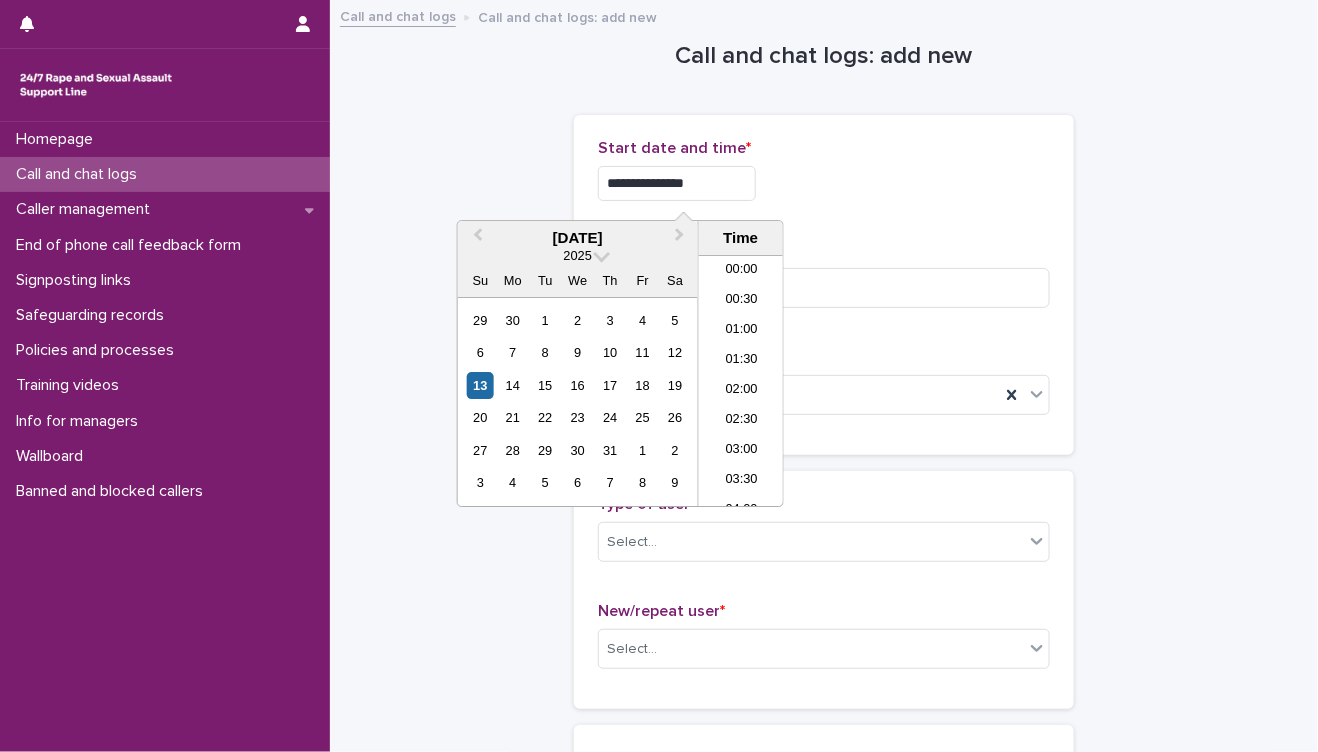 click on "**********" at bounding box center [677, 183] 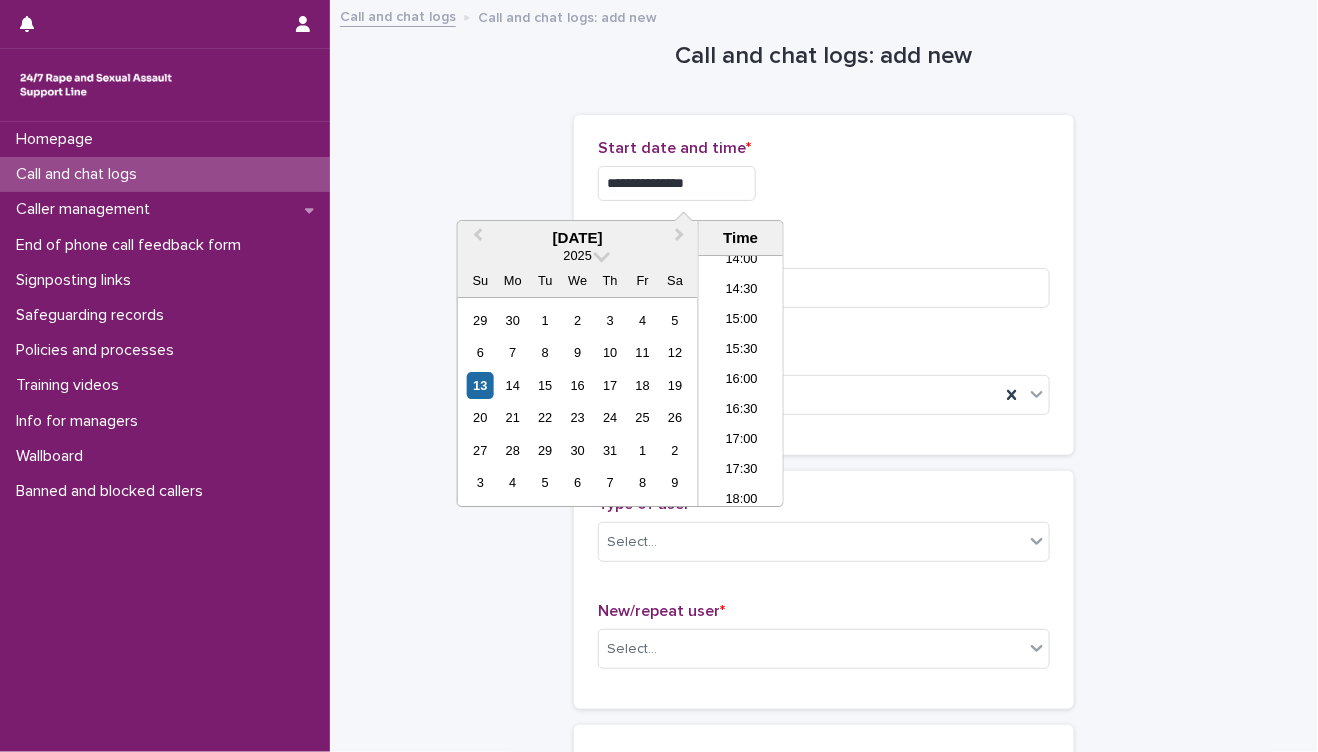 type on "**********" 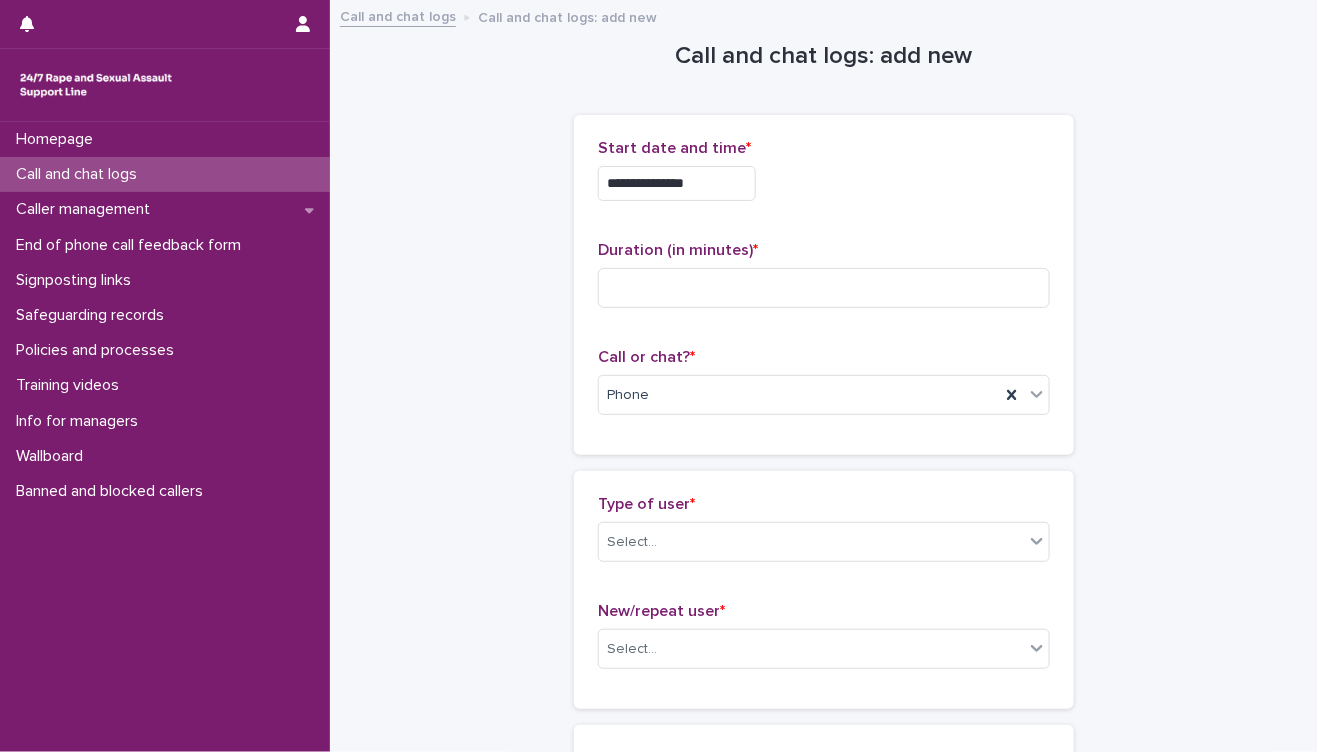 click on "**********" at bounding box center [824, 1084] 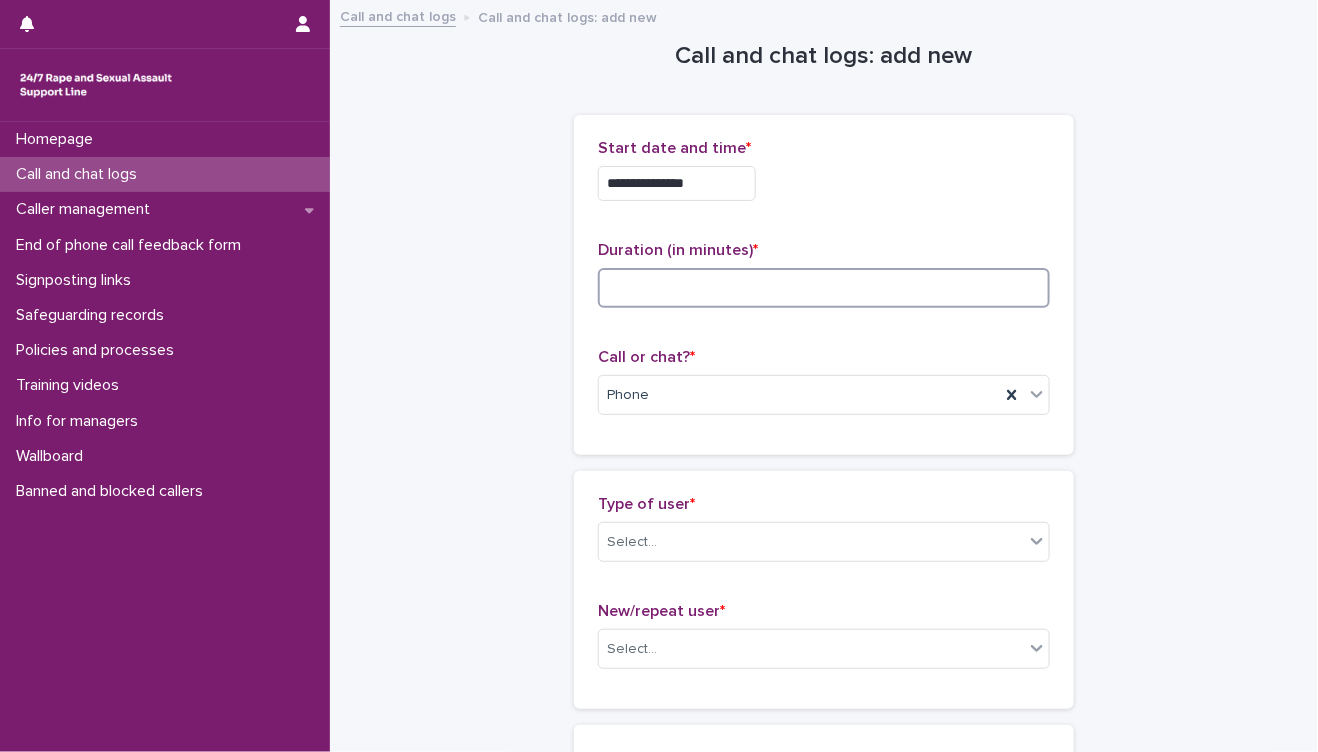 click at bounding box center (824, 288) 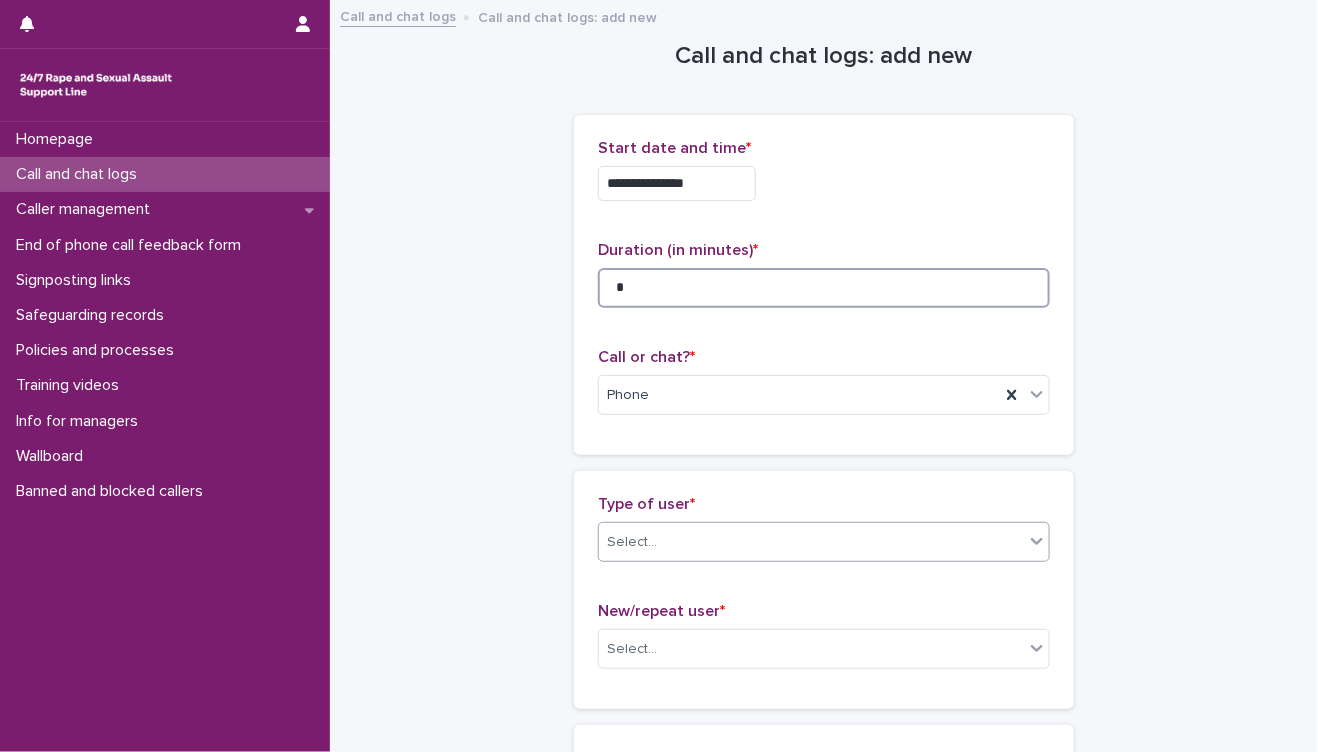 type on "*" 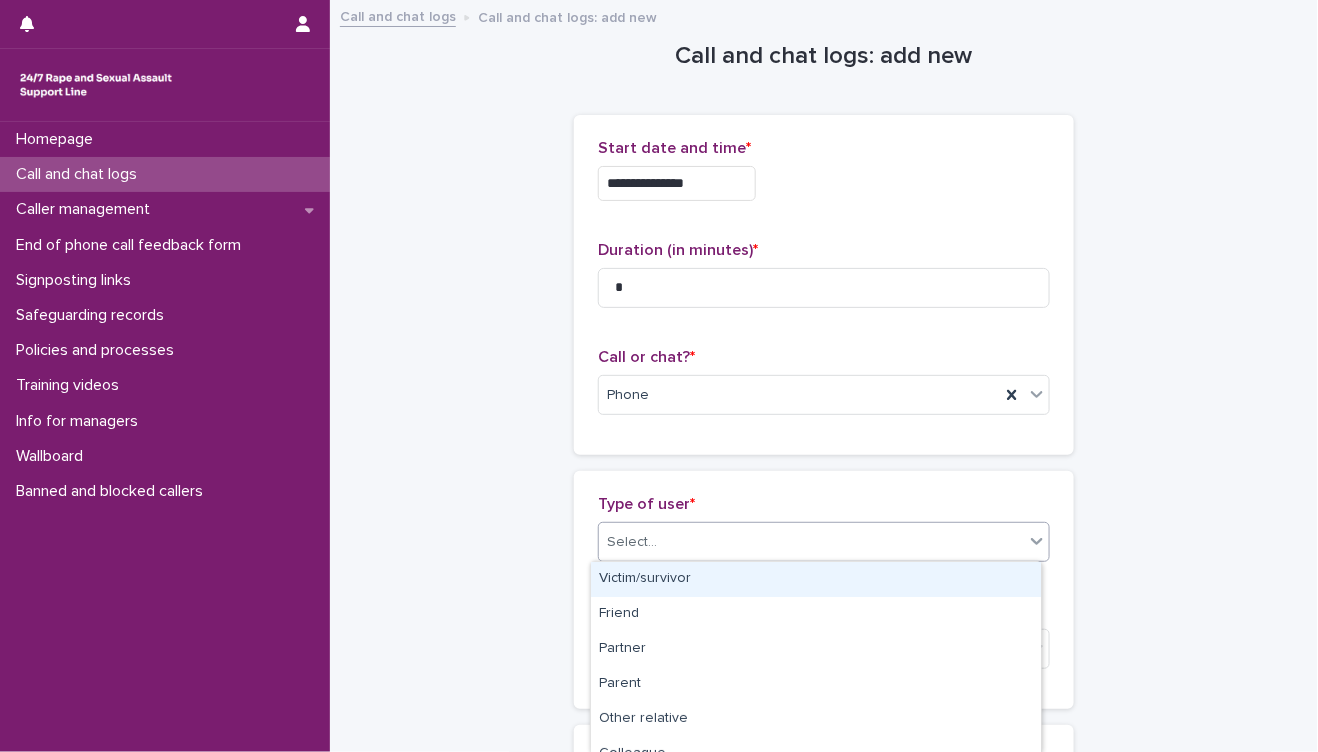 click on "Select..." at bounding box center [811, 542] 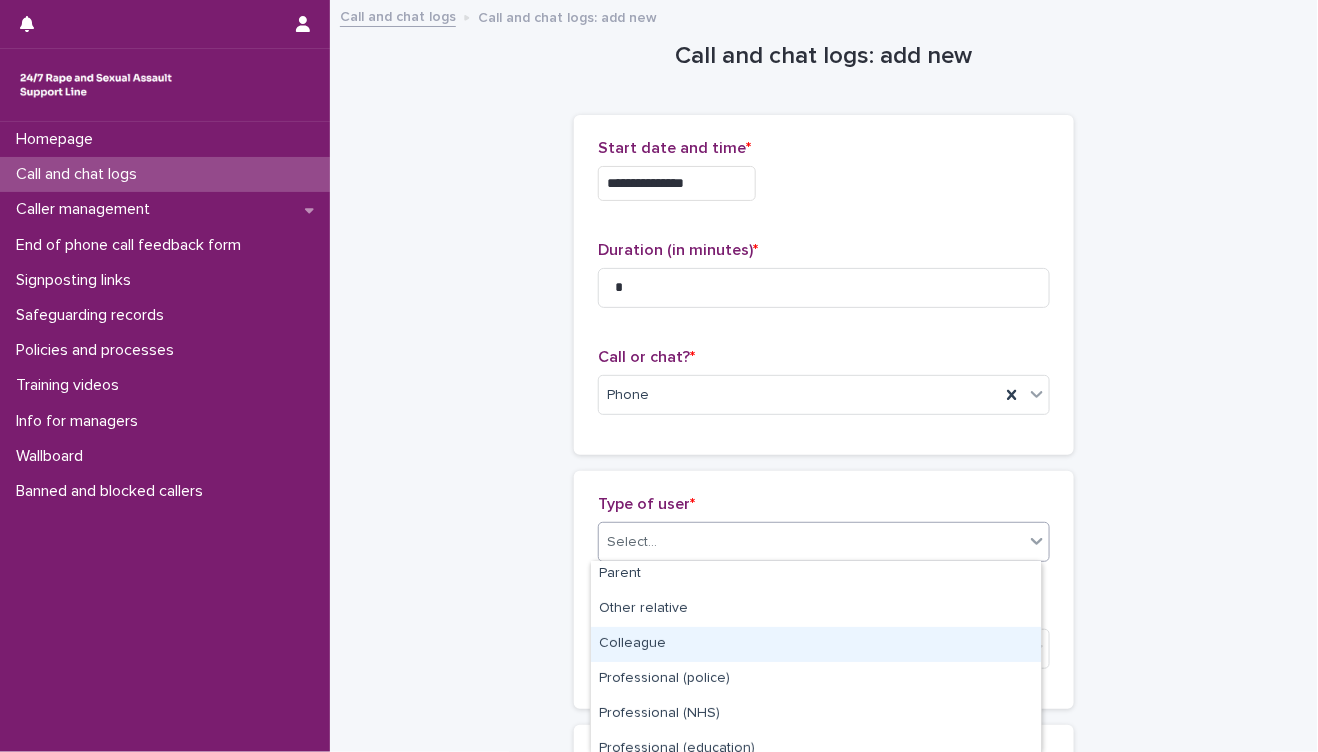 scroll, scrollTop: 333, scrollLeft: 0, axis: vertical 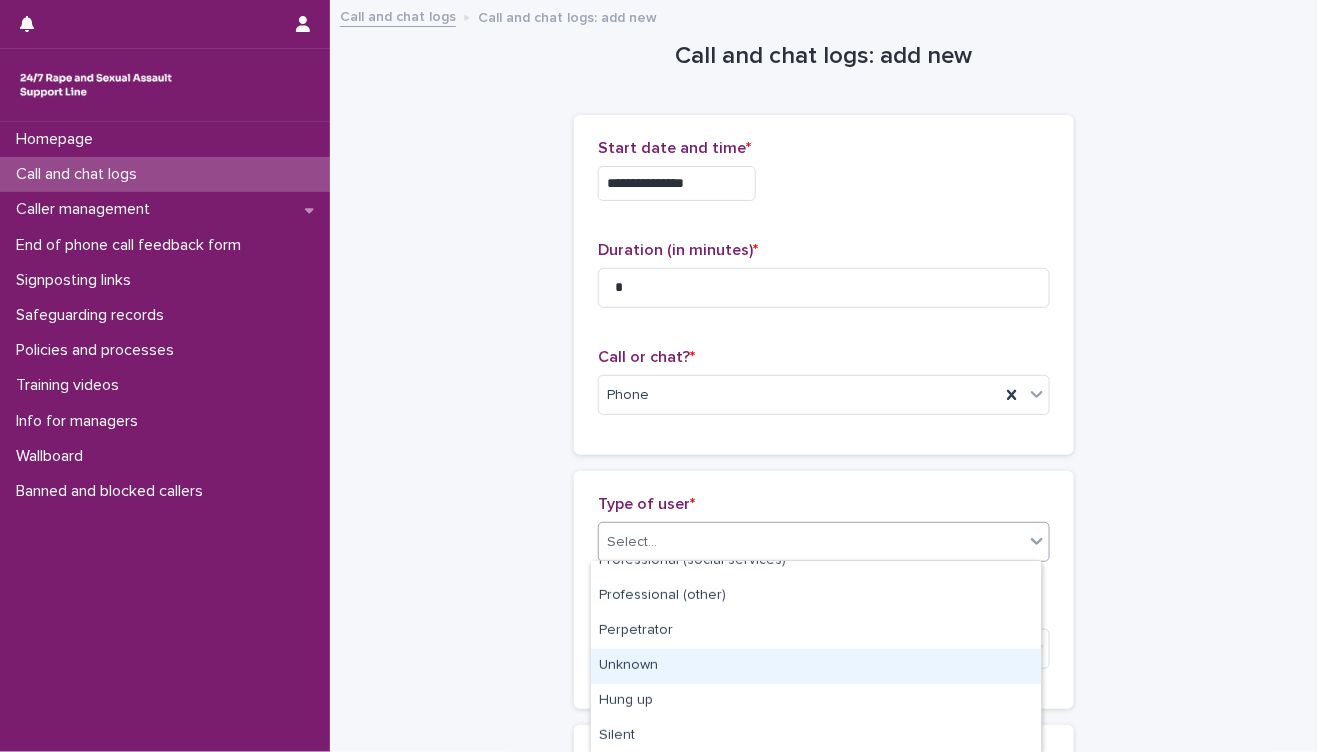 click on "Unknown" at bounding box center [816, 666] 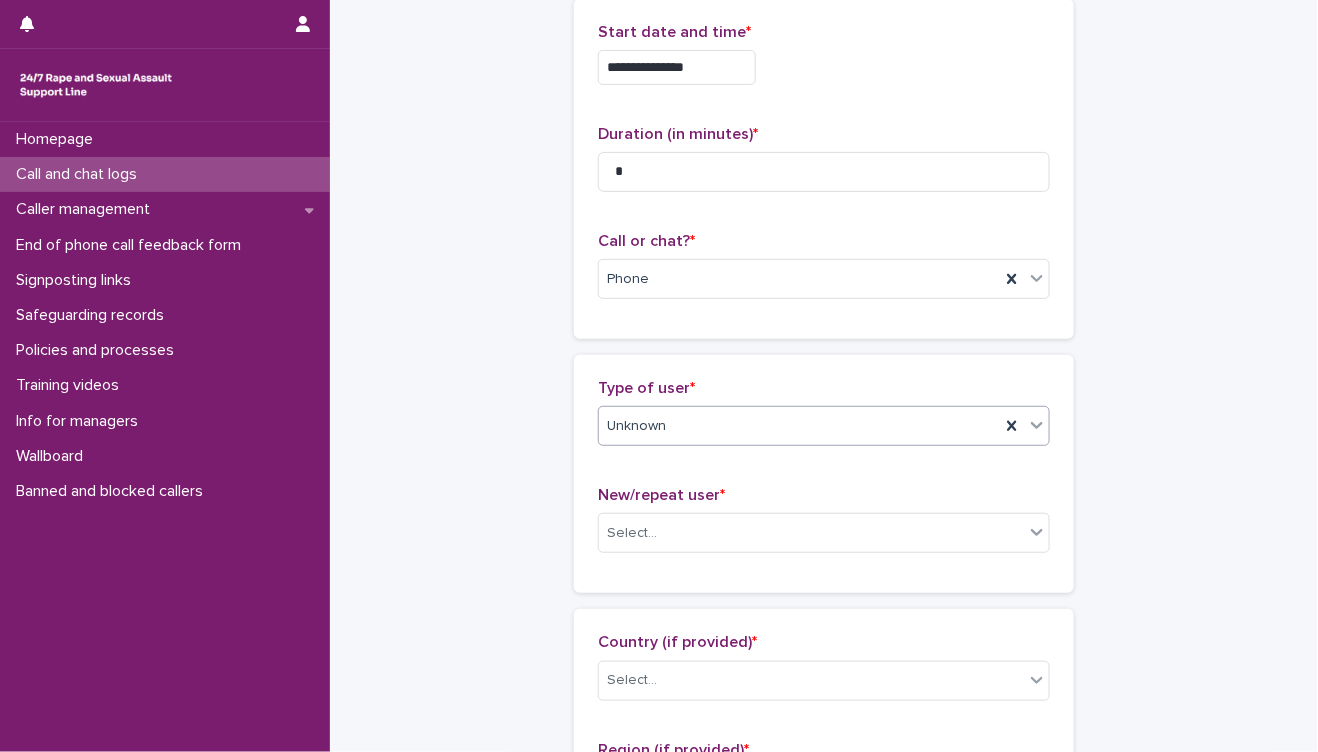 scroll, scrollTop: 222, scrollLeft: 0, axis: vertical 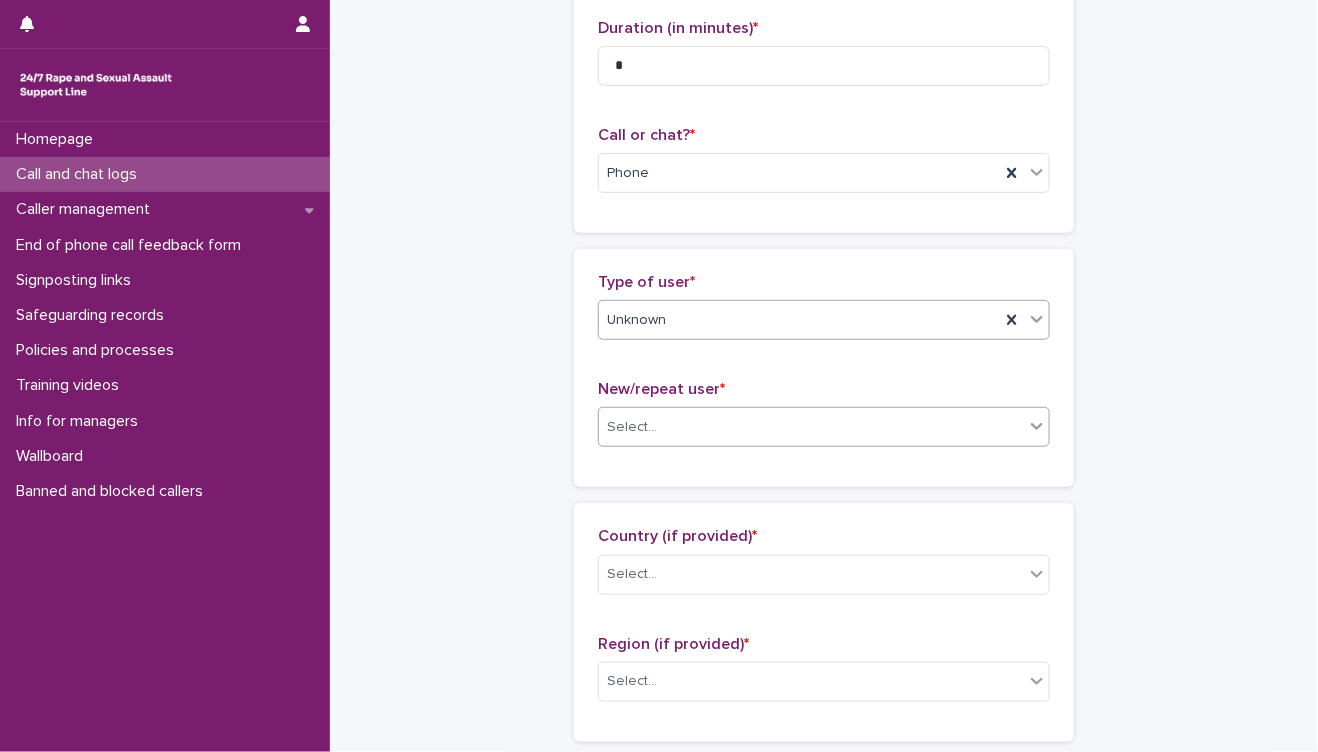 click on "Select..." at bounding box center [811, 427] 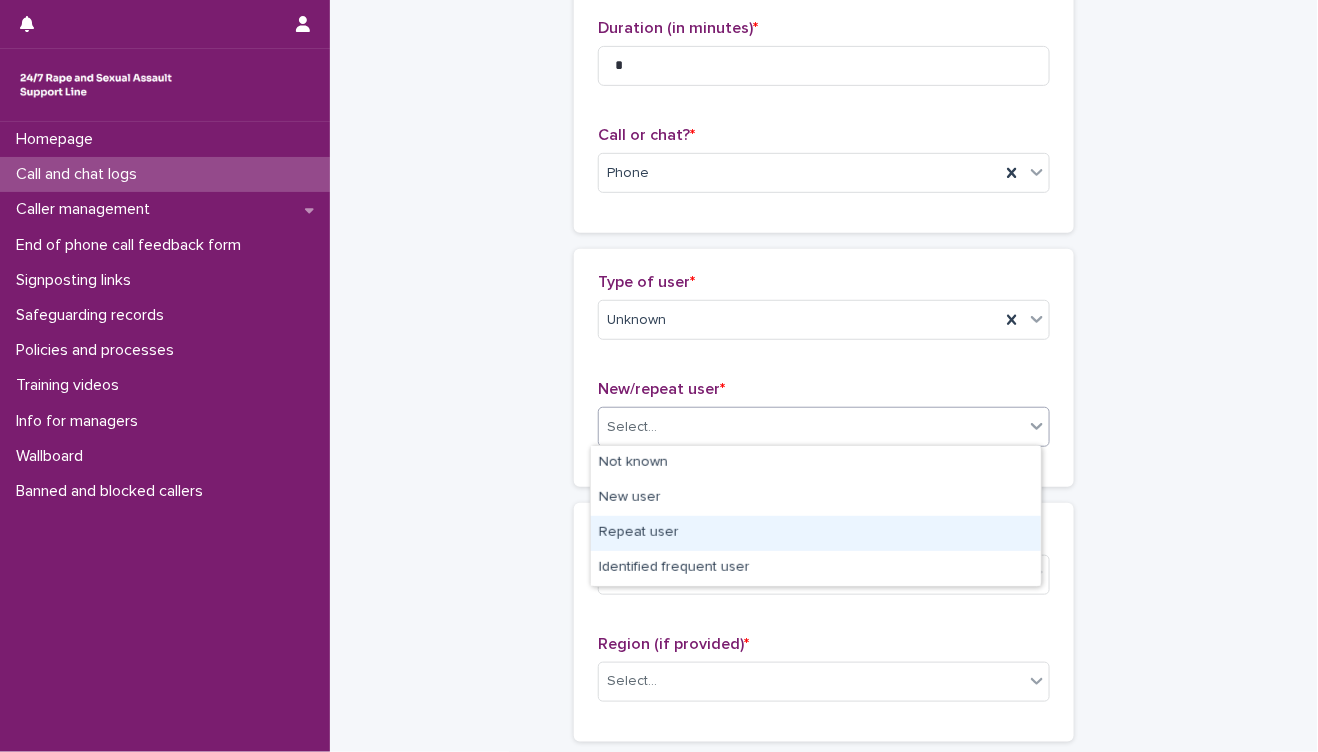 click on "Repeat user" at bounding box center [816, 533] 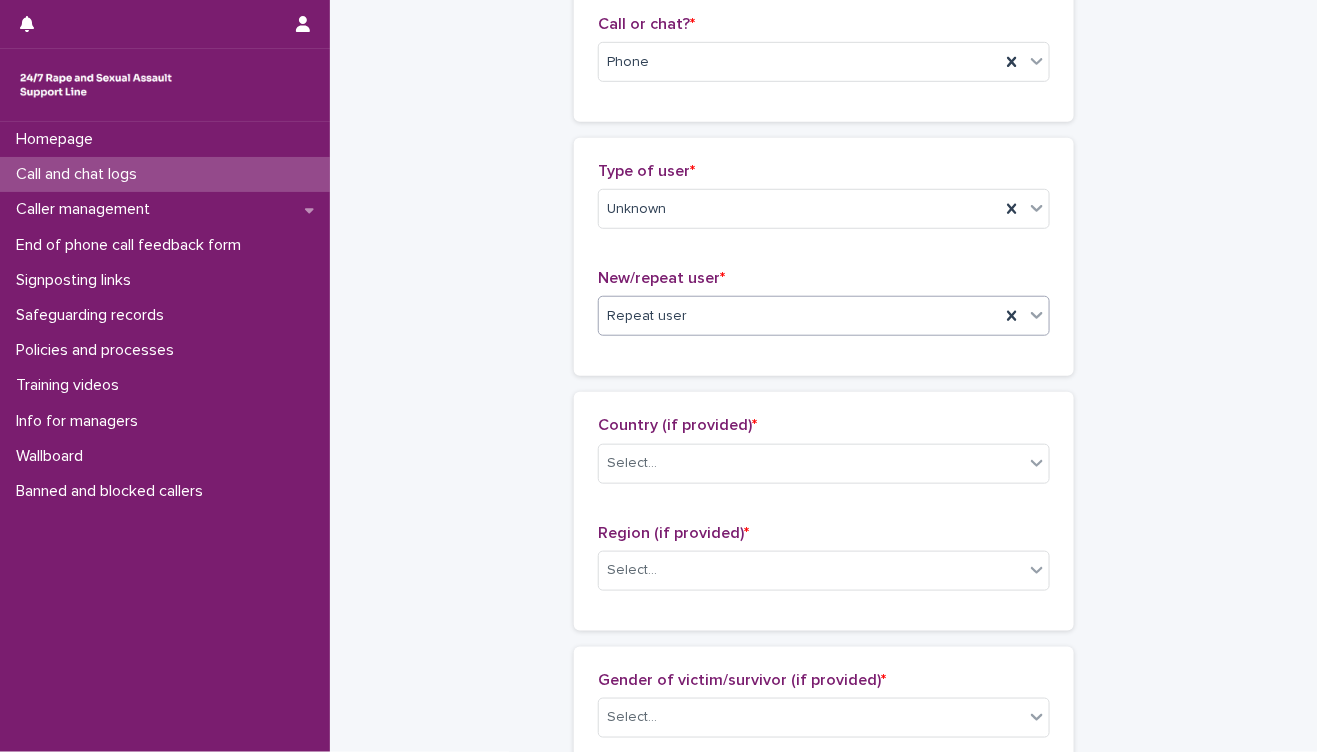 scroll, scrollTop: 555, scrollLeft: 0, axis: vertical 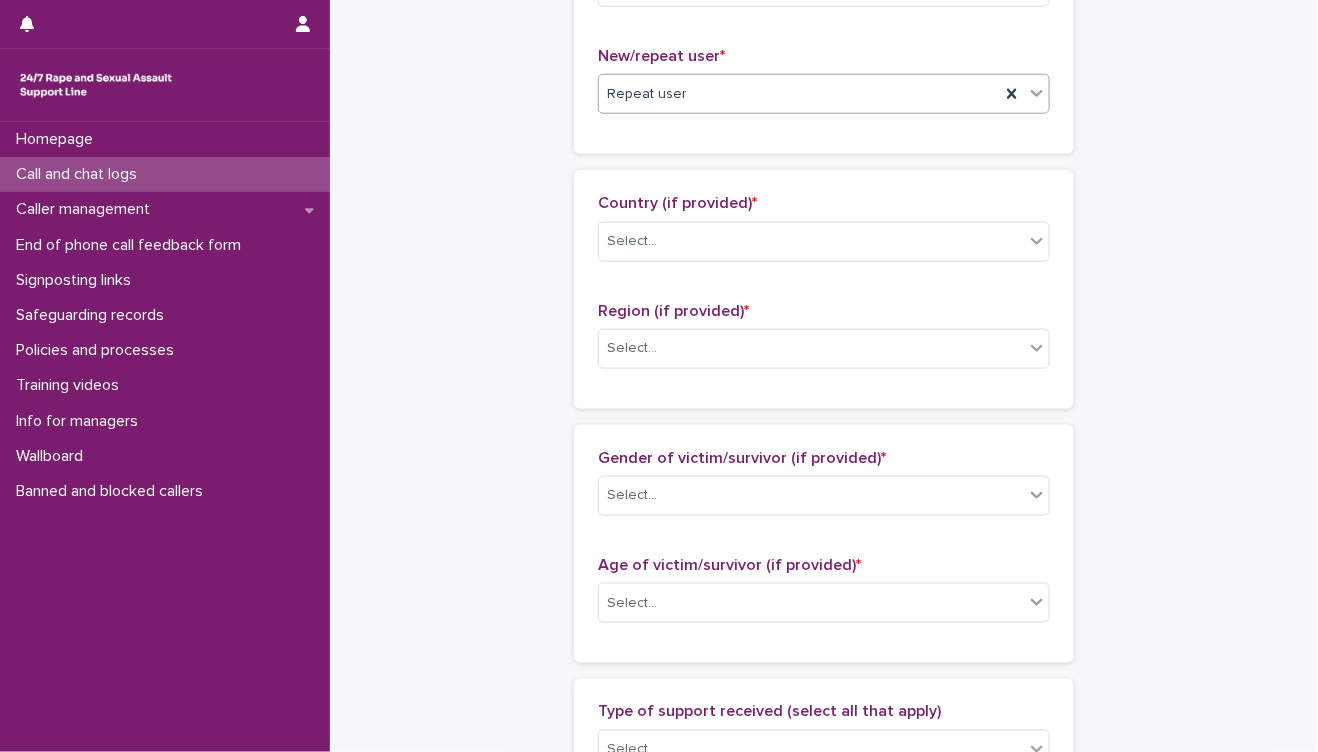 click on "Country (if provided) * Select..." at bounding box center (824, 235) 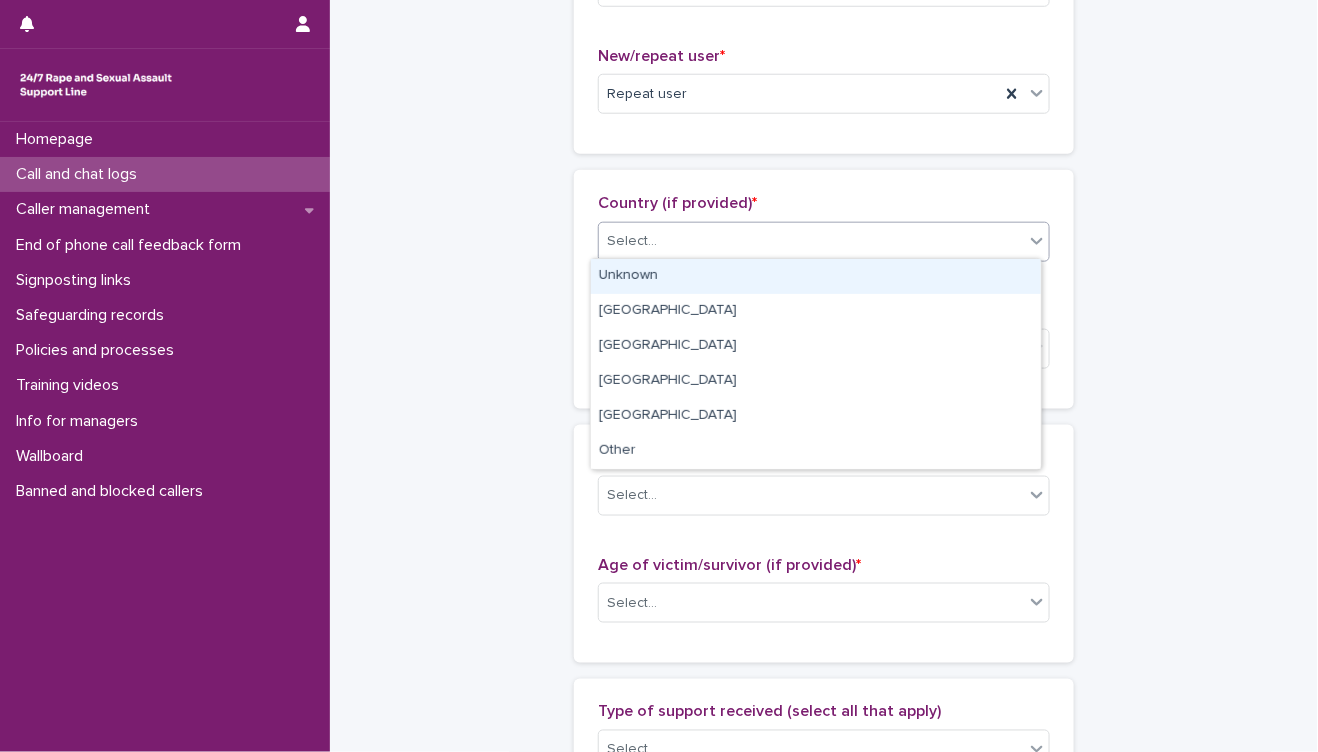 click on "**********" at bounding box center [659, 376] 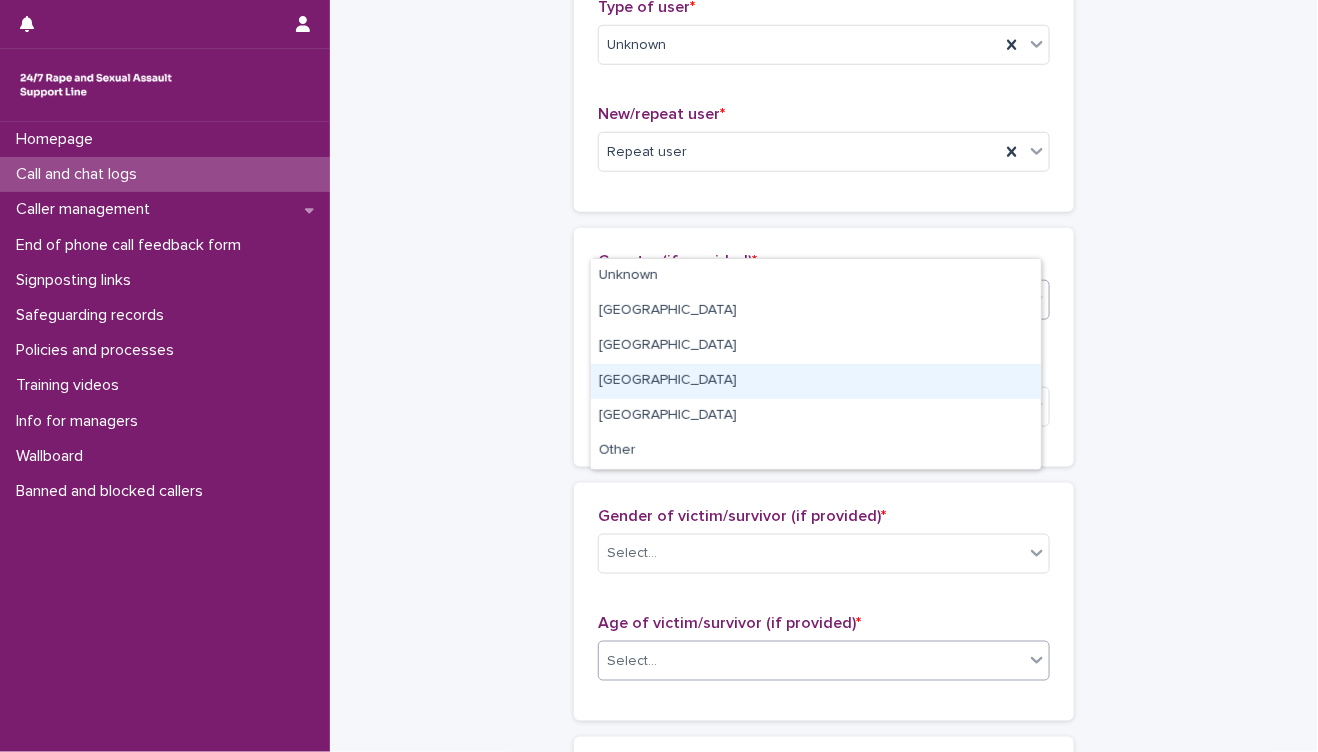 scroll, scrollTop: 444, scrollLeft: 0, axis: vertical 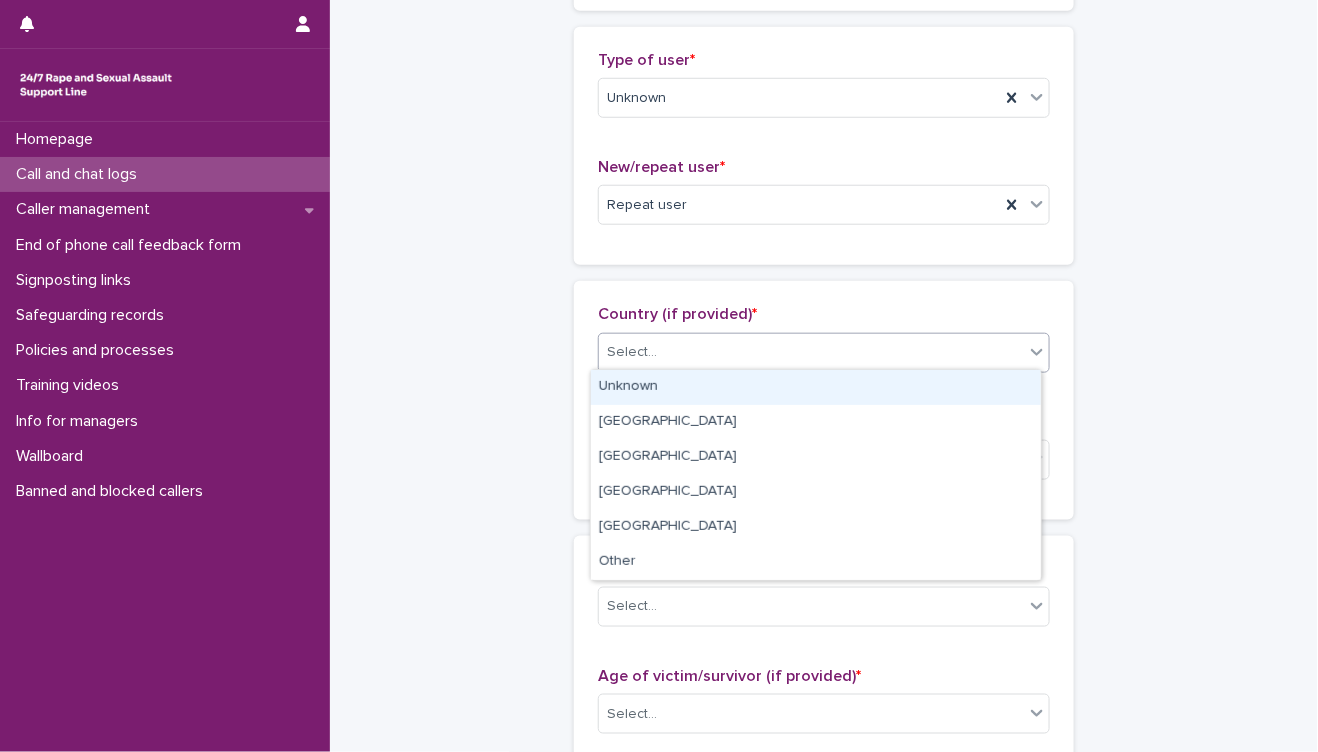 click on "Select..." at bounding box center (811, 352) 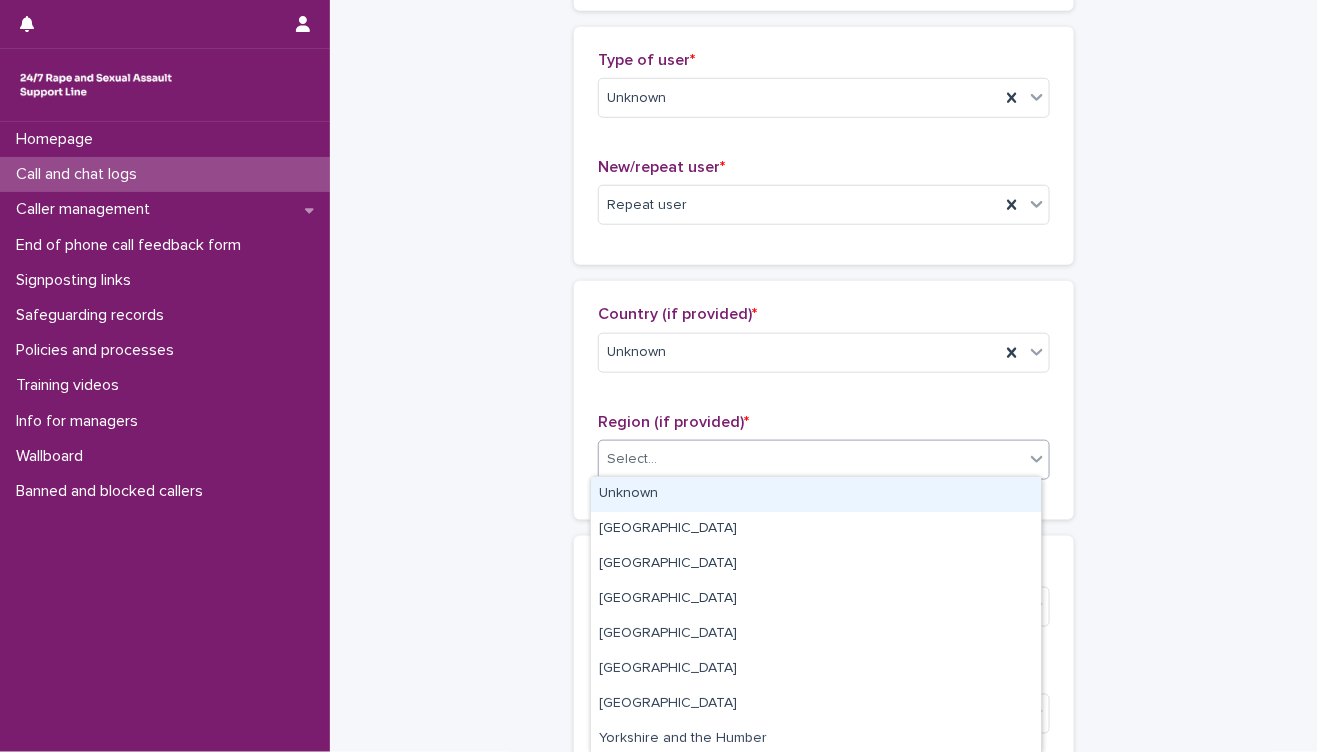 click on "Select..." at bounding box center [811, 459] 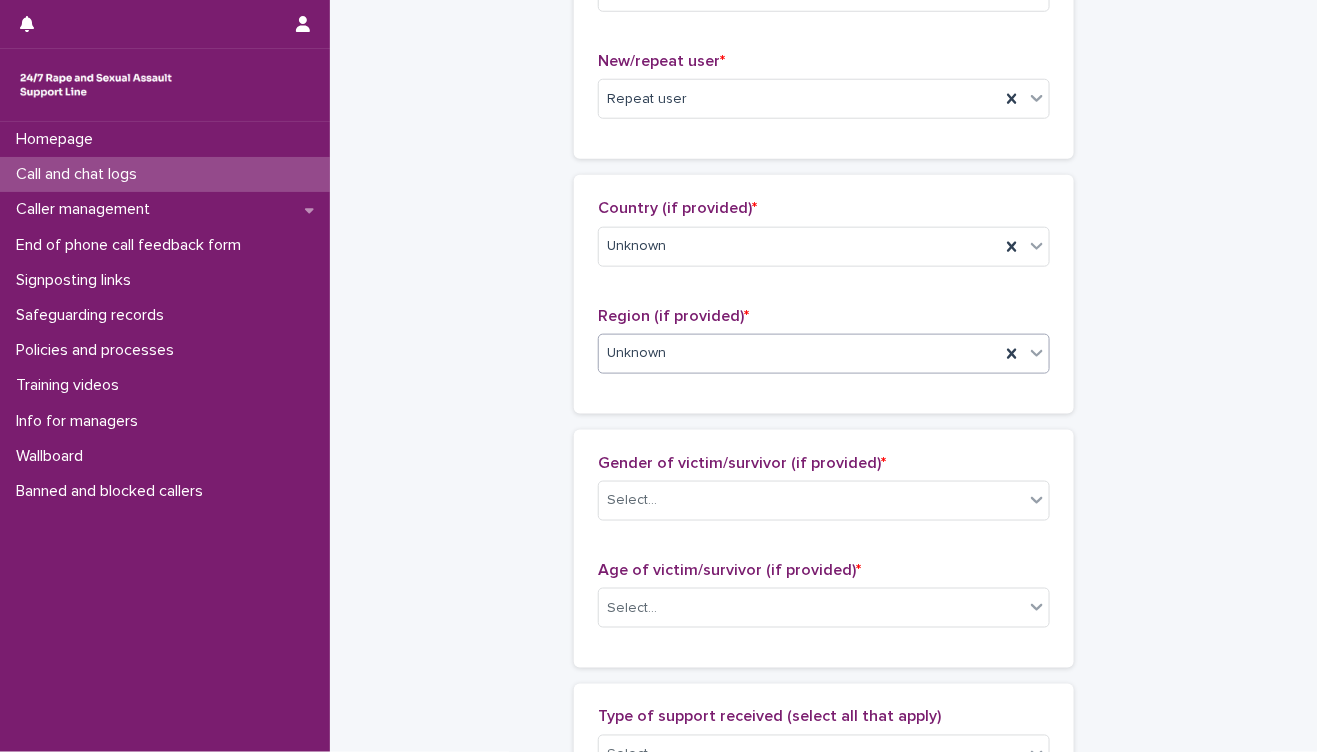 scroll, scrollTop: 666, scrollLeft: 0, axis: vertical 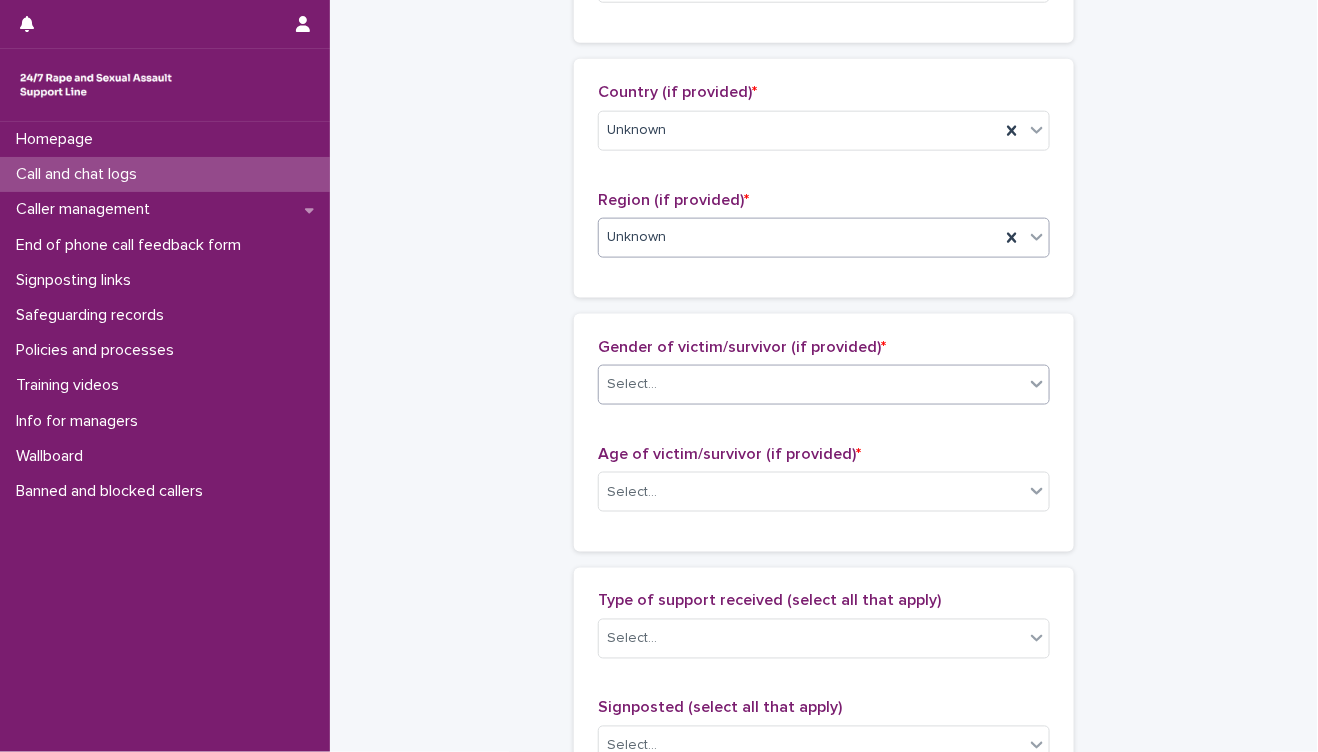 click on "Select..." at bounding box center [811, 384] 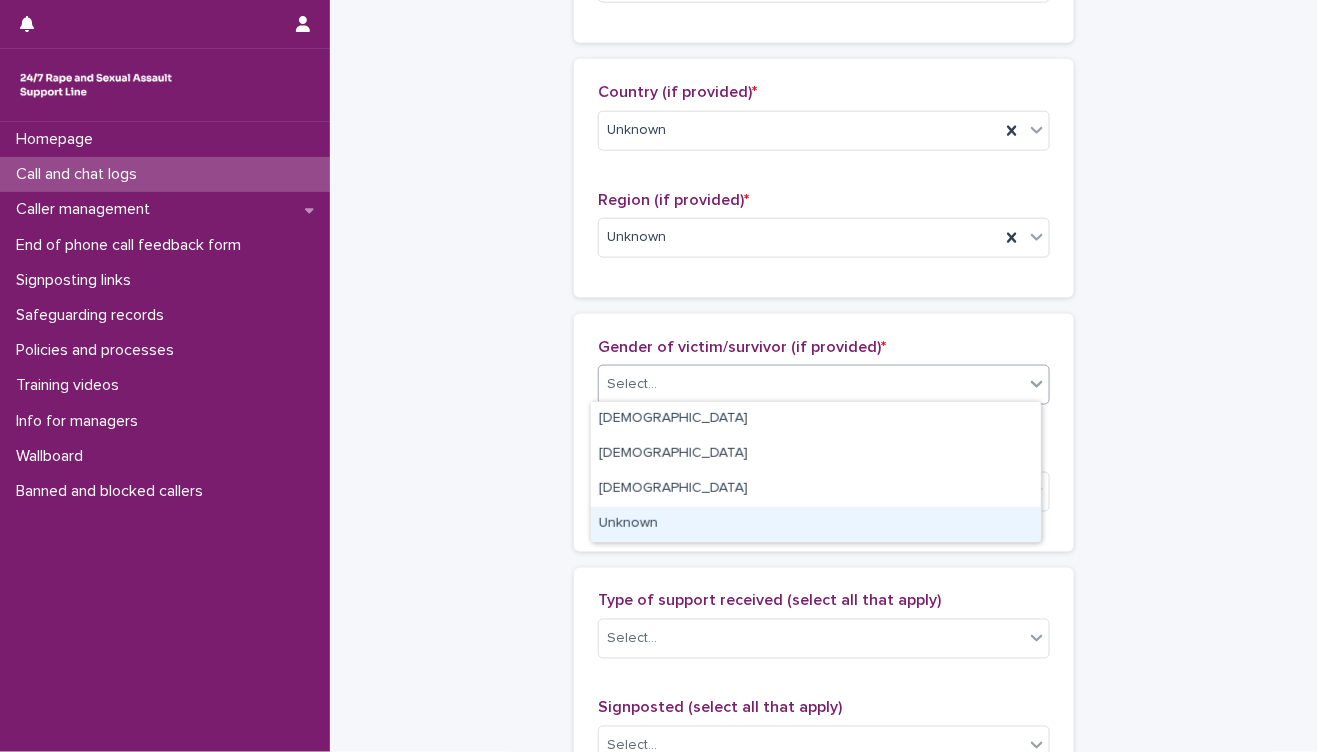 click on "Unknown" at bounding box center [816, 524] 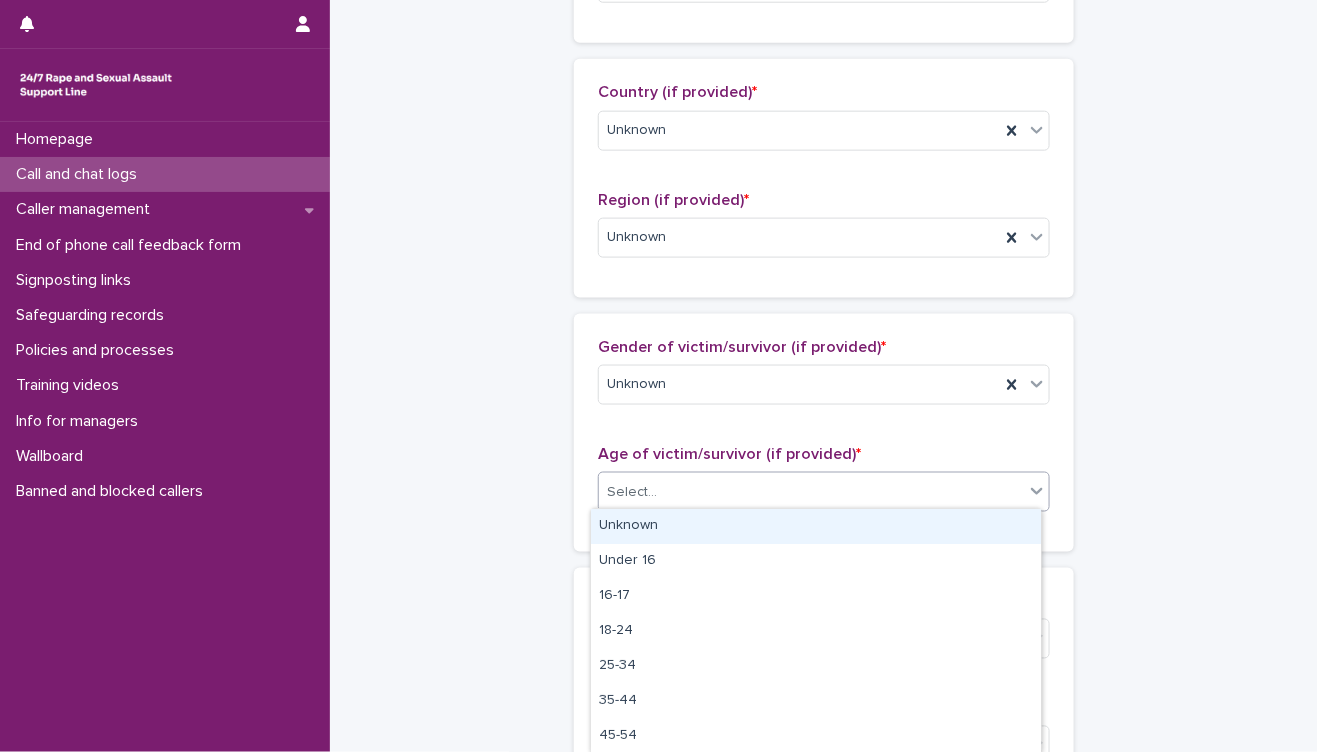 click on "Select..." at bounding box center (811, 492) 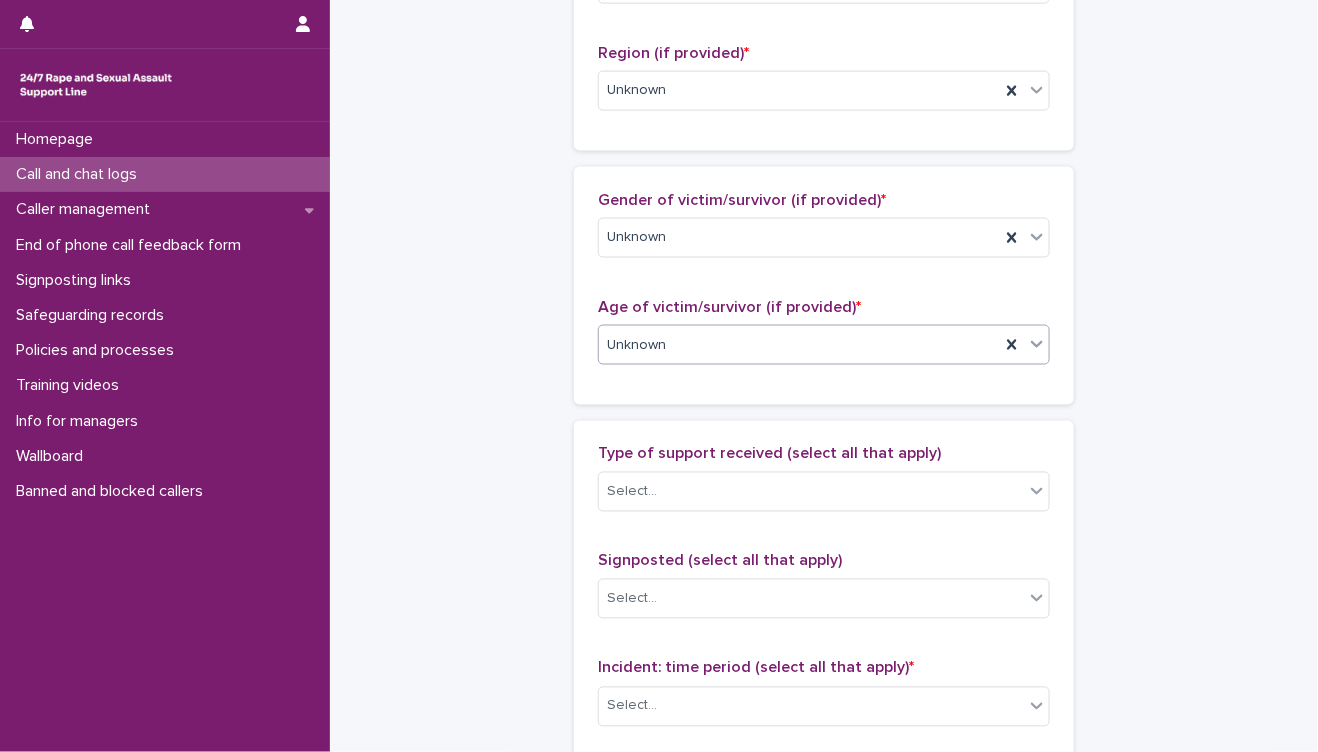scroll, scrollTop: 1000, scrollLeft: 0, axis: vertical 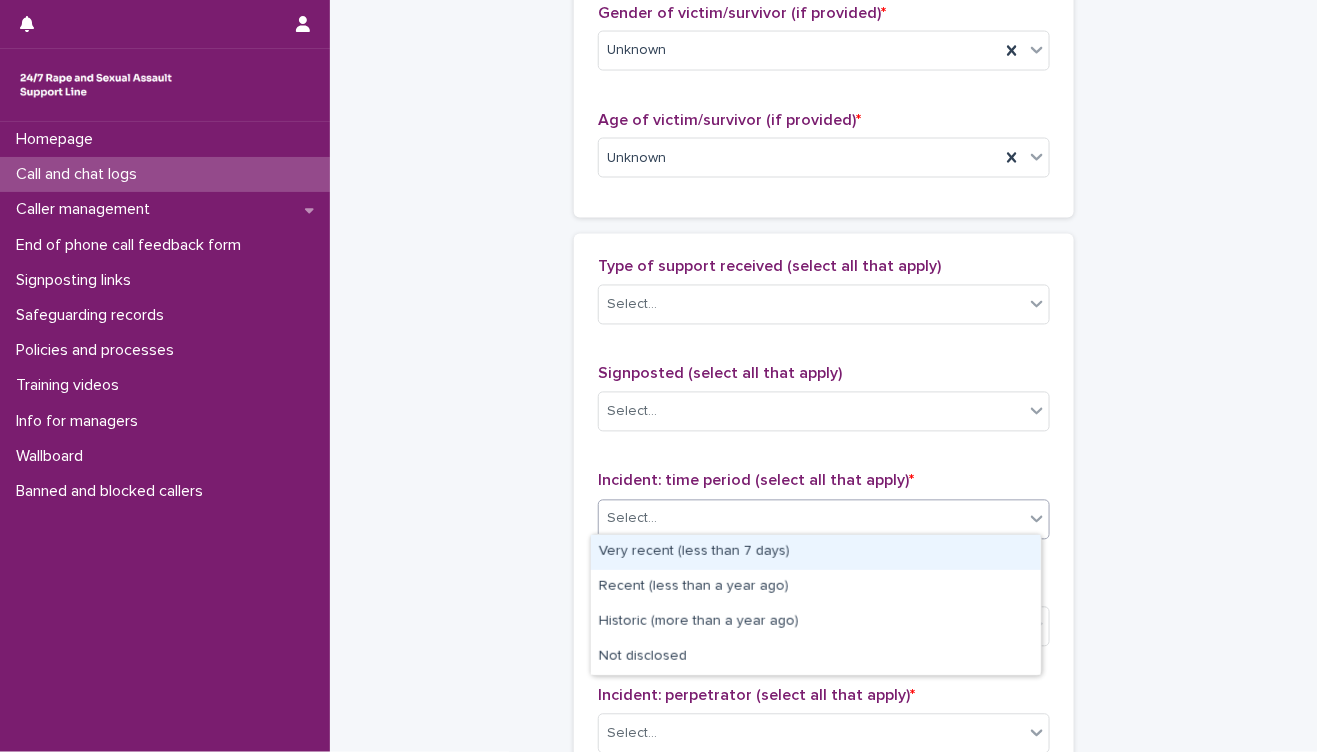 click on "Select..." at bounding box center [811, 519] 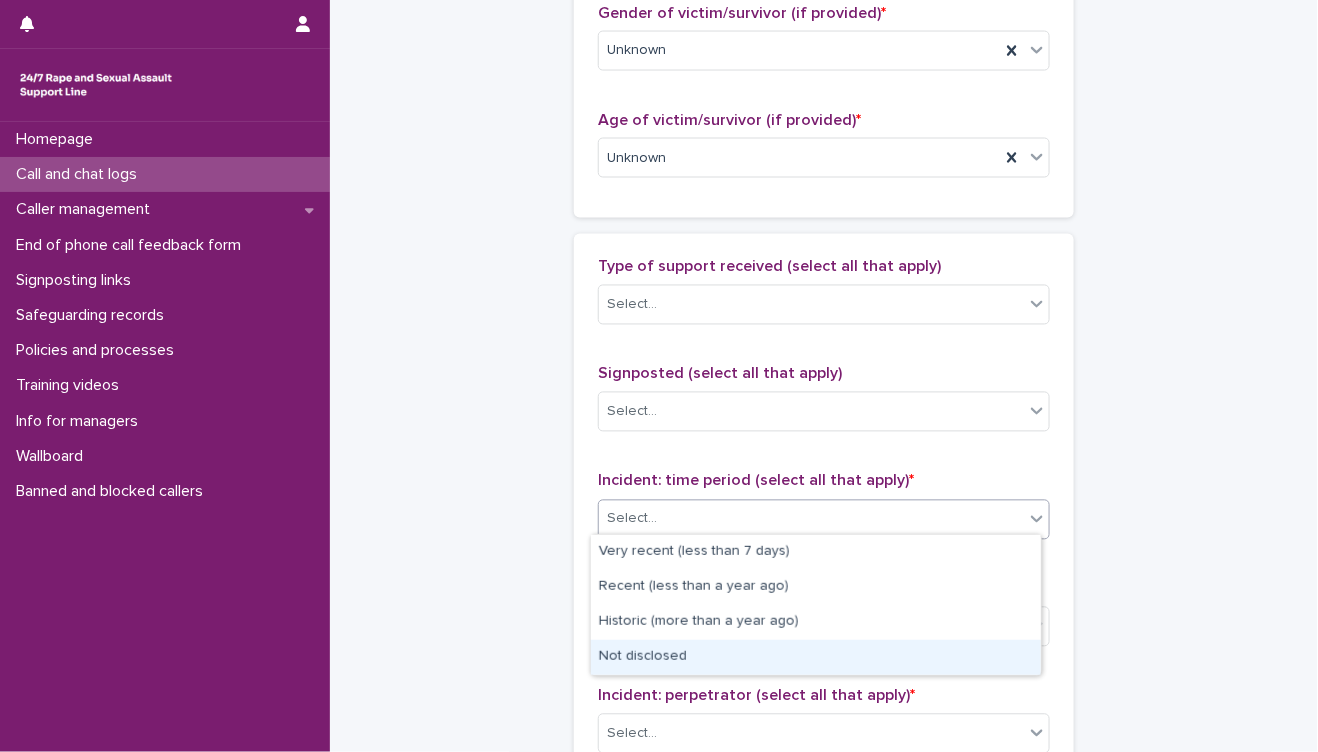 click on "Not disclosed" at bounding box center [816, 657] 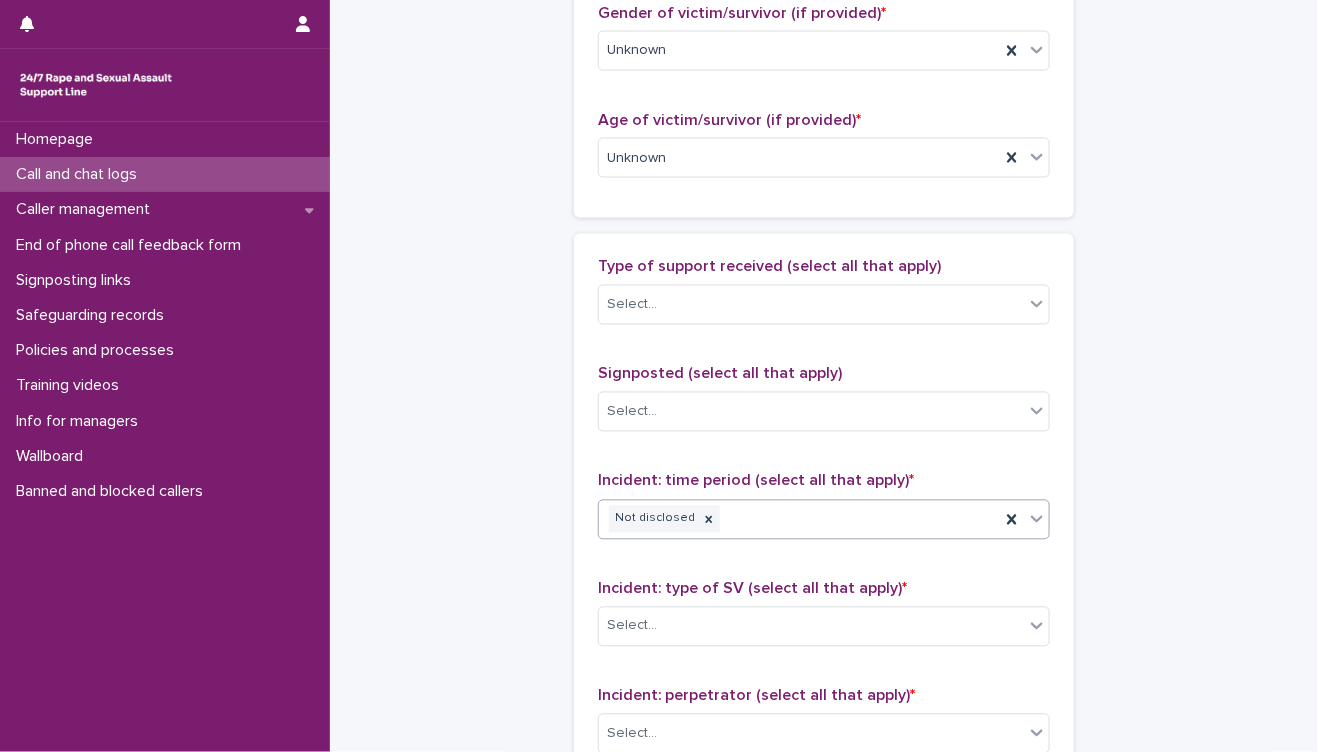 click on "Incident: type of SV (select all that apply) * Select..." at bounding box center [824, 621] 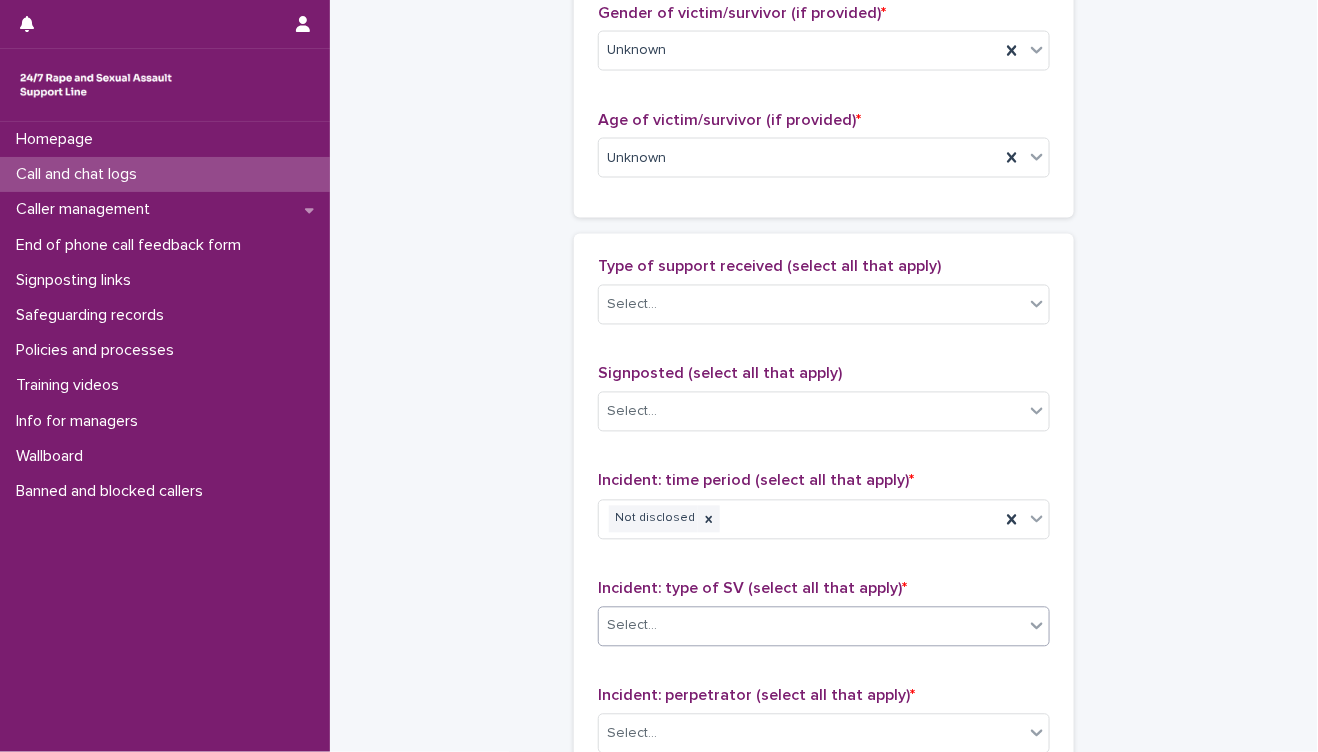 click on "Select..." at bounding box center [811, 626] 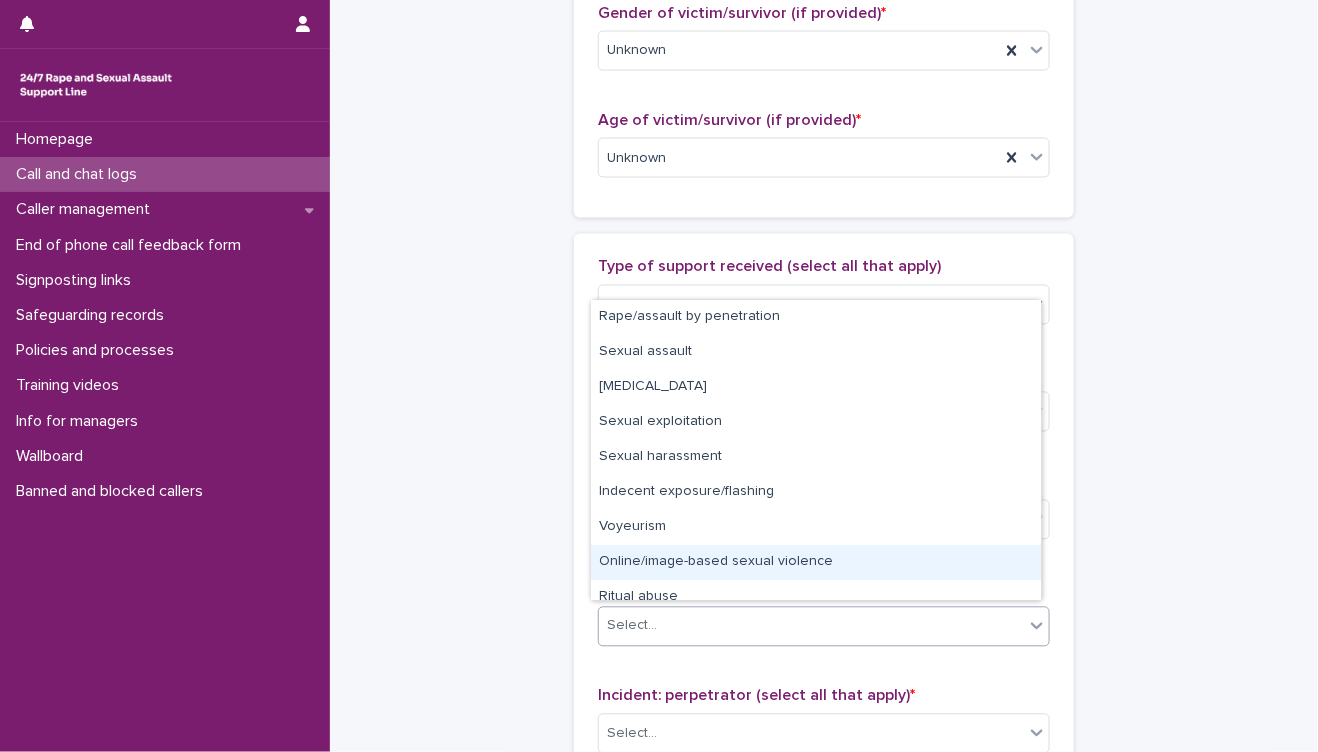 scroll, scrollTop: 50, scrollLeft: 0, axis: vertical 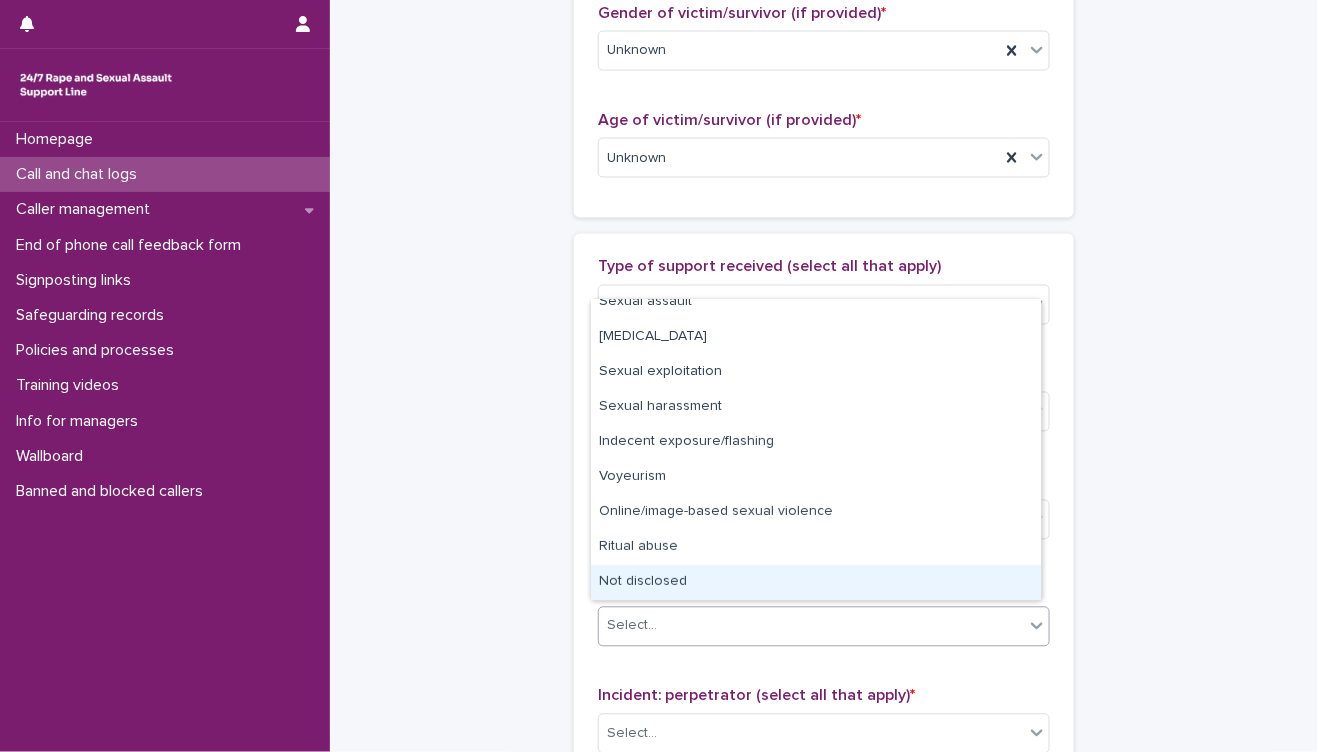 click on "Not disclosed" at bounding box center (816, 582) 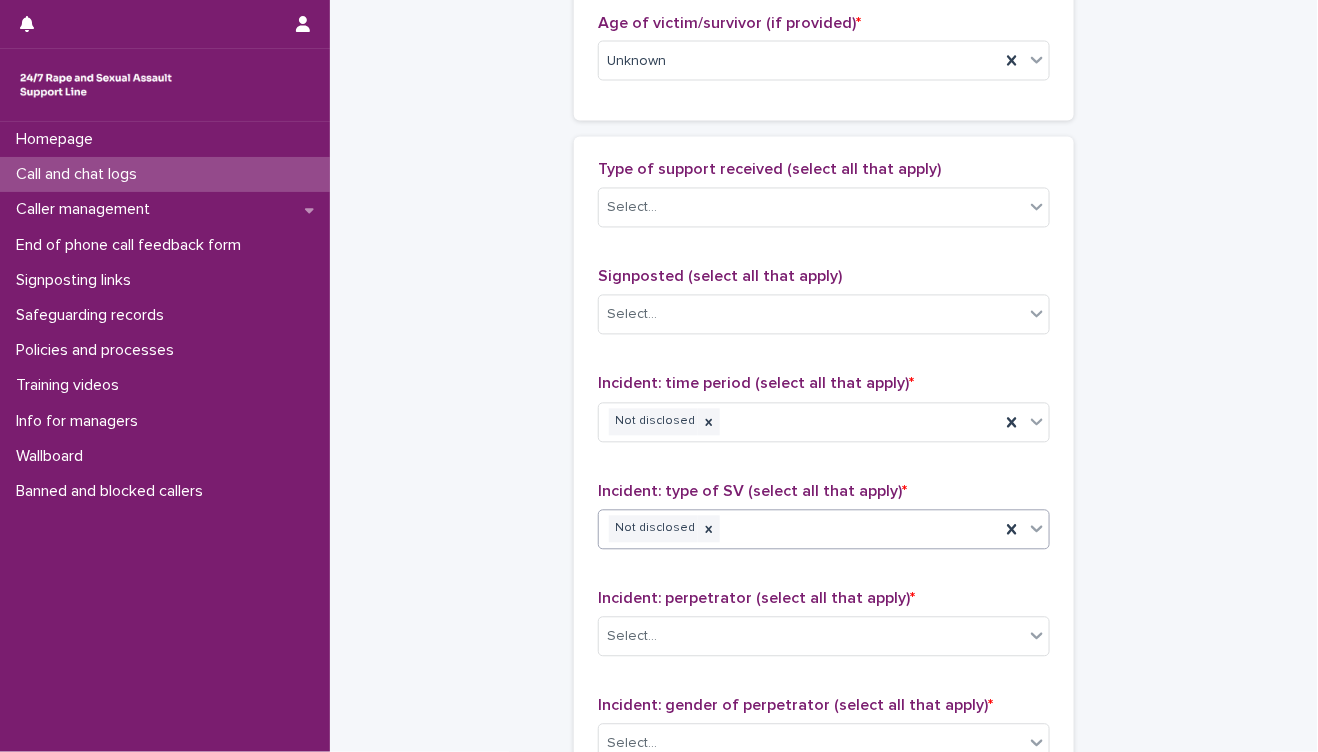 scroll, scrollTop: 1222, scrollLeft: 0, axis: vertical 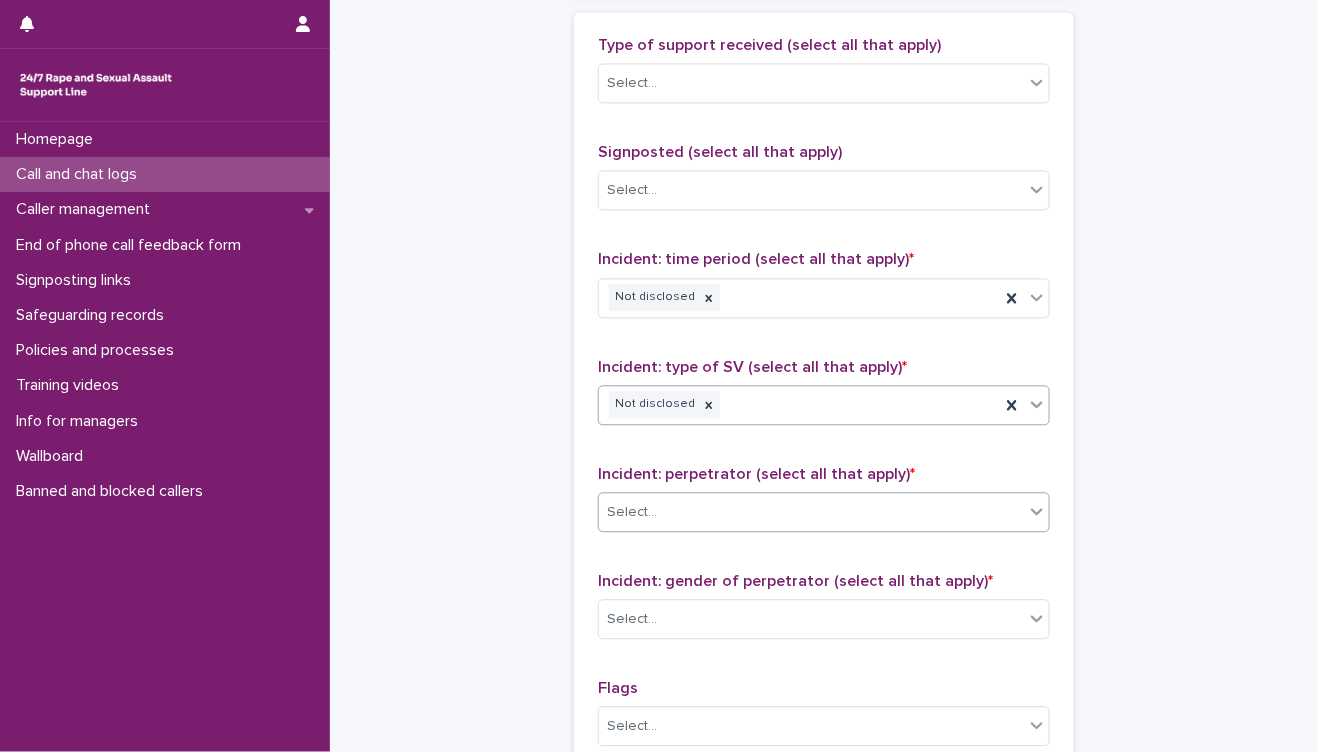 click on "Select..." at bounding box center [811, 512] 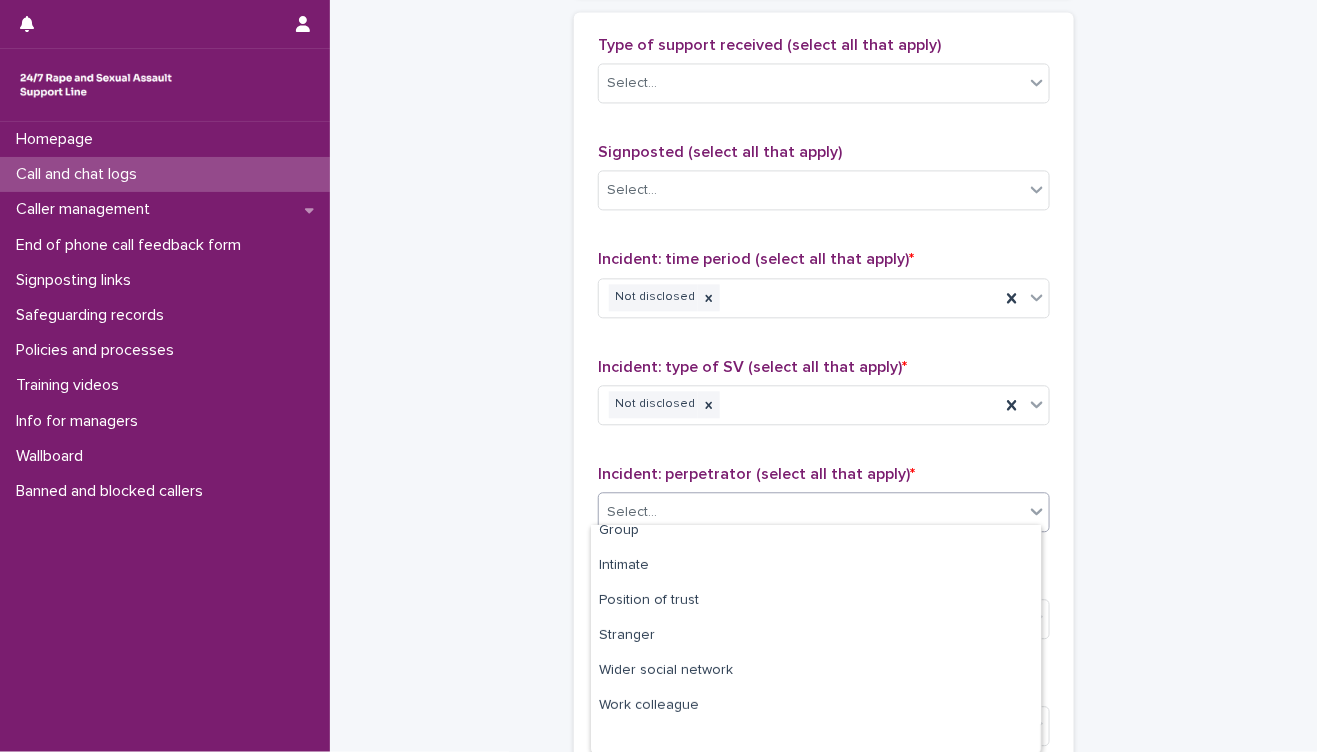 scroll, scrollTop: 157, scrollLeft: 0, axis: vertical 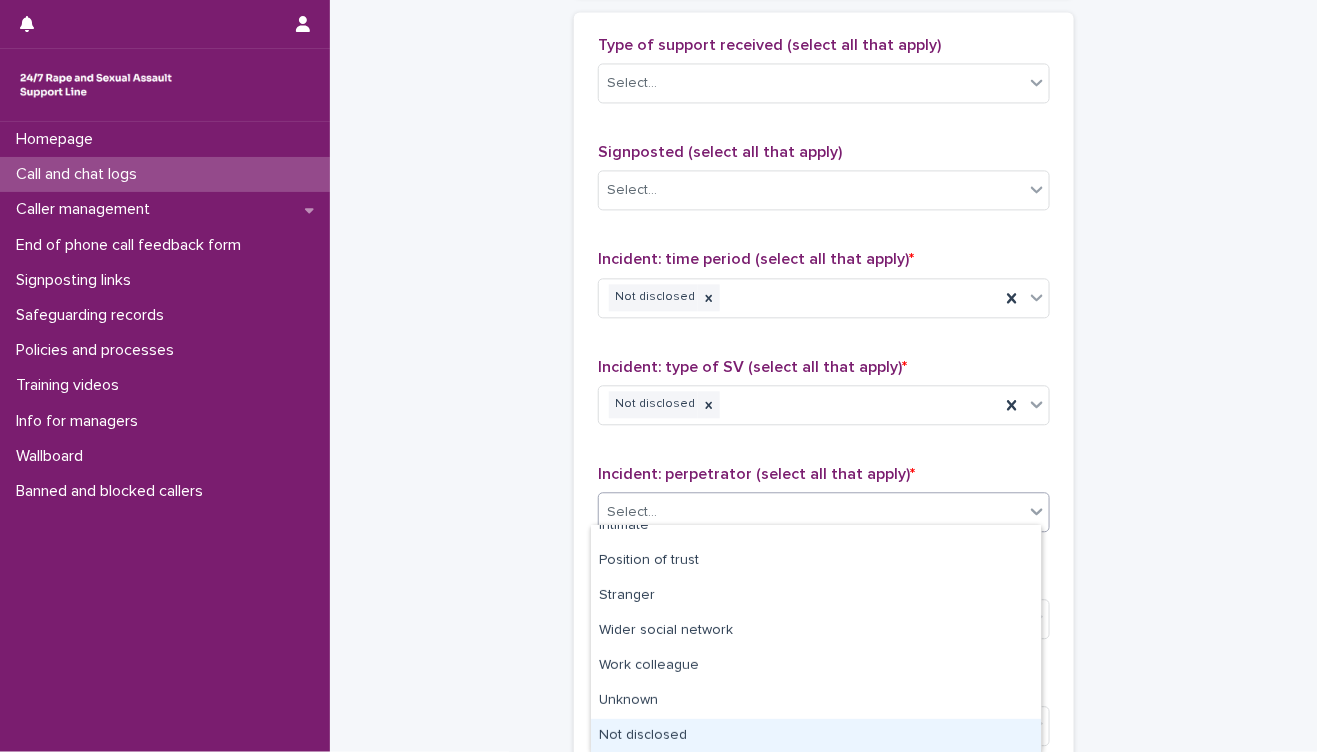 click on "Not disclosed" at bounding box center (816, 736) 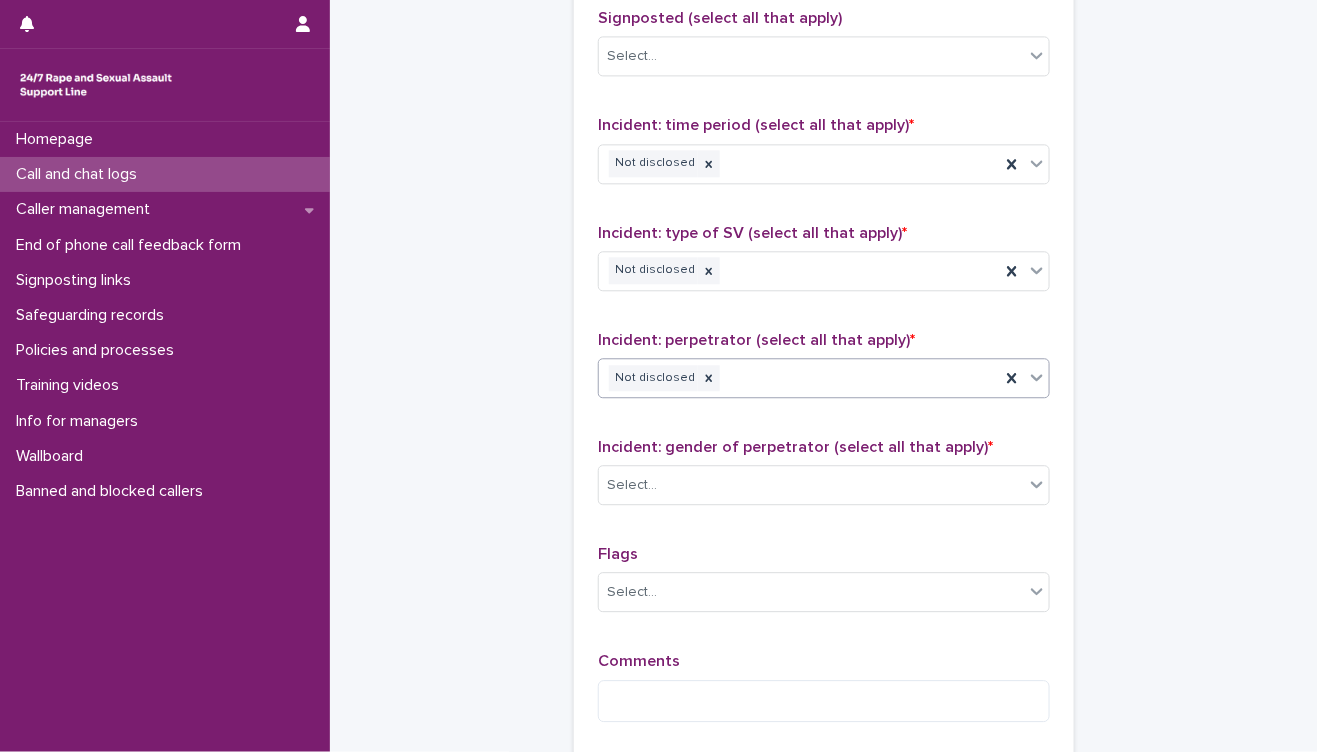 scroll, scrollTop: 1563, scrollLeft: 0, axis: vertical 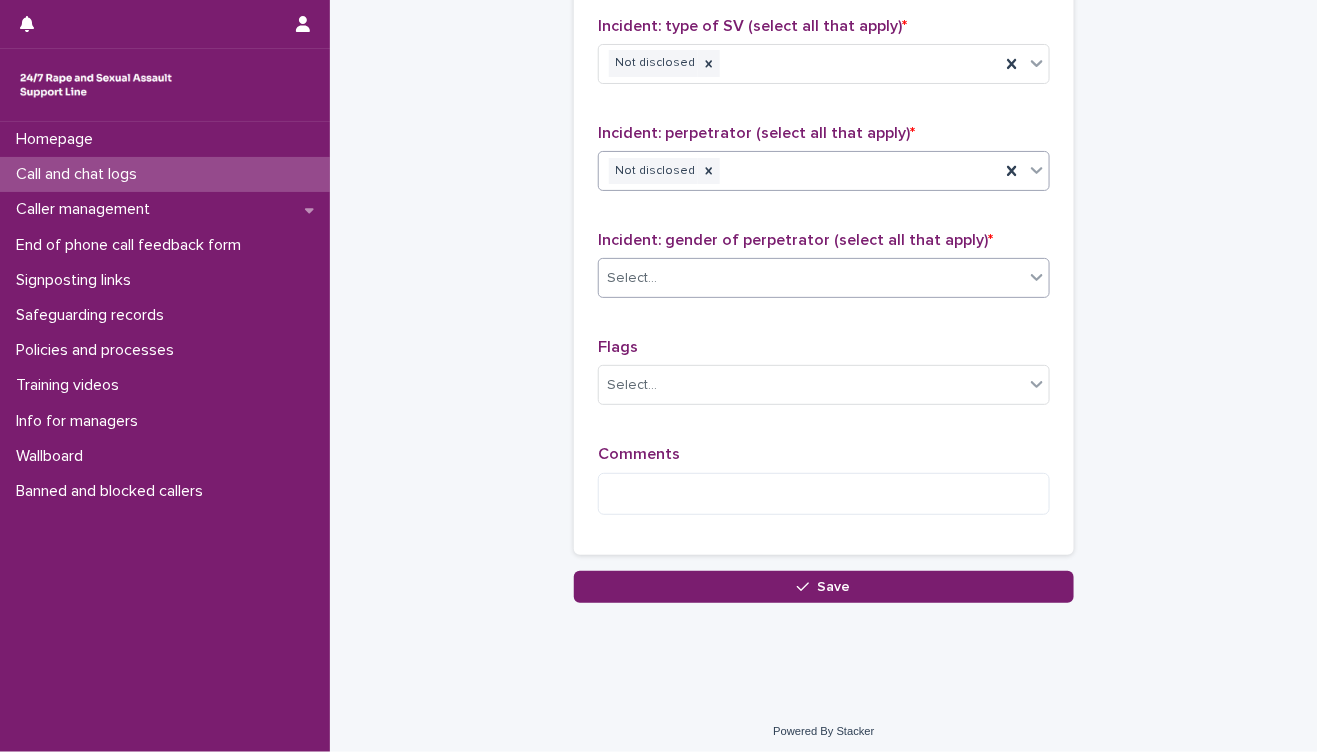 click on "Select..." at bounding box center [824, 278] 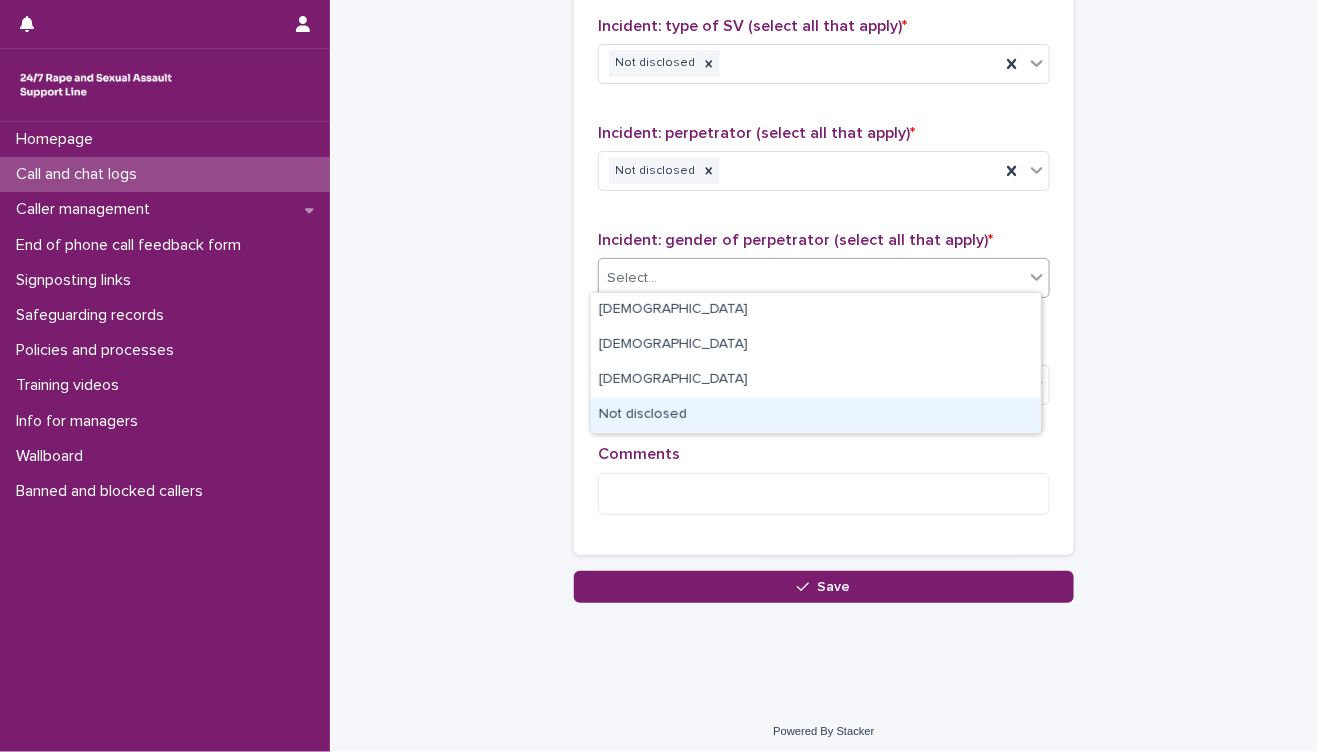 click on "Not disclosed" at bounding box center (816, 415) 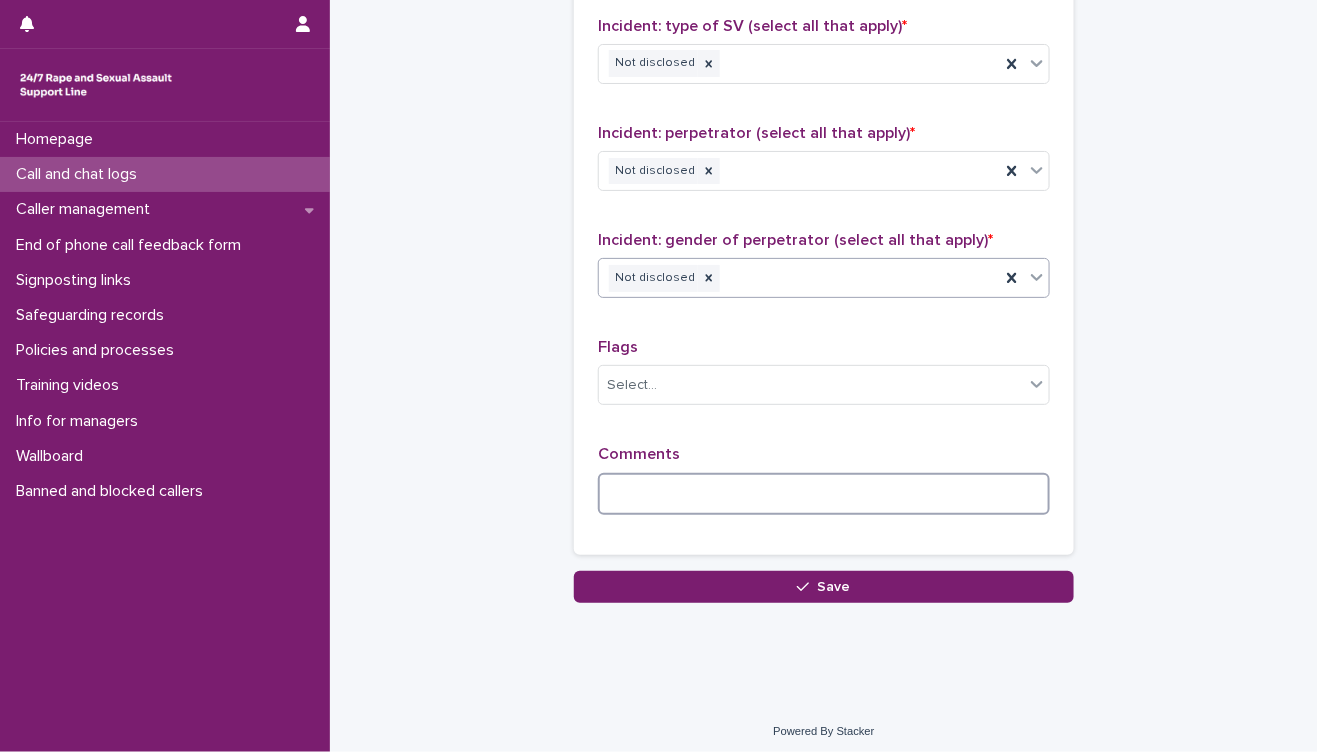 click at bounding box center (824, 494) 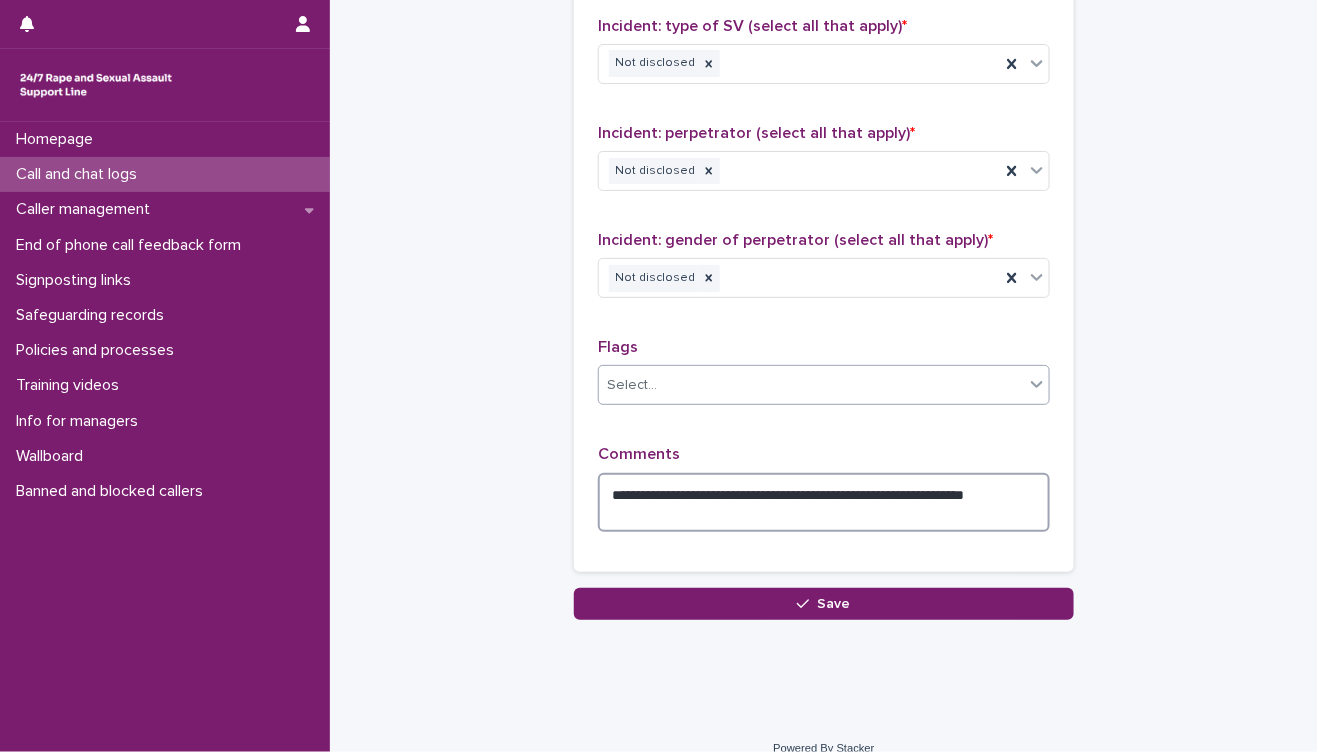 type on "**********" 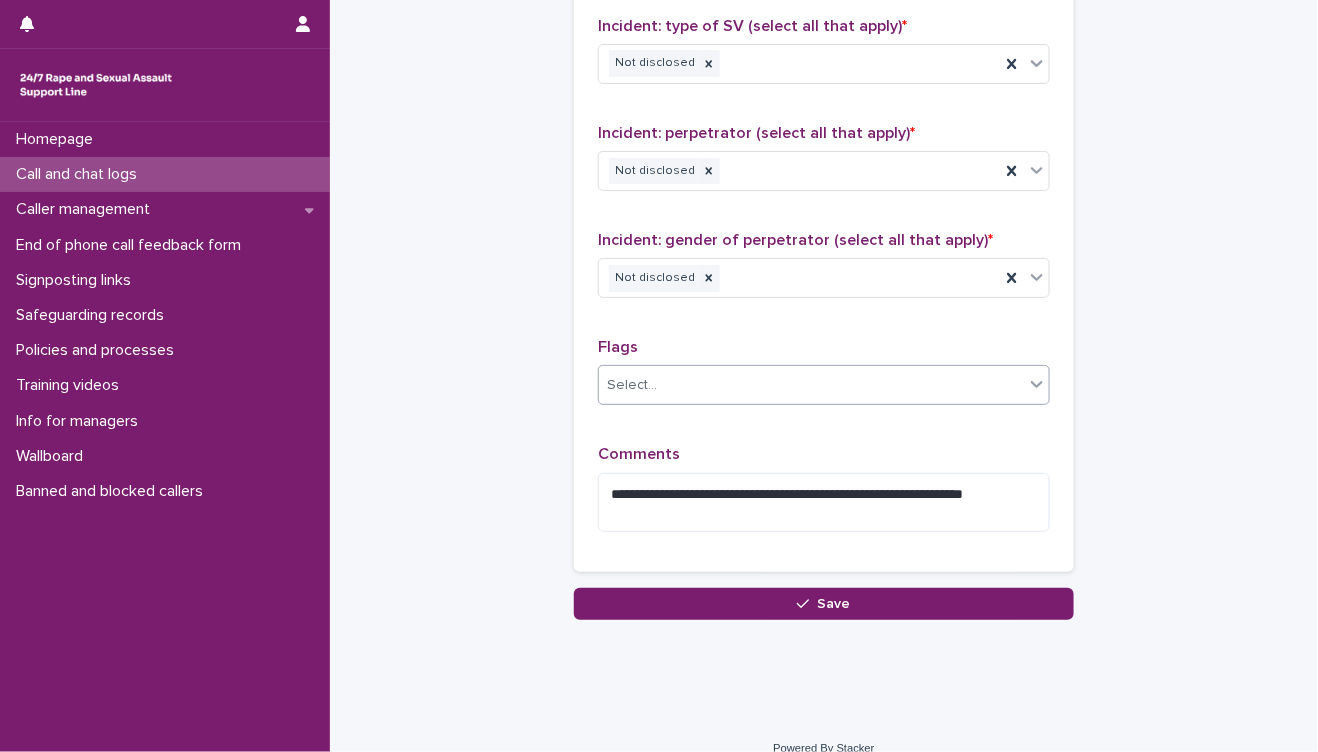 click on "Select..." at bounding box center (811, 385) 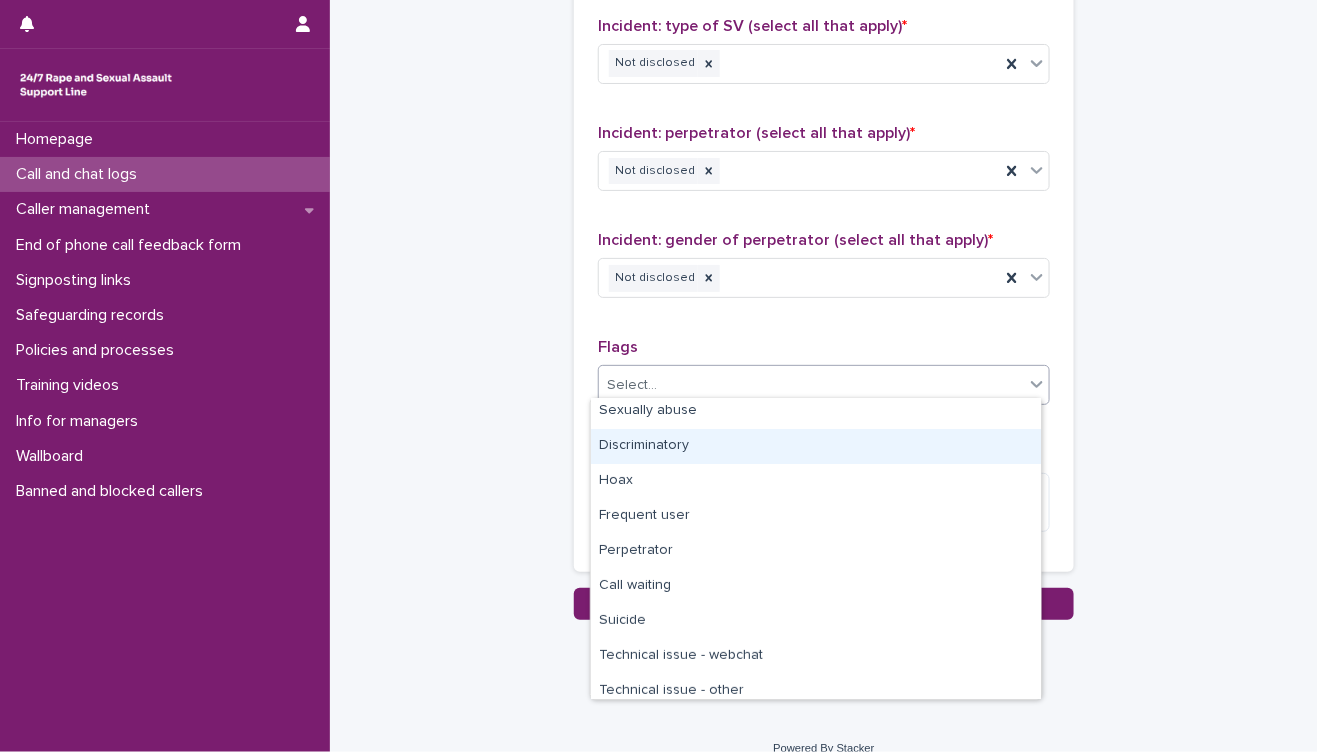 scroll, scrollTop: 110, scrollLeft: 0, axis: vertical 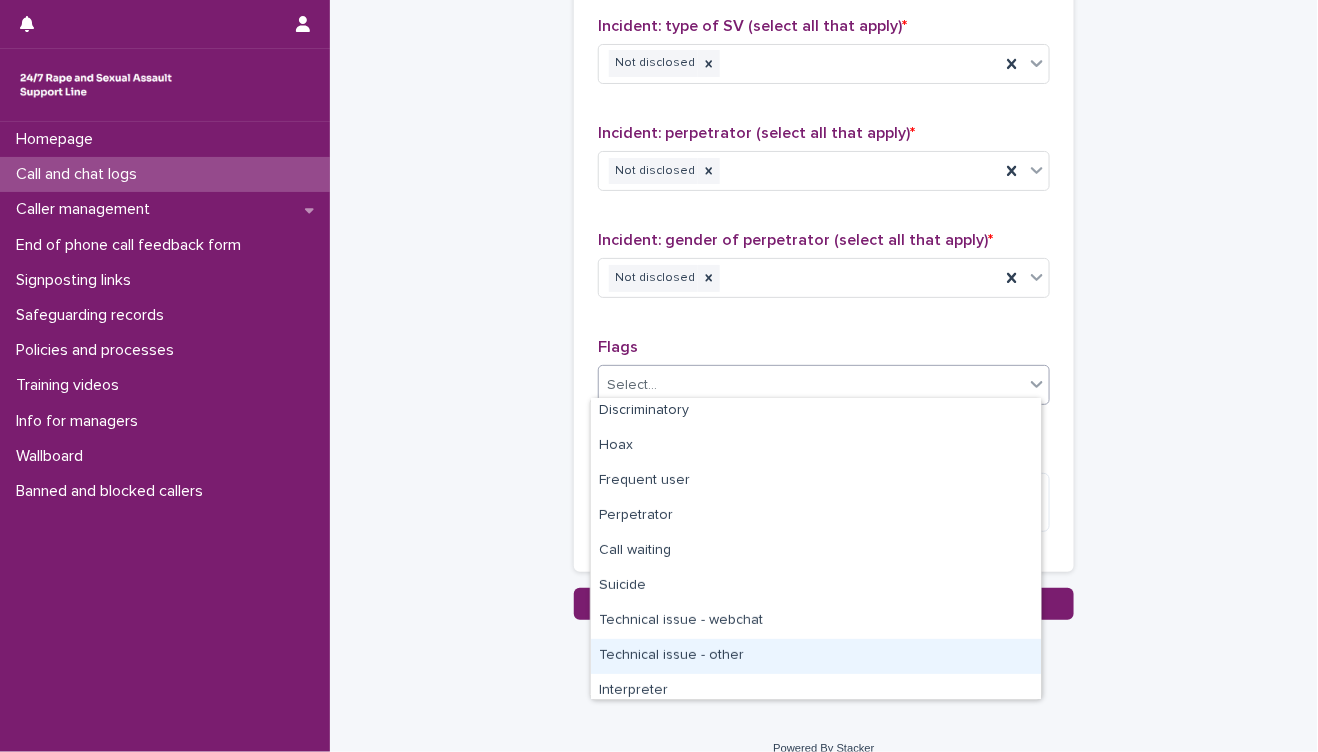 click on "Technical issue - other" at bounding box center (816, 656) 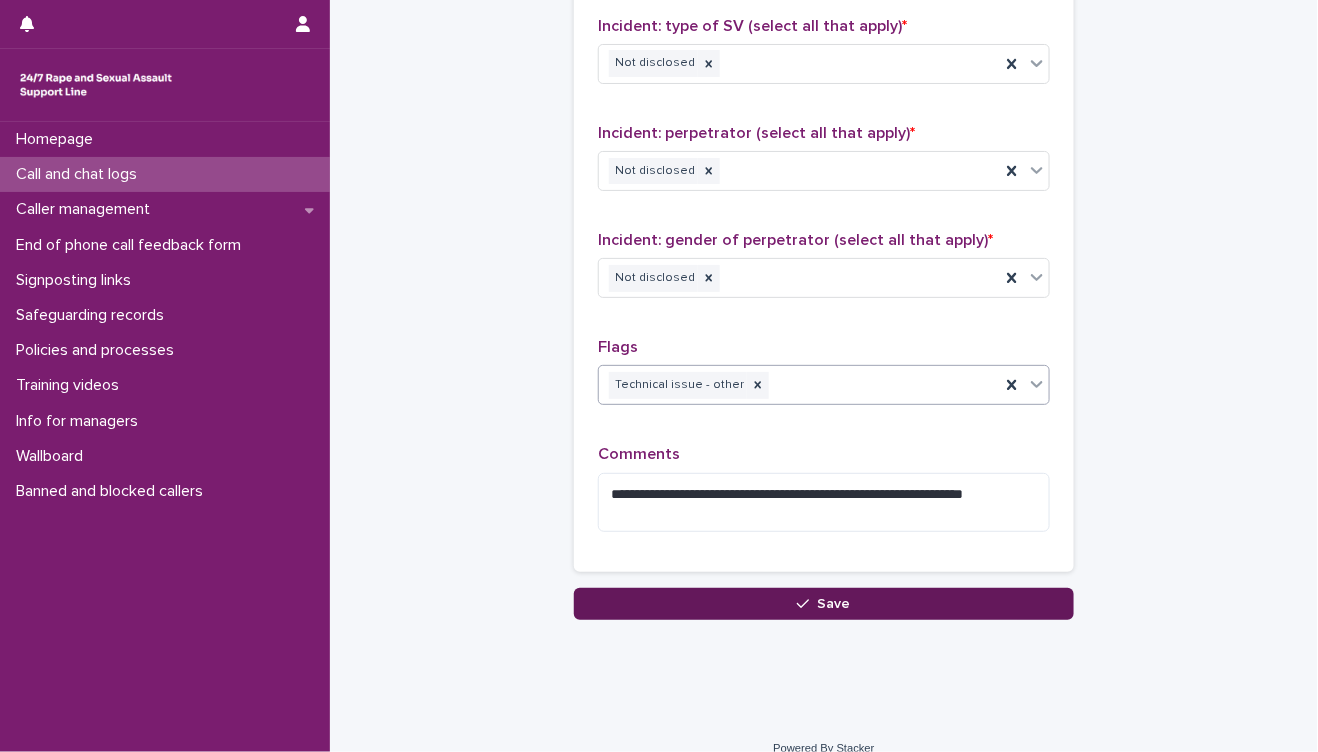 click on "Save" at bounding box center (824, 604) 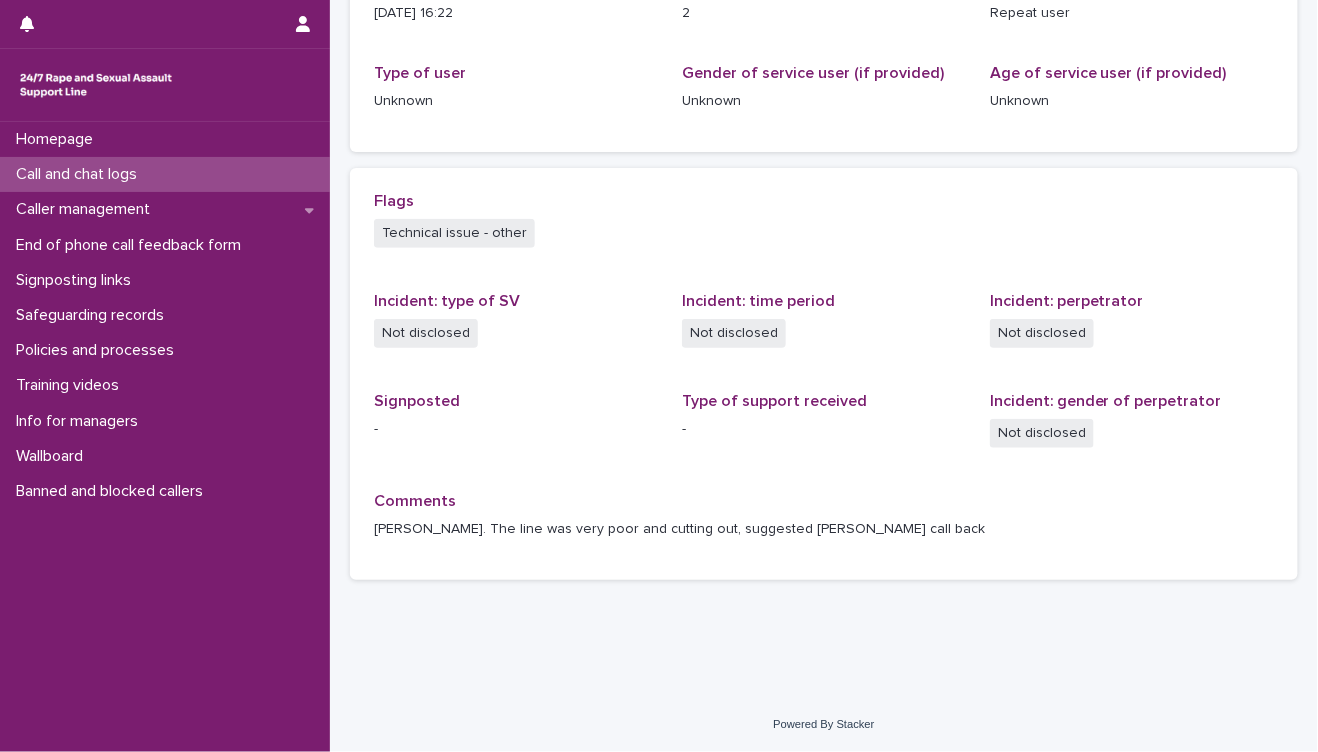 scroll, scrollTop: 0, scrollLeft: 0, axis: both 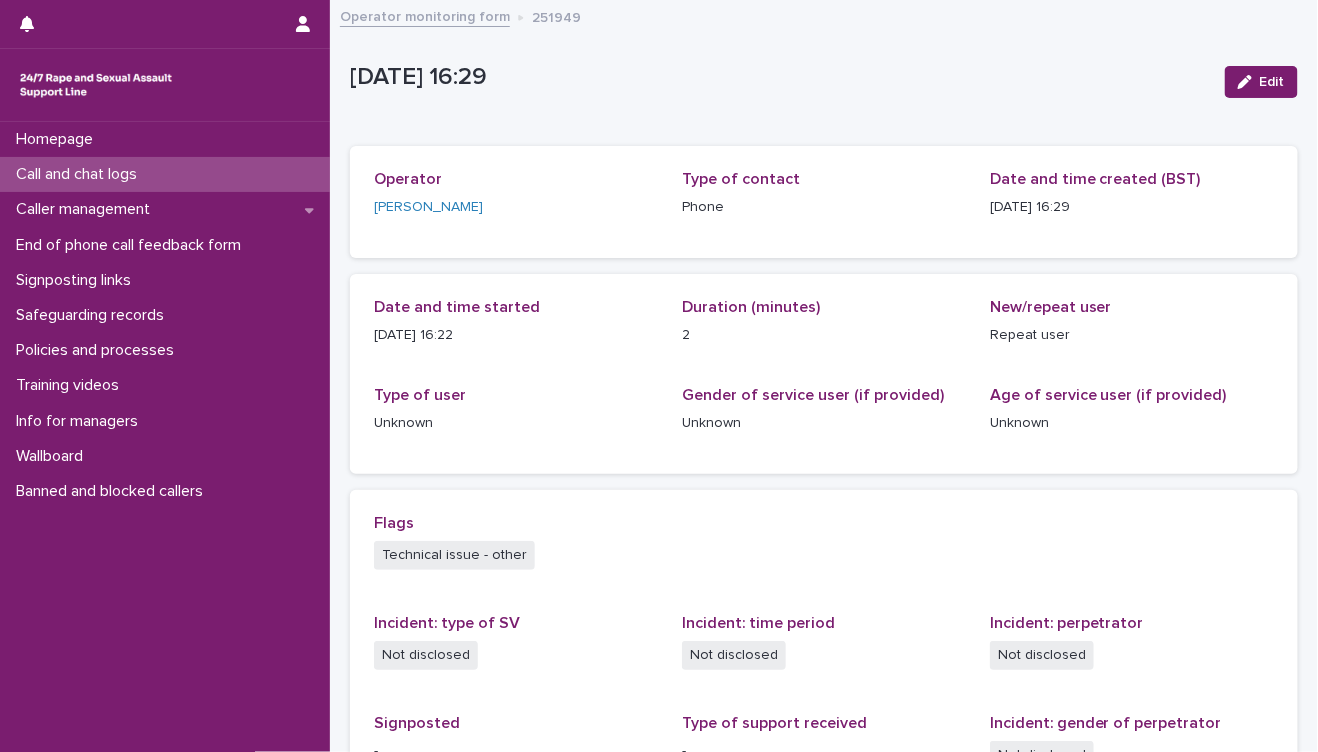 click on "Call and chat logs" at bounding box center [80, 174] 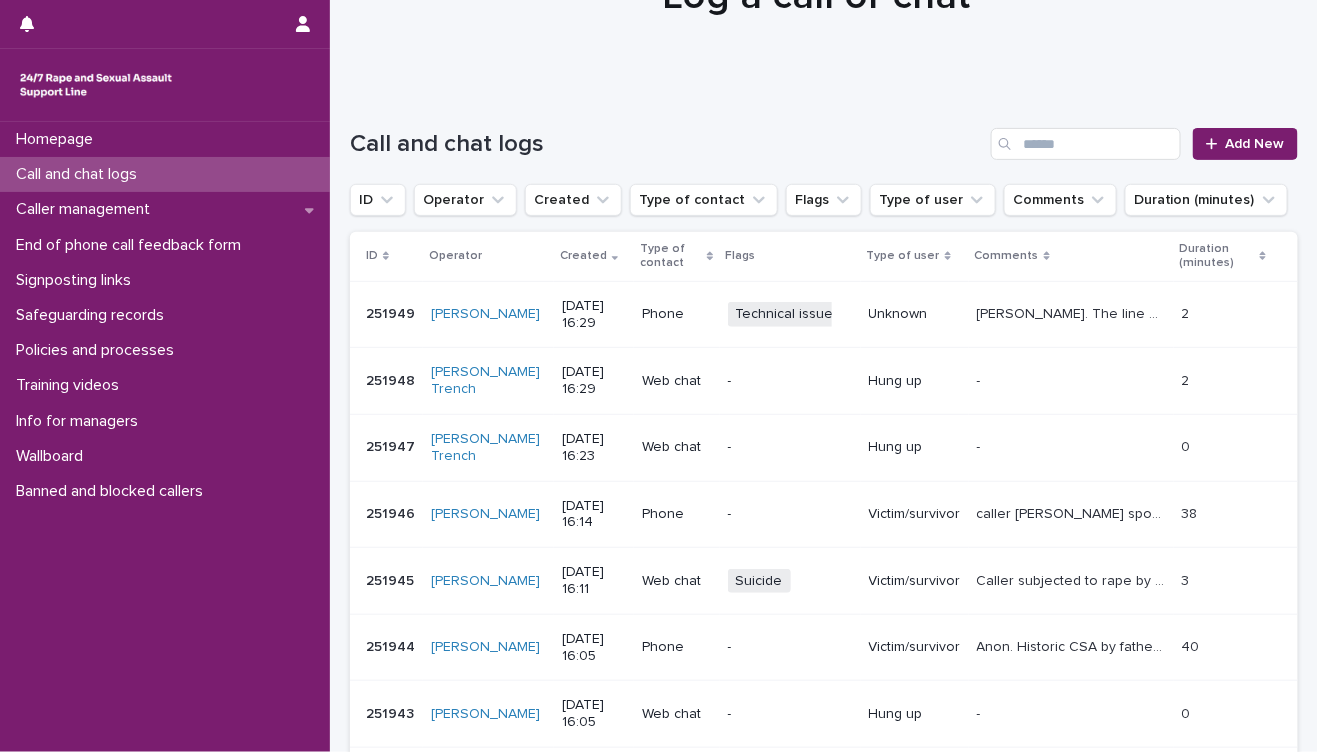 scroll, scrollTop: 110, scrollLeft: 0, axis: vertical 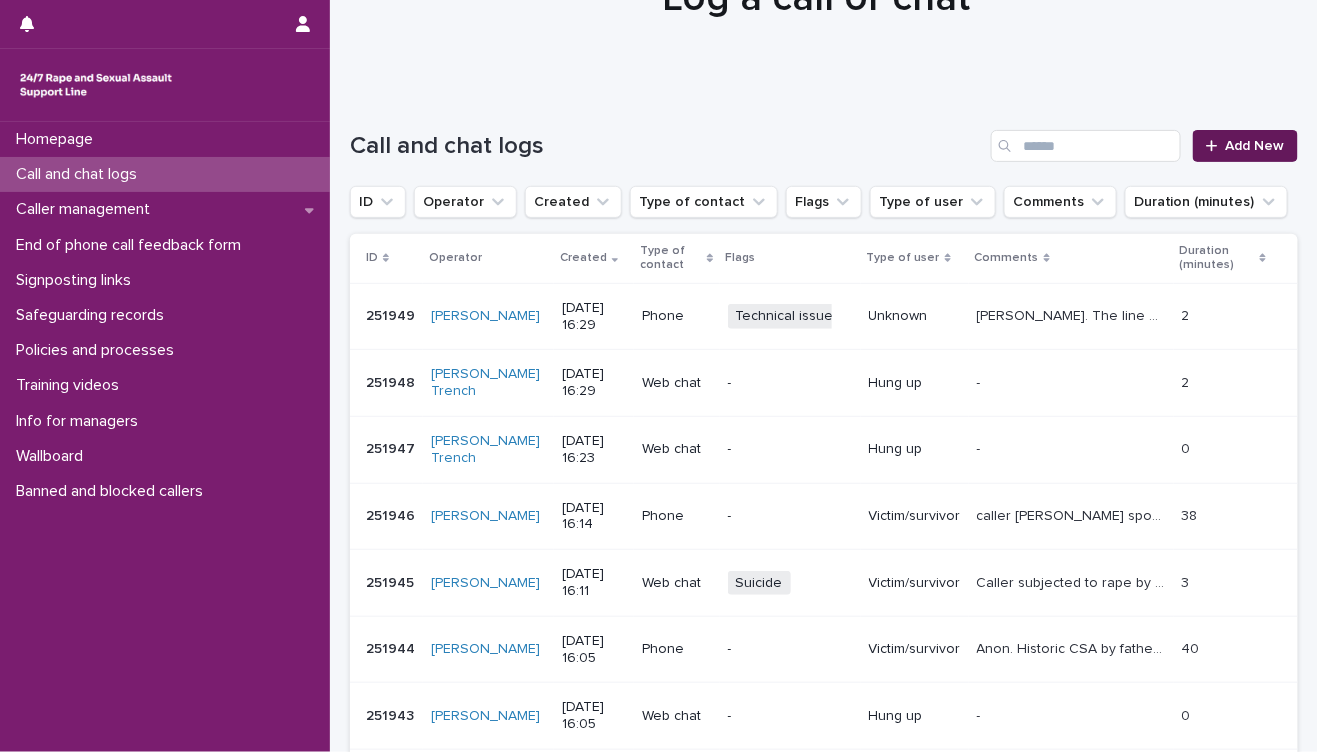 click on "Add New" at bounding box center [1255, 146] 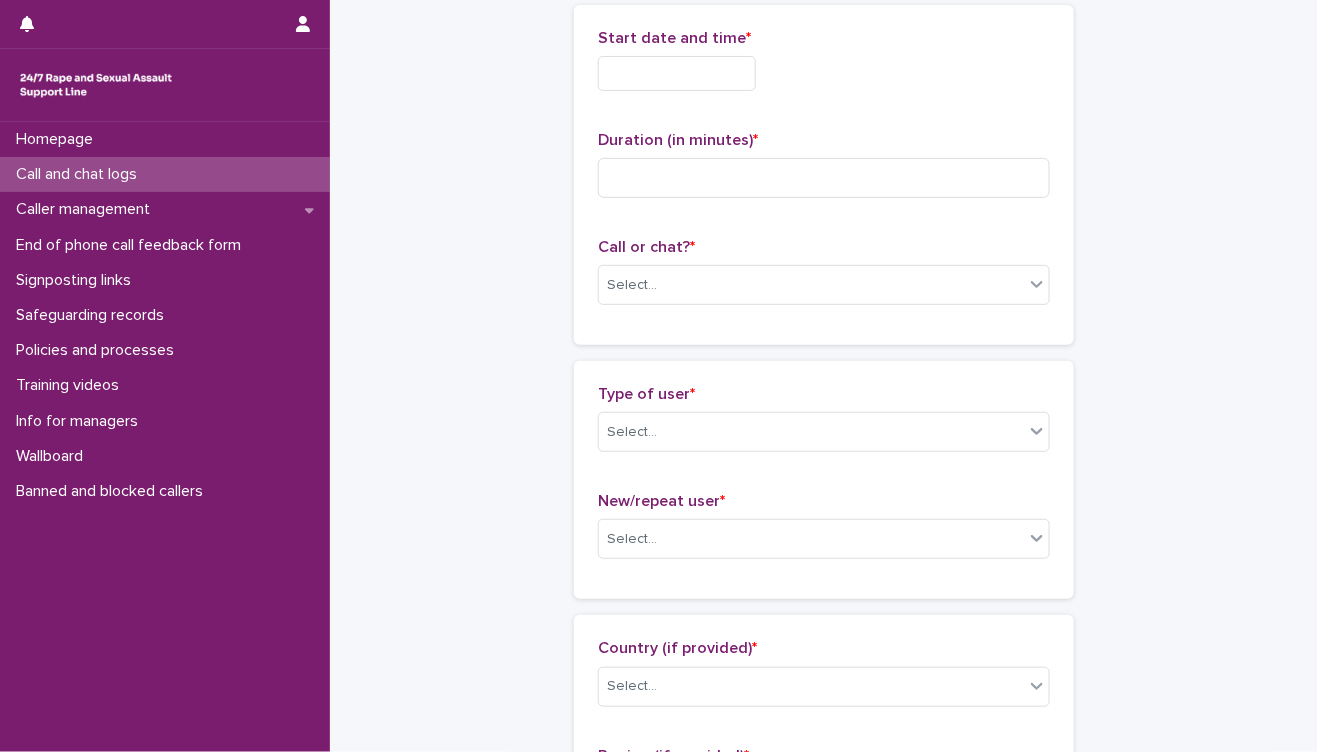 scroll, scrollTop: 112, scrollLeft: 0, axis: vertical 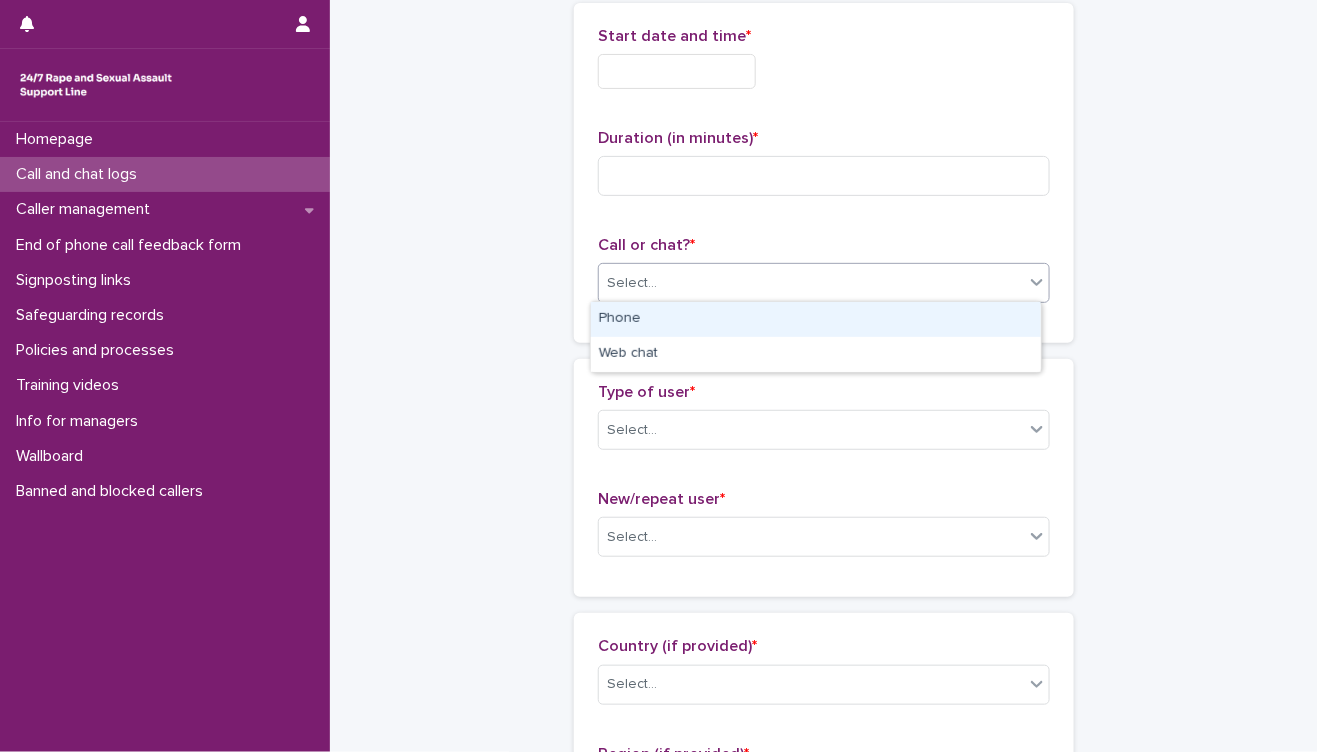 click on "Select..." at bounding box center [811, 283] 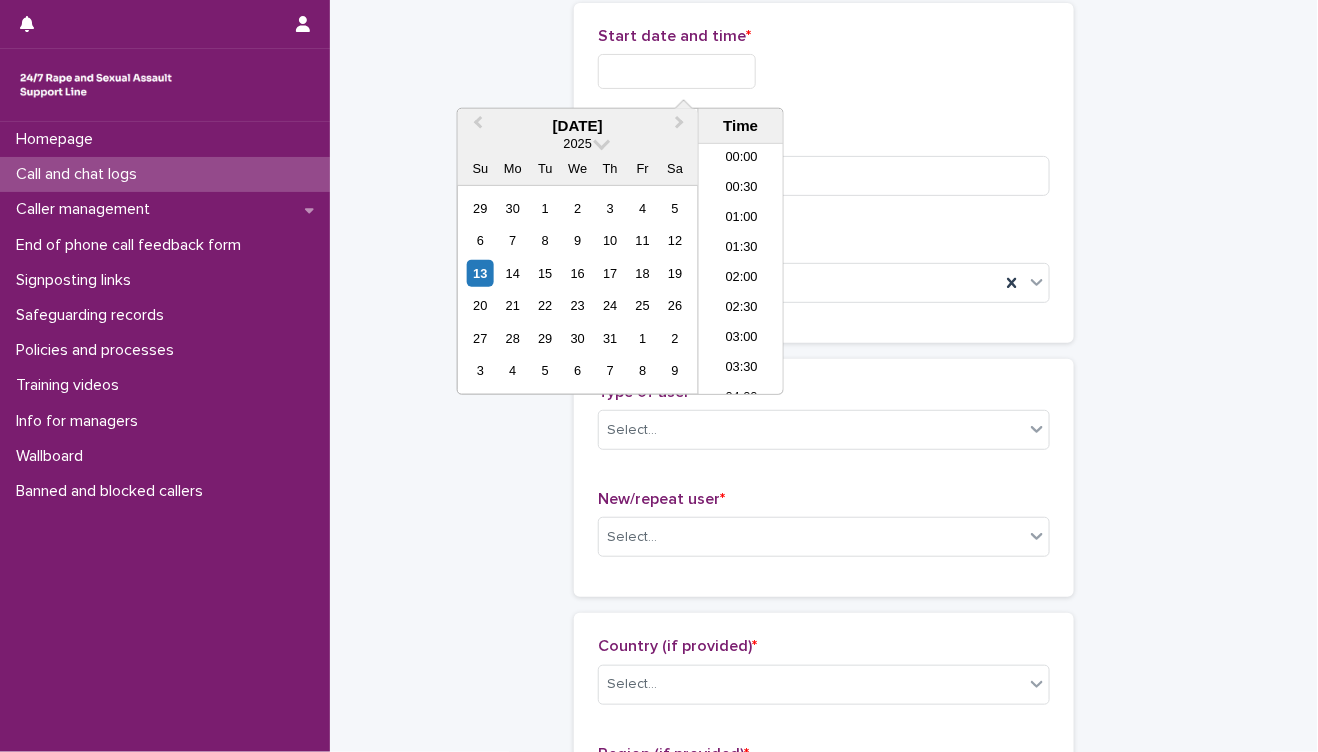 click at bounding box center [677, 71] 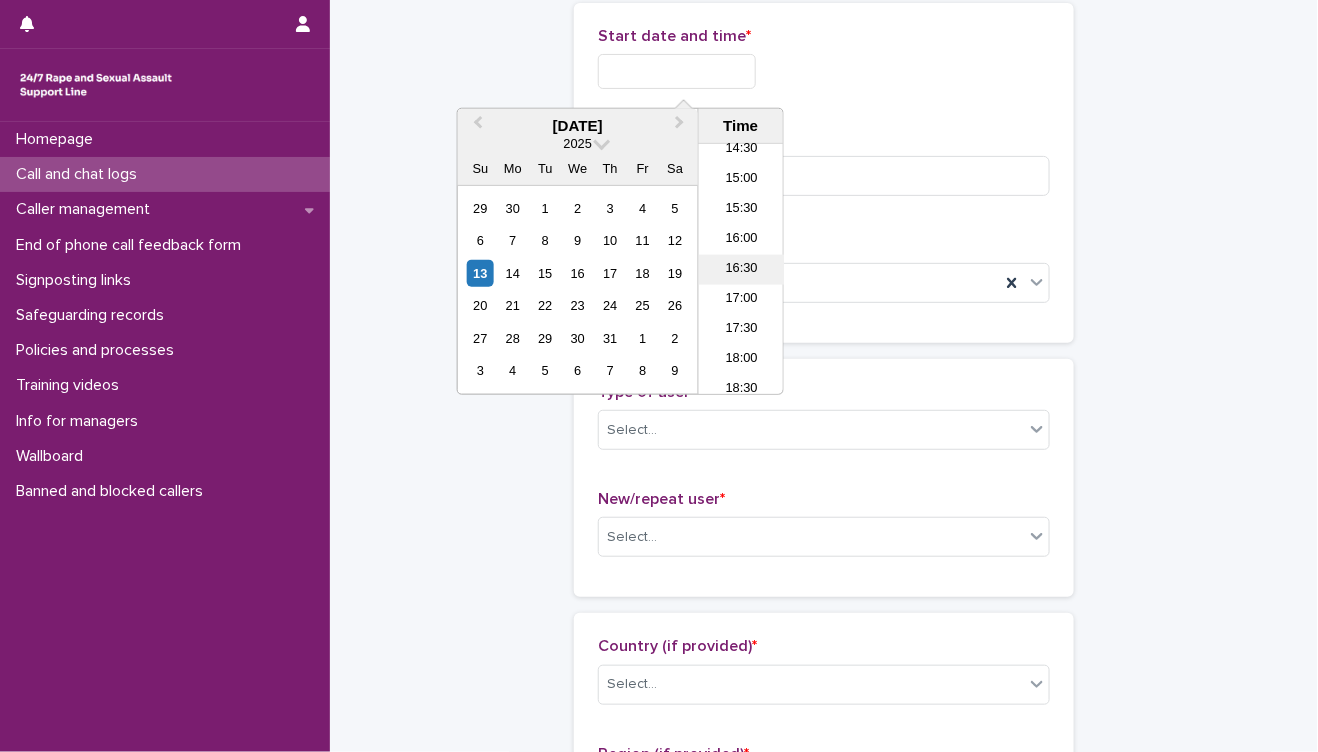 click on "16:30" at bounding box center (741, 270) 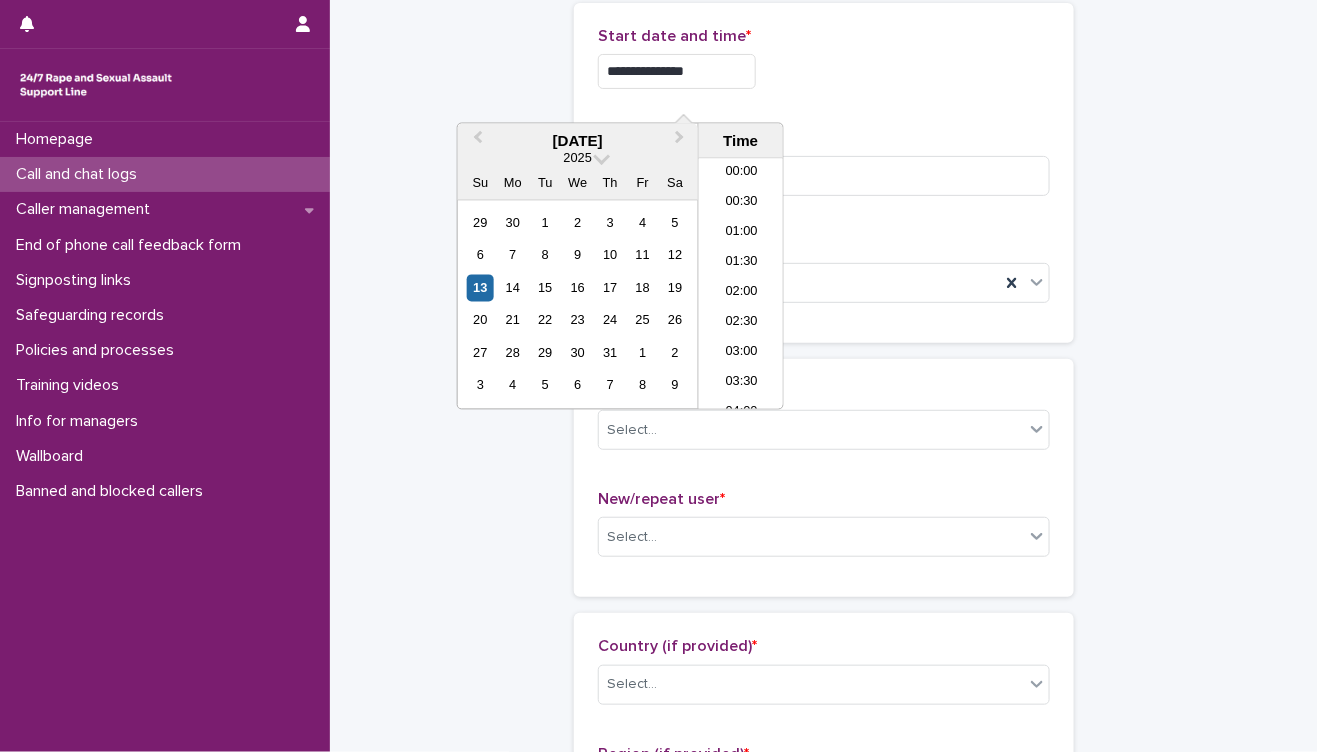 click on "**********" at bounding box center (824, 66) 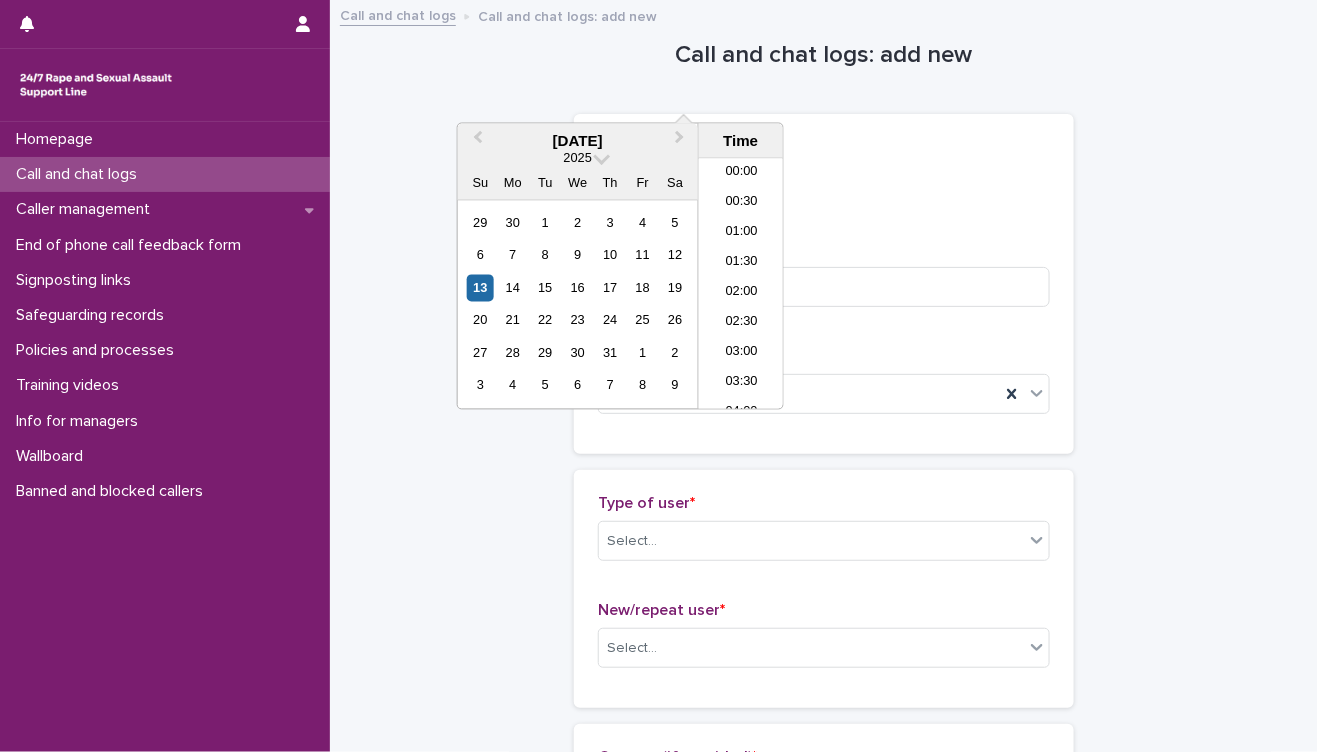 scroll, scrollTop: 879, scrollLeft: 0, axis: vertical 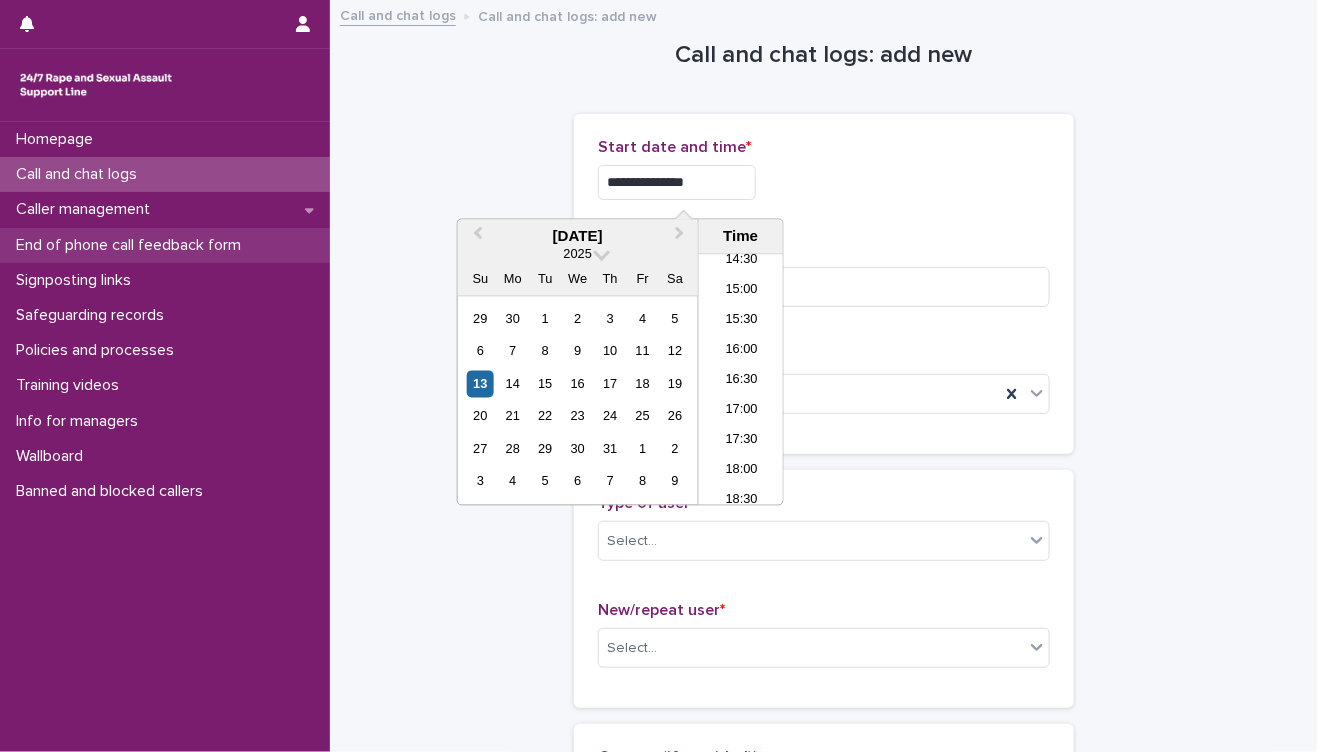 type on "**********" 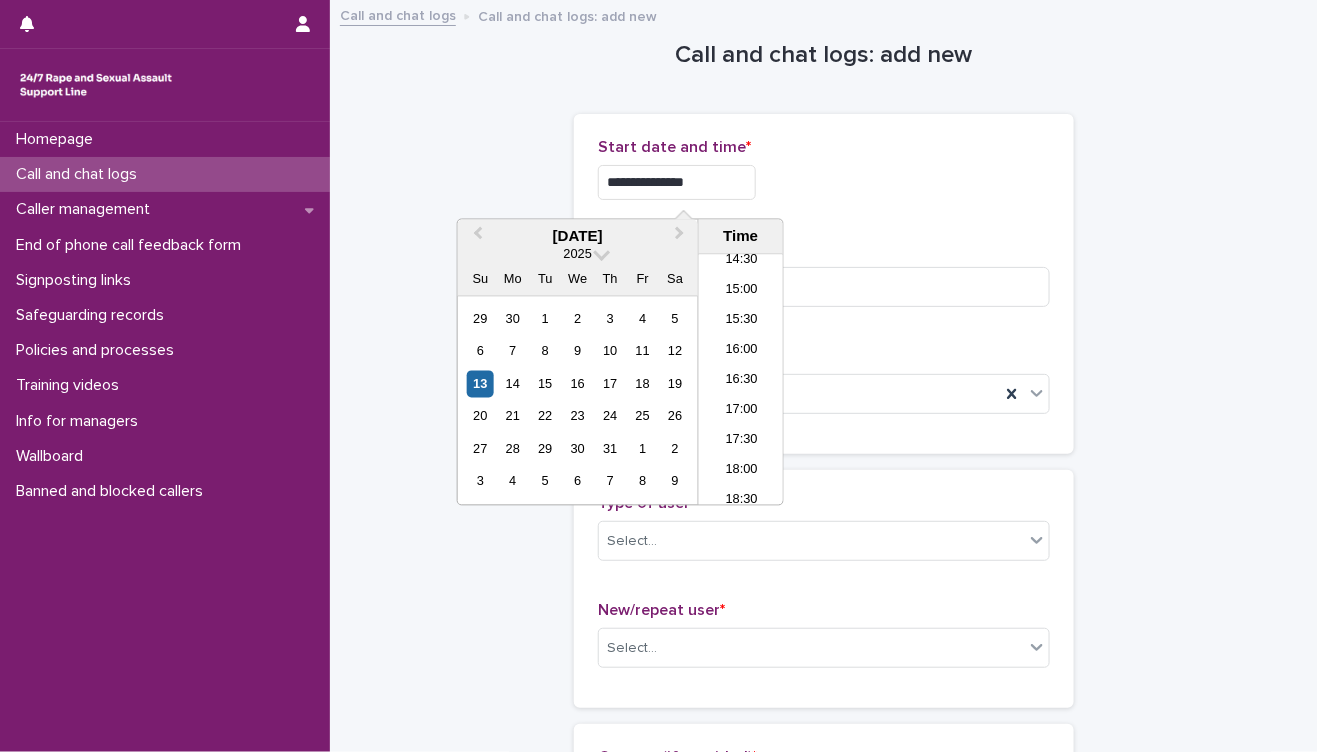 click on "**********" at bounding box center (824, 284) 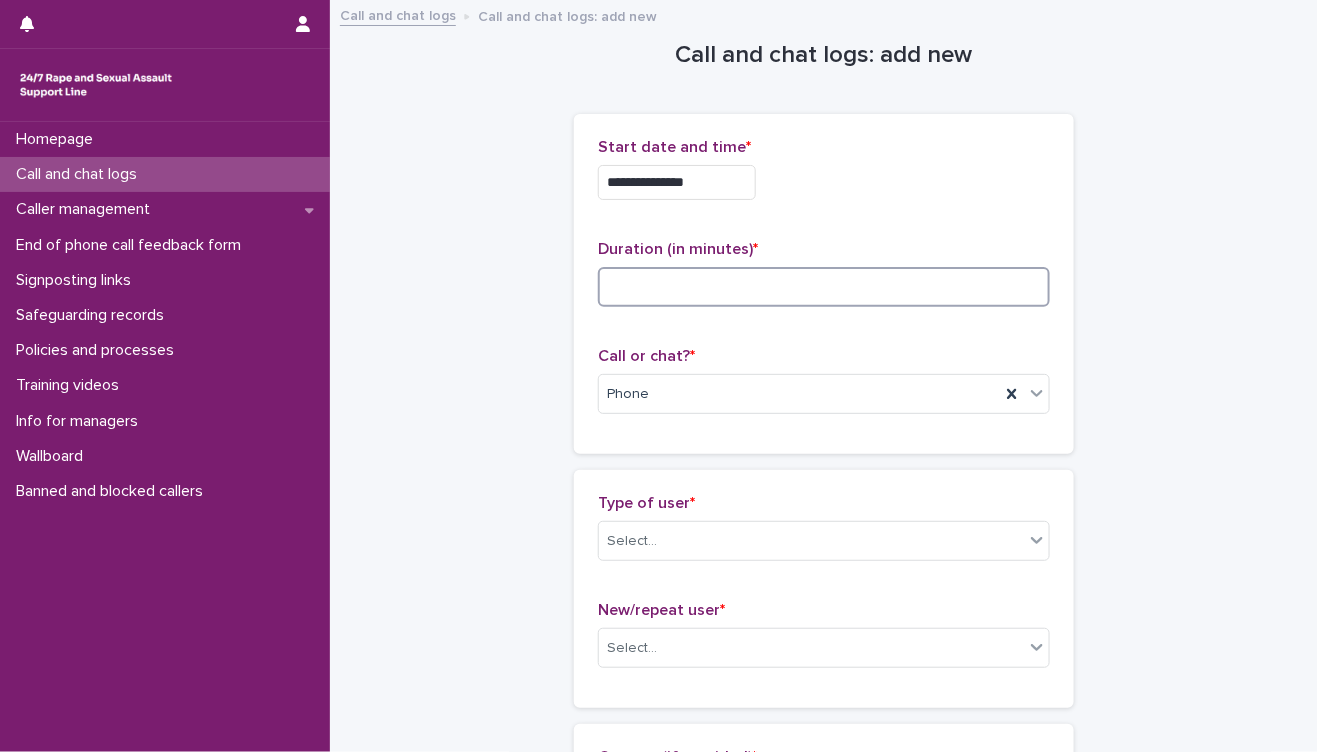 click at bounding box center (824, 287) 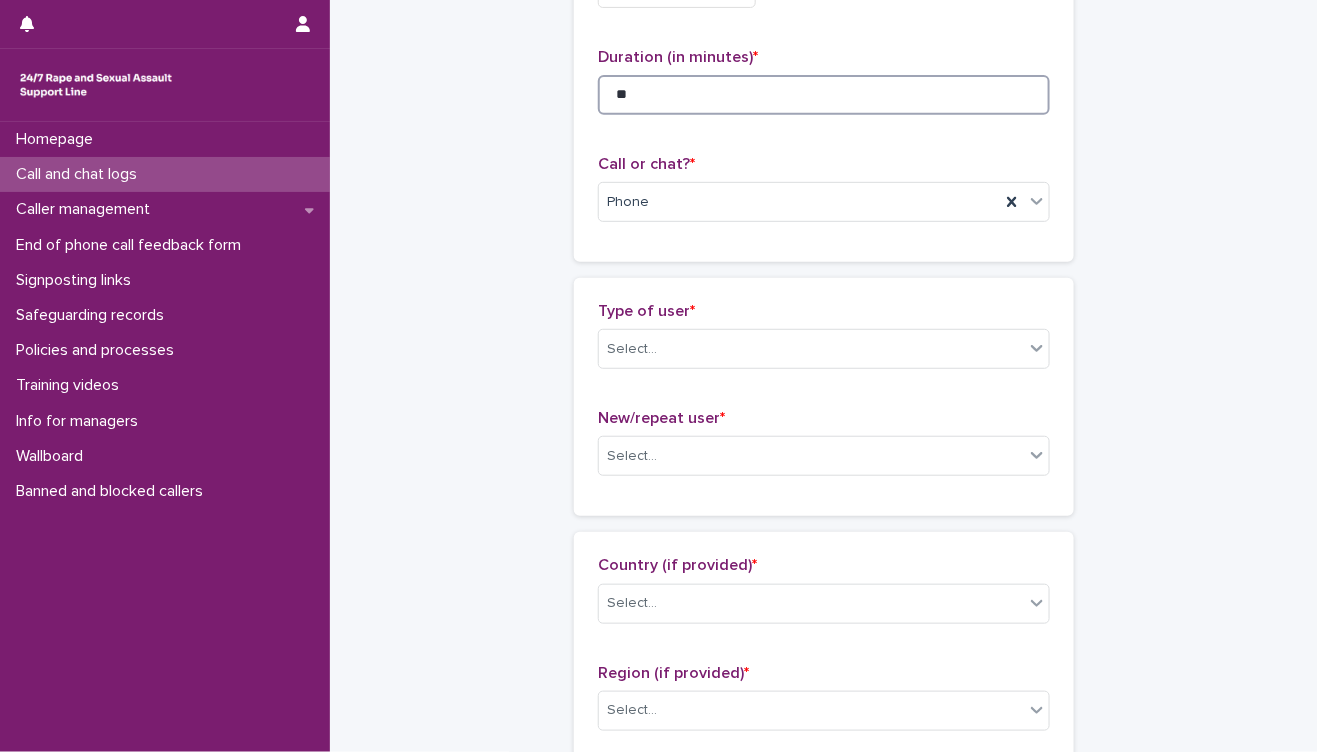 scroll, scrollTop: 224, scrollLeft: 0, axis: vertical 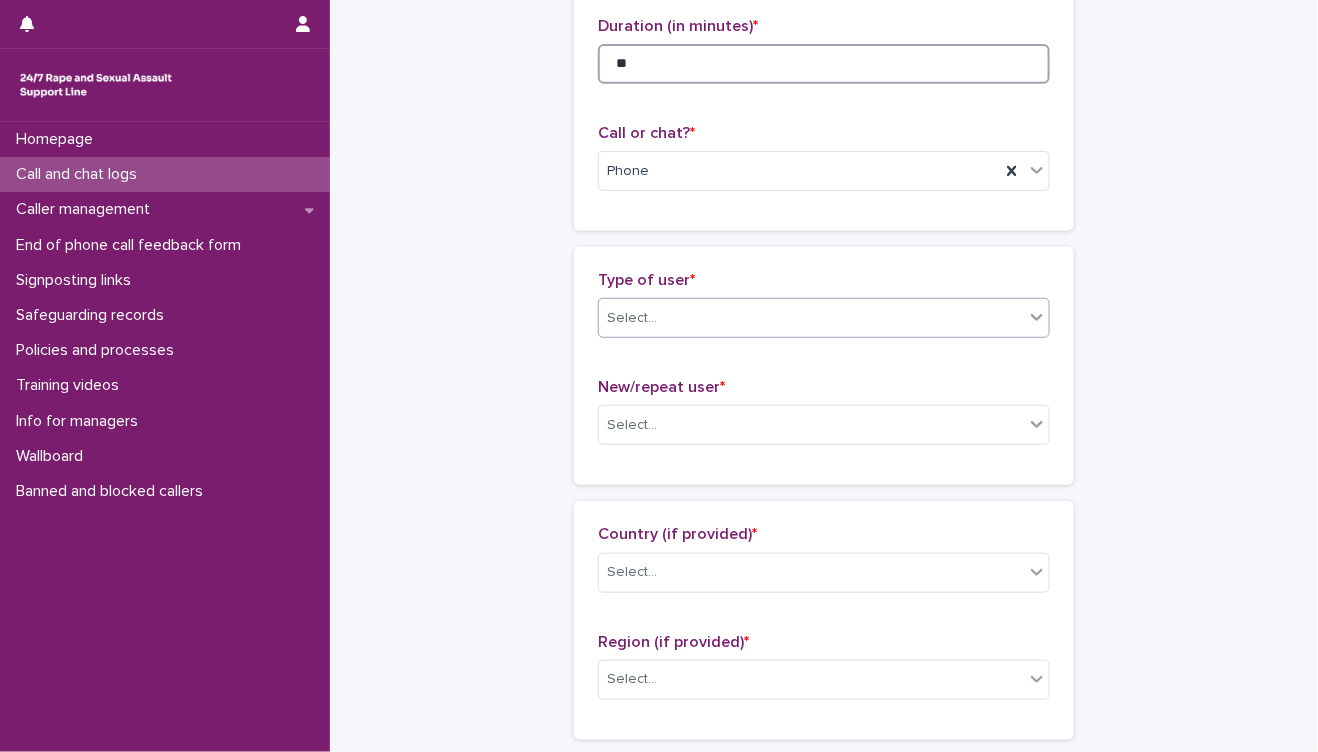 type on "**" 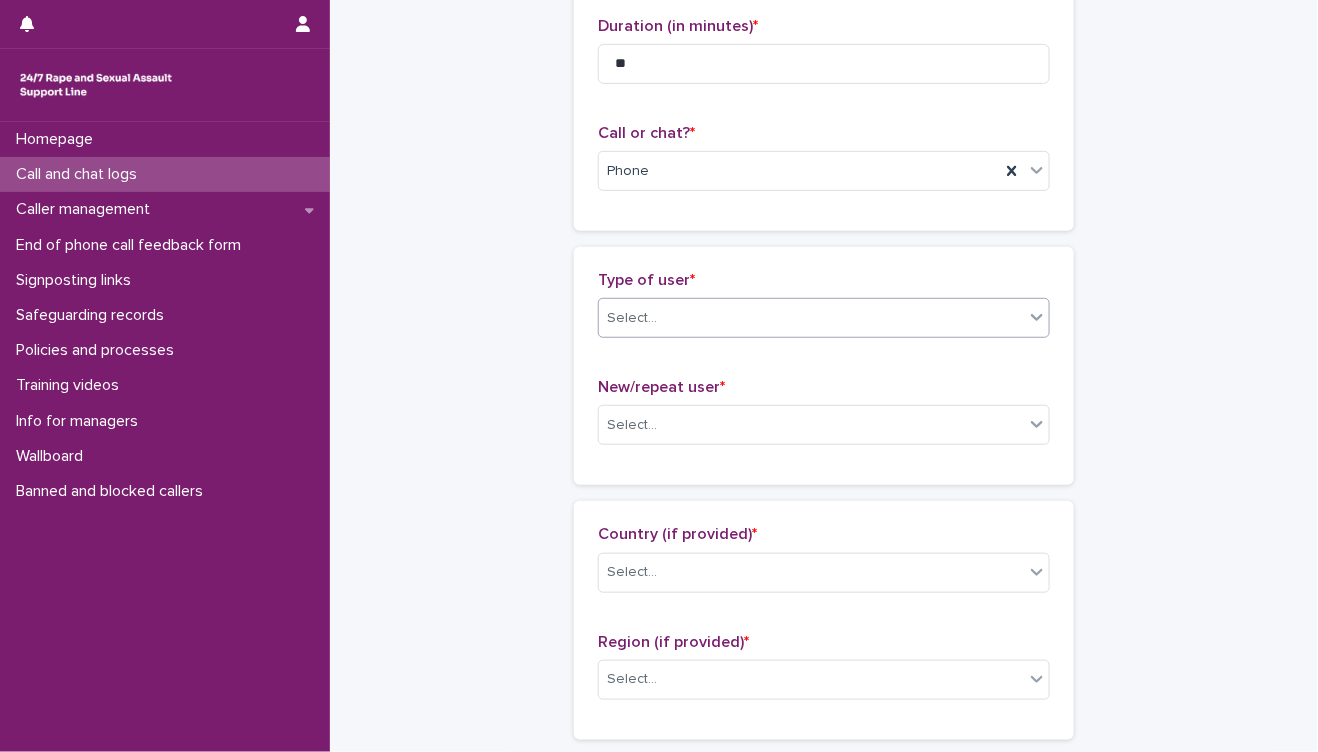 click on "Select..." at bounding box center [824, 318] 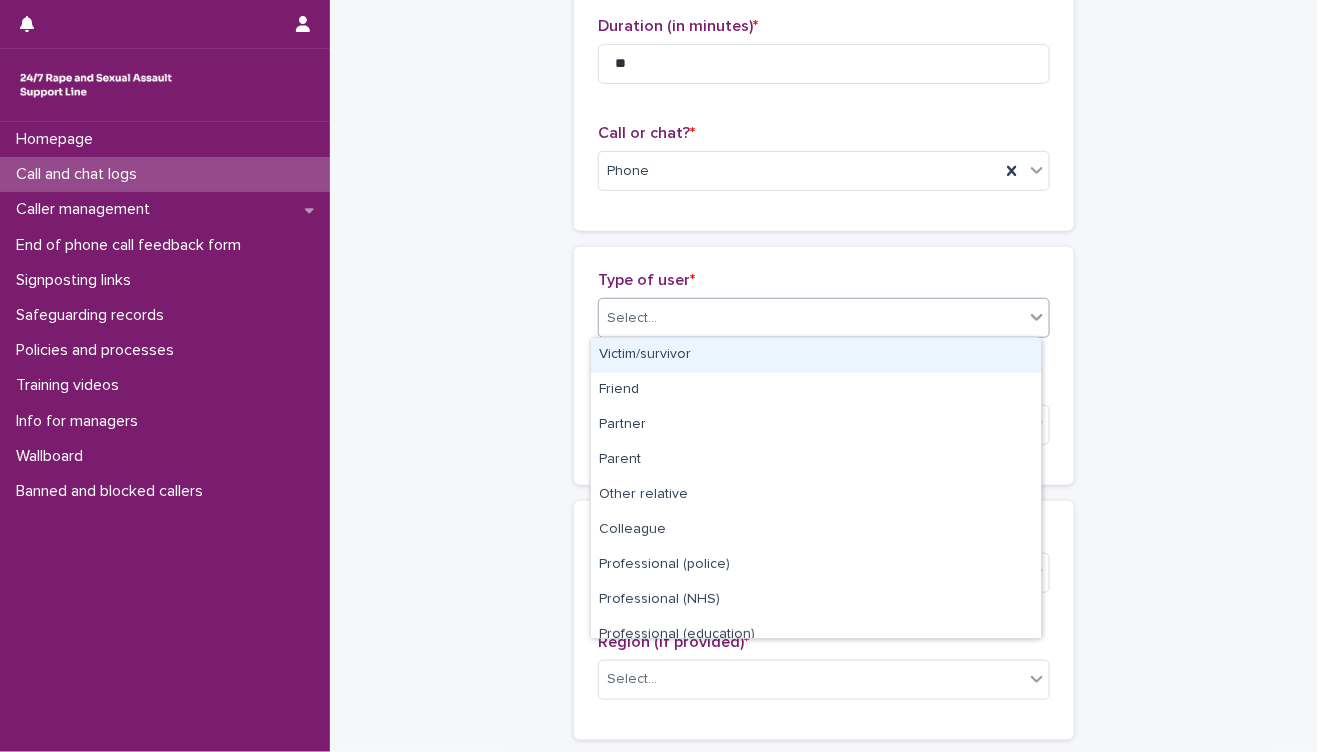 click on "Victim/survivor" at bounding box center (816, 355) 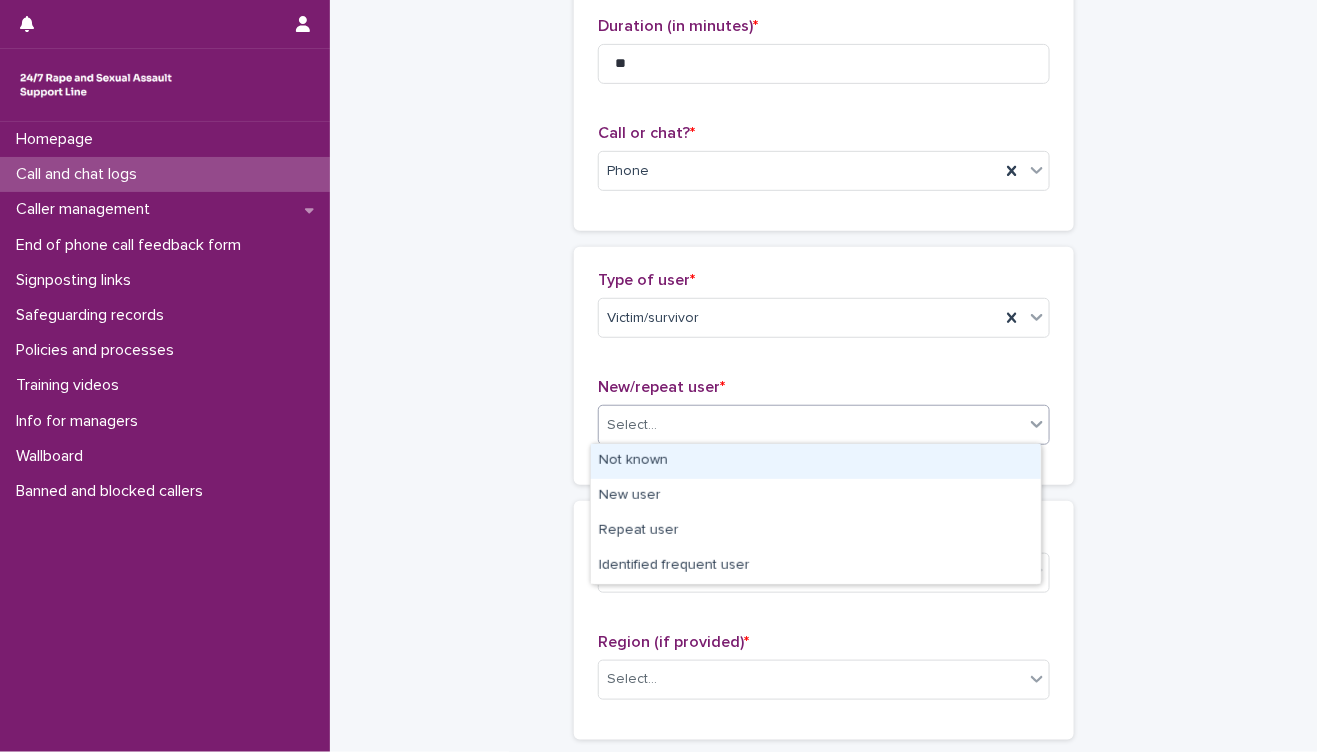 click on "Select..." at bounding box center [811, 425] 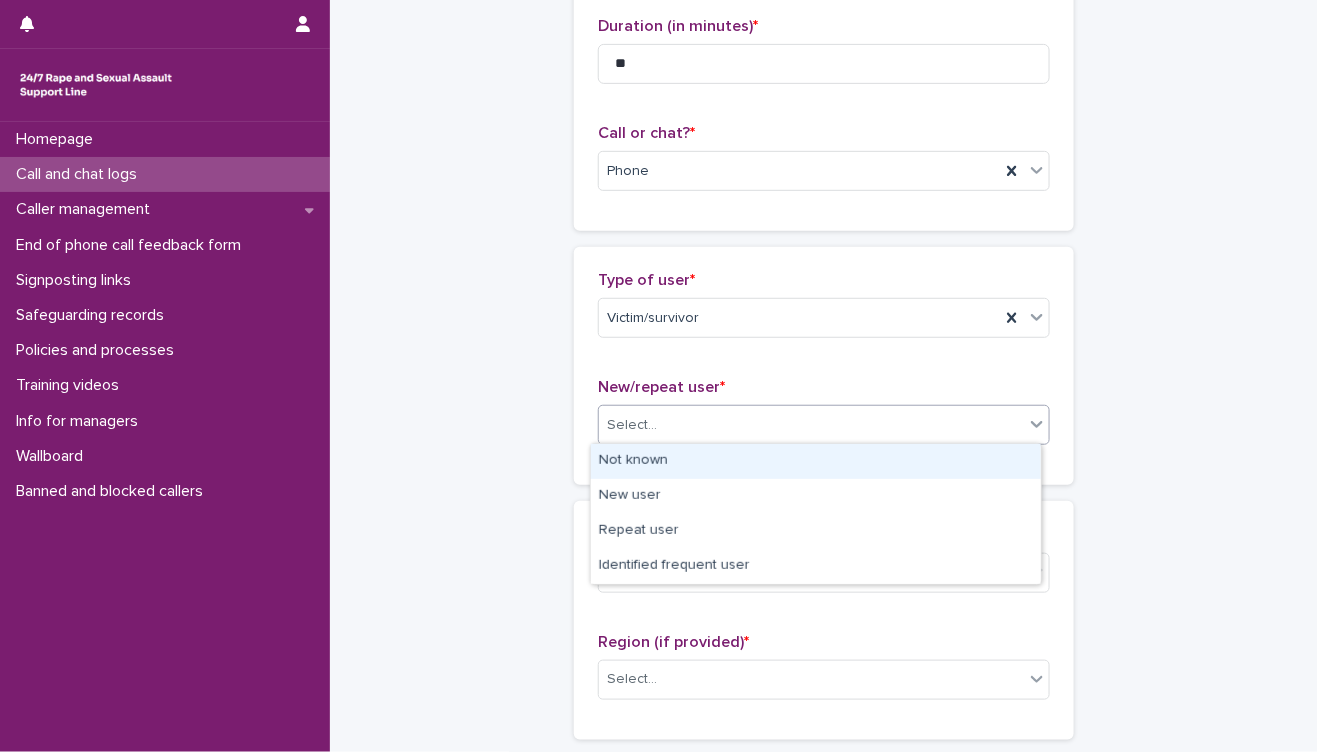 click on "Not known" at bounding box center [816, 461] 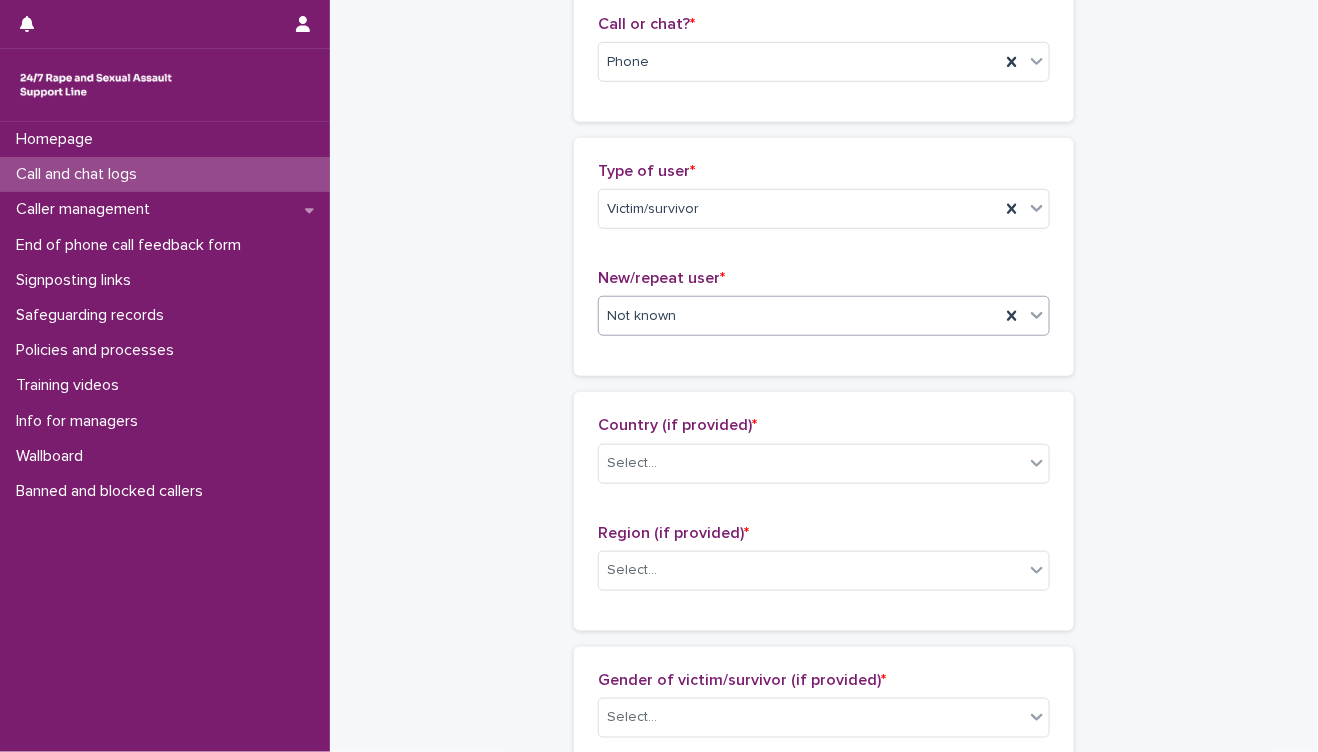 scroll, scrollTop: 446, scrollLeft: 0, axis: vertical 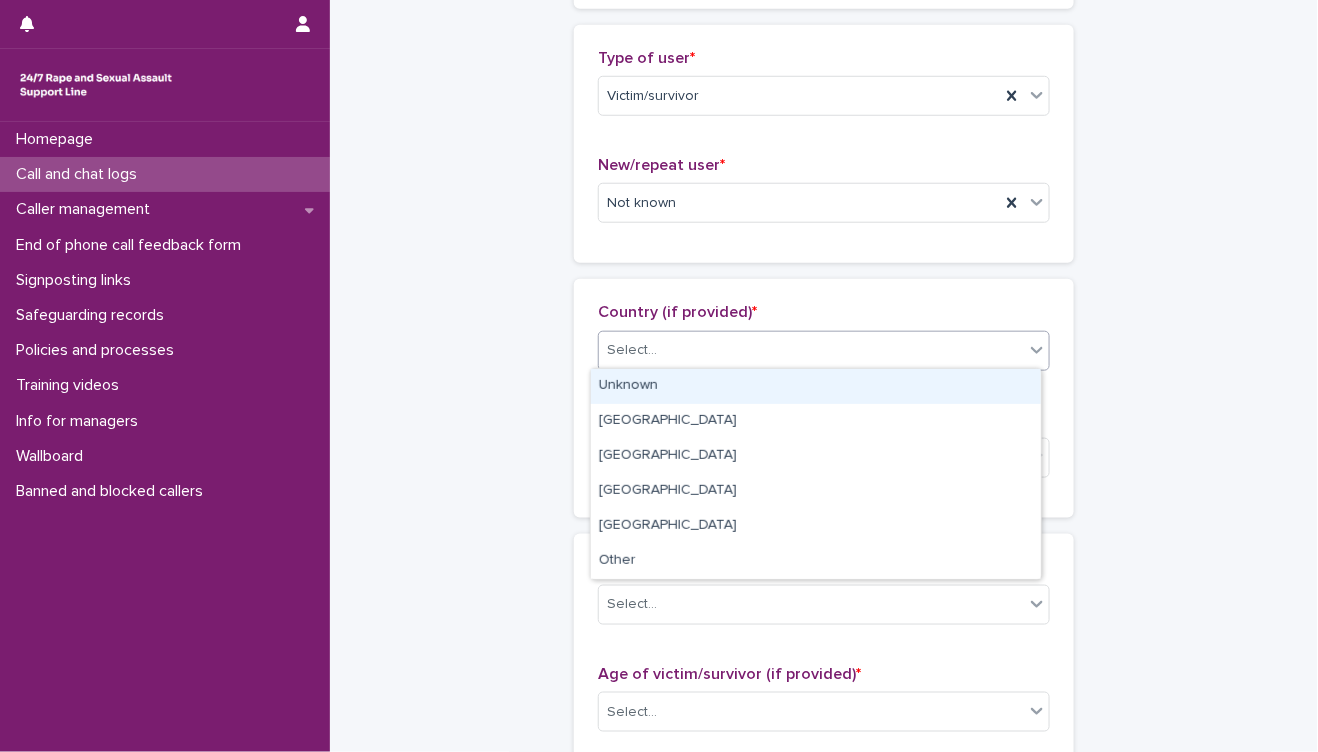 click on "Select..." at bounding box center (811, 350) 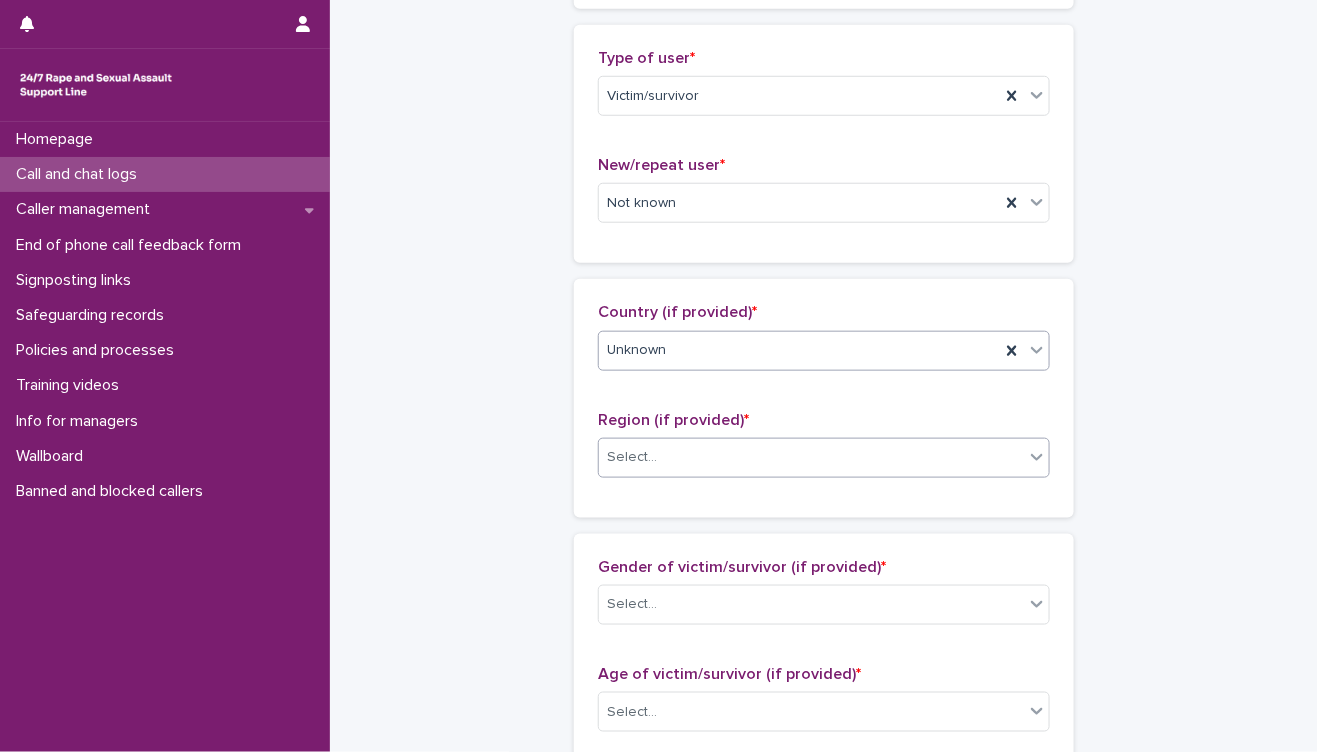 click on "Select..." at bounding box center [811, 457] 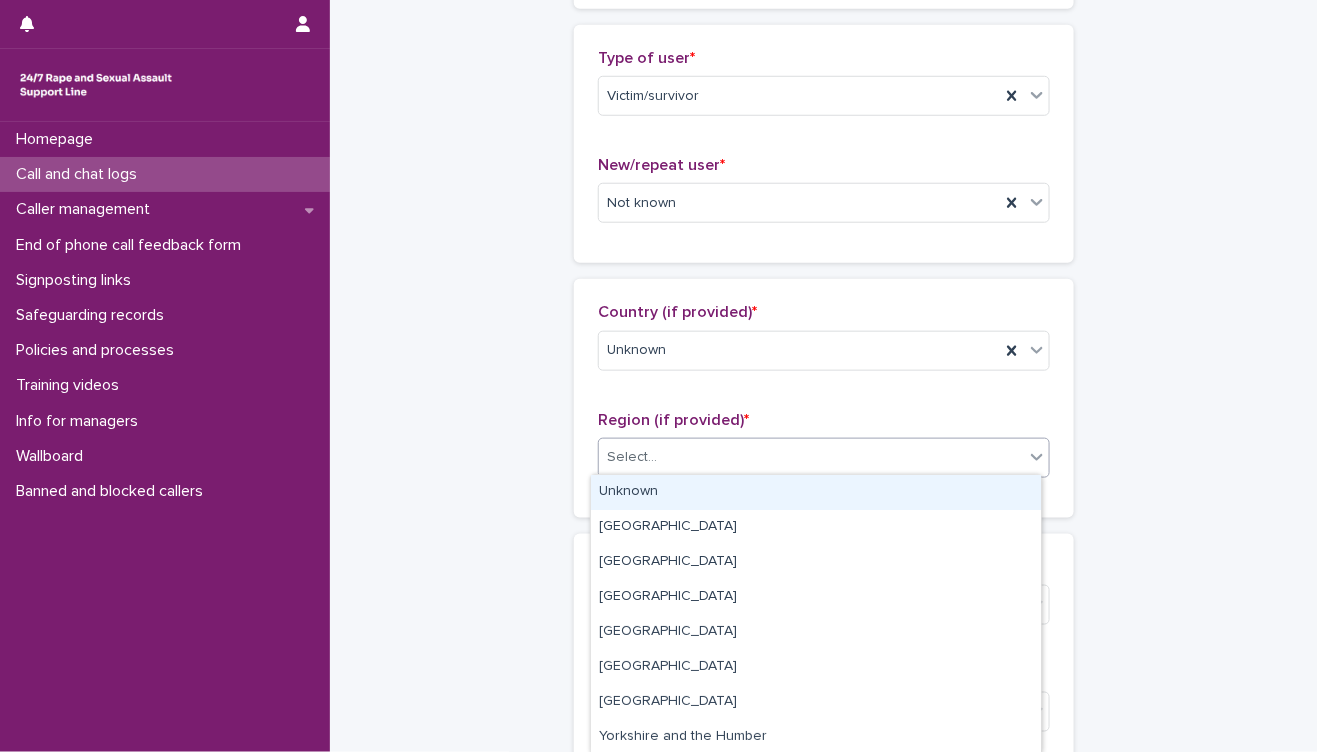 click on "Unknown" at bounding box center (816, 492) 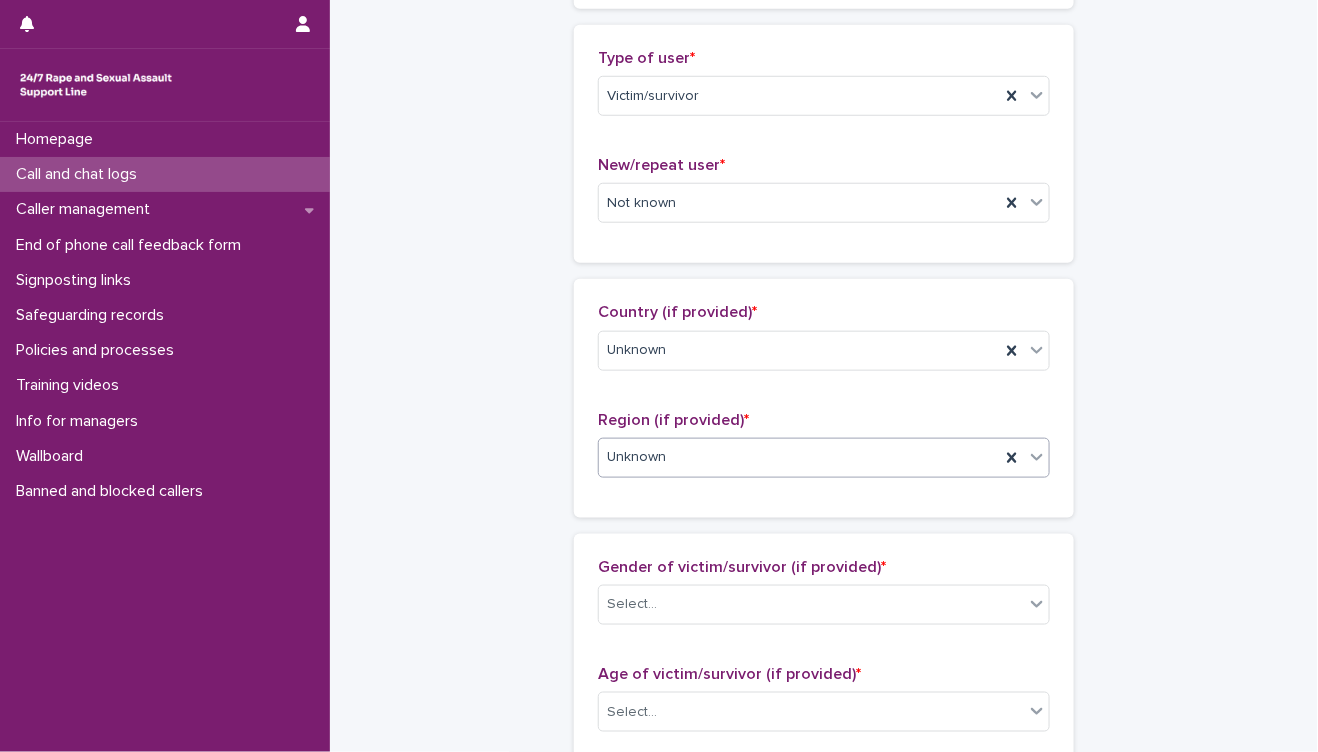 scroll, scrollTop: 779, scrollLeft: 0, axis: vertical 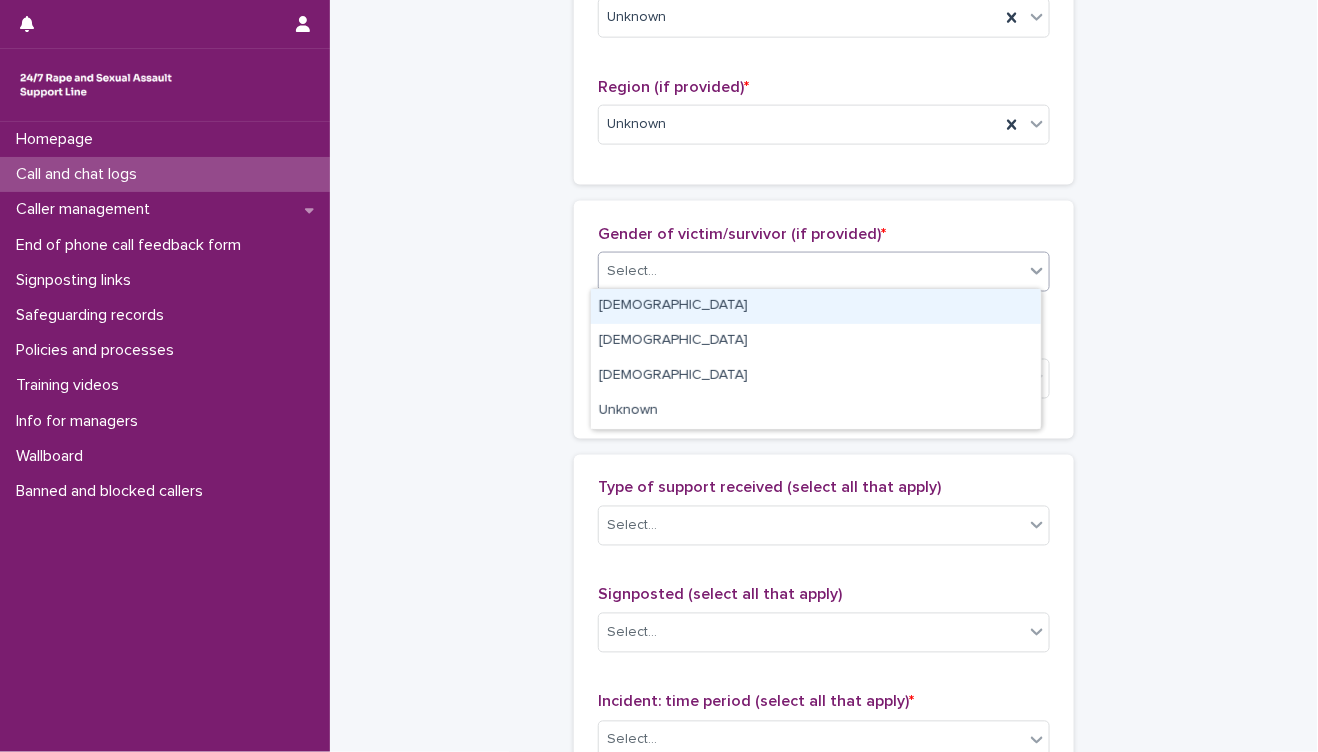 click on "Select..." at bounding box center (811, 271) 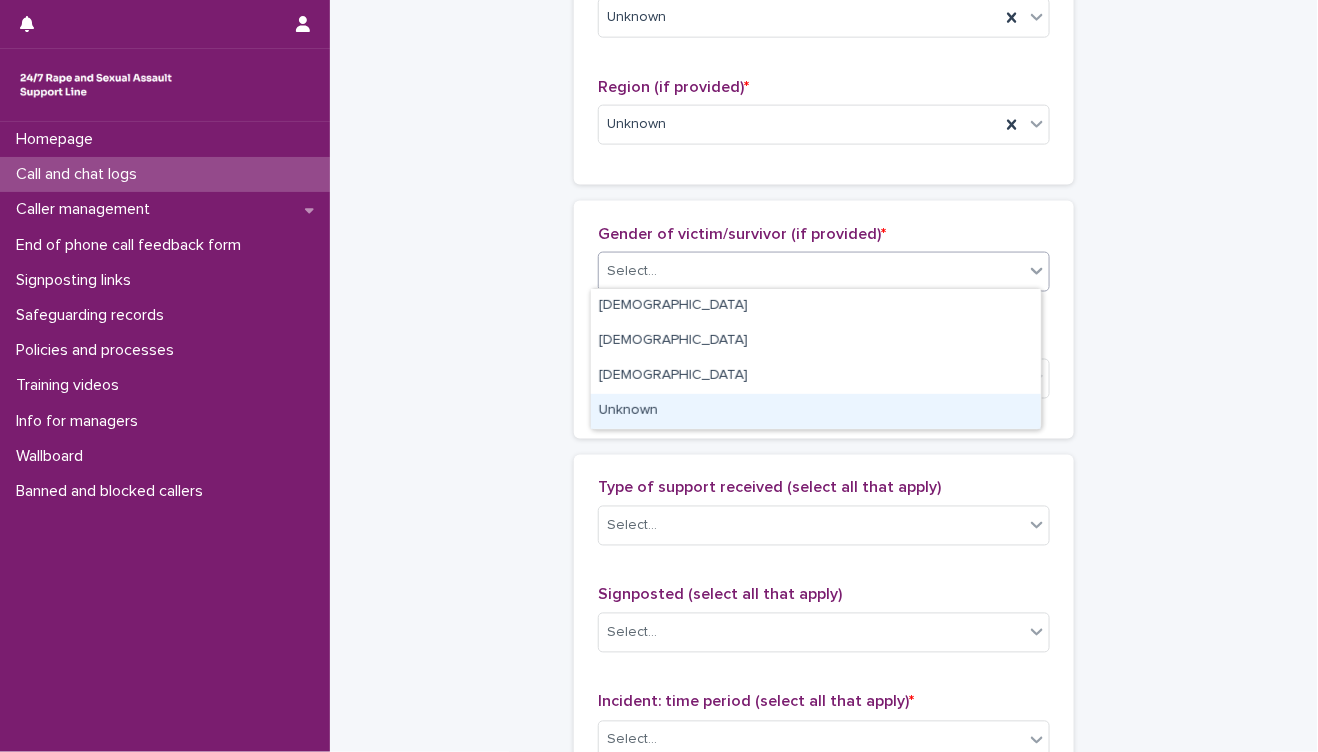 click on "Unknown" at bounding box center (816, 411) 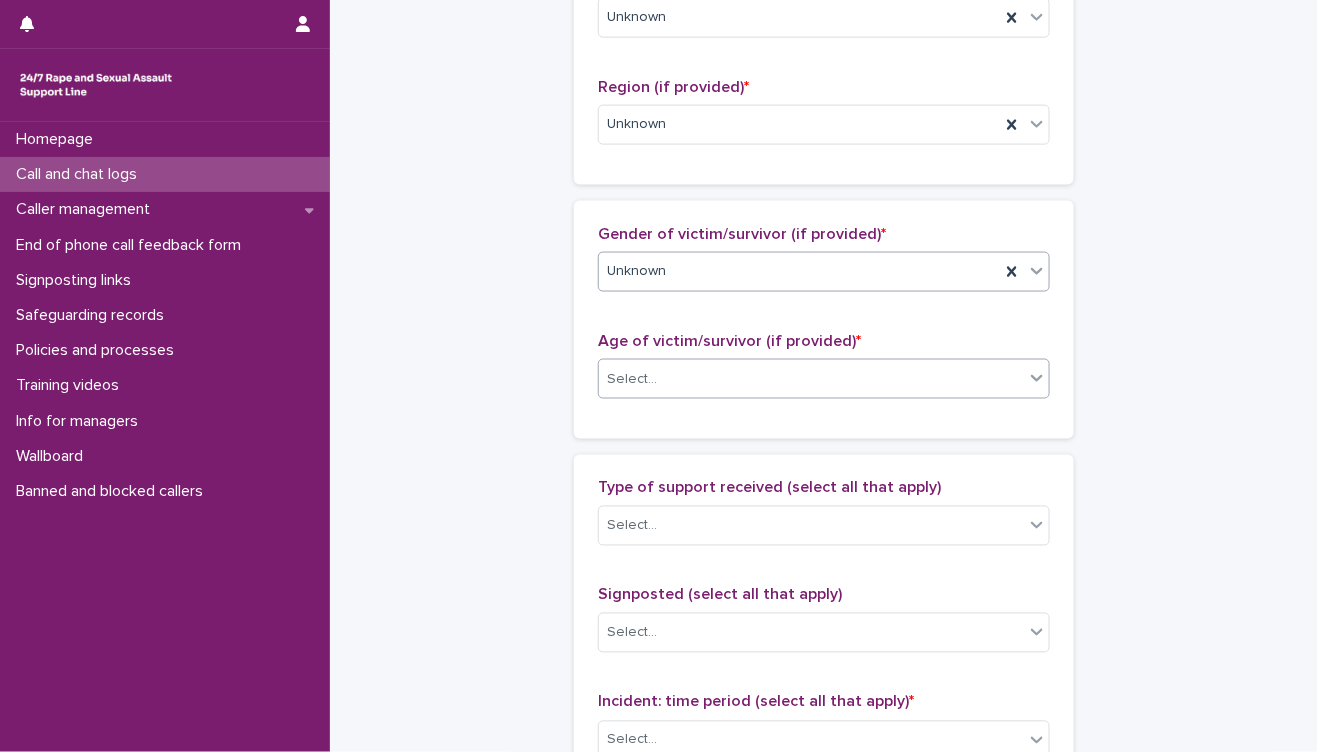 click on "Select..." at bounding box center (811, 379) 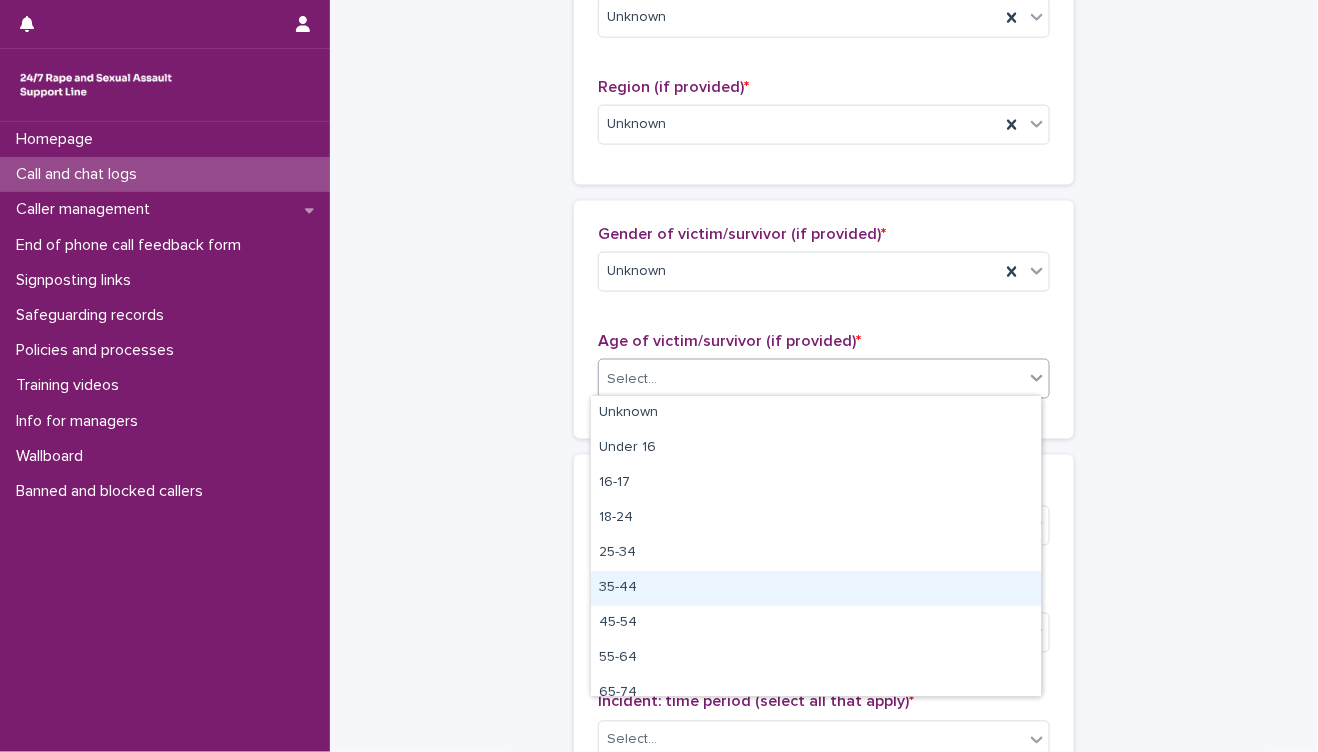 click on "35-44" at bounding box center [816, 588] 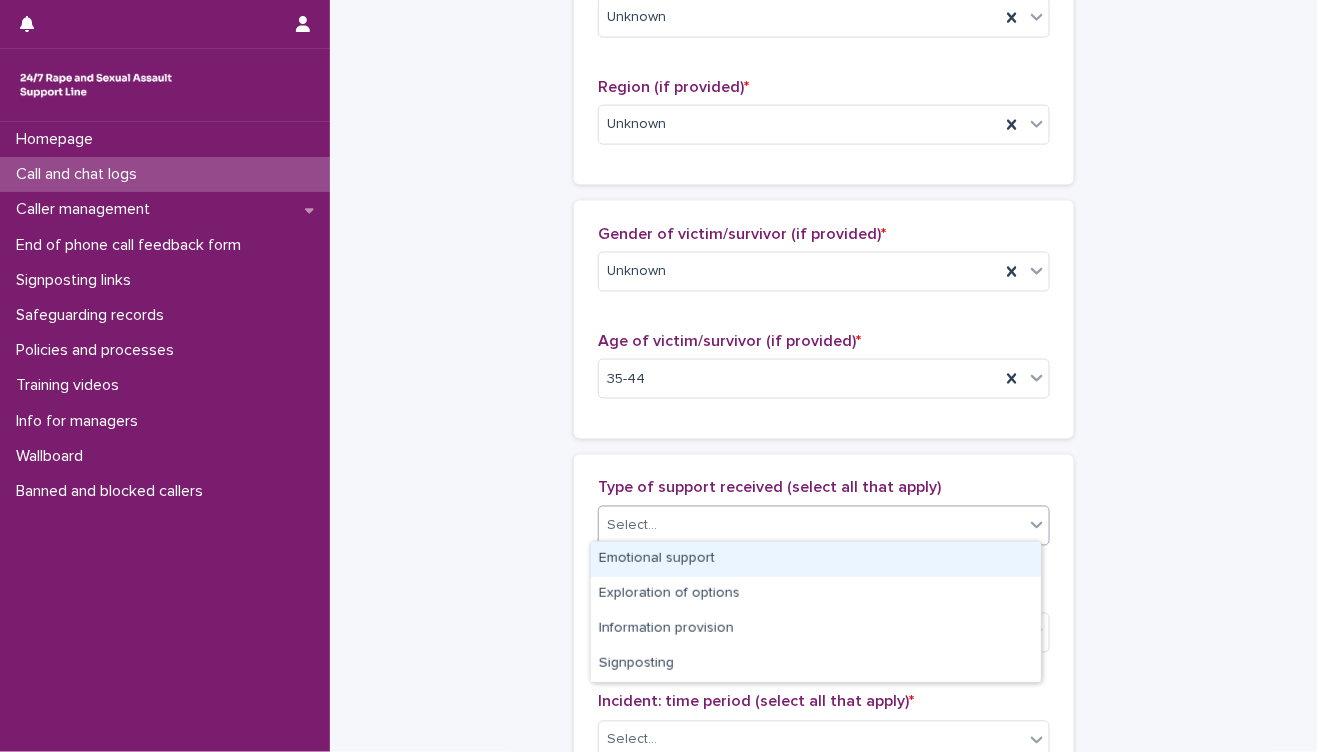 click on "Select..." at bounding box center (811, 526) 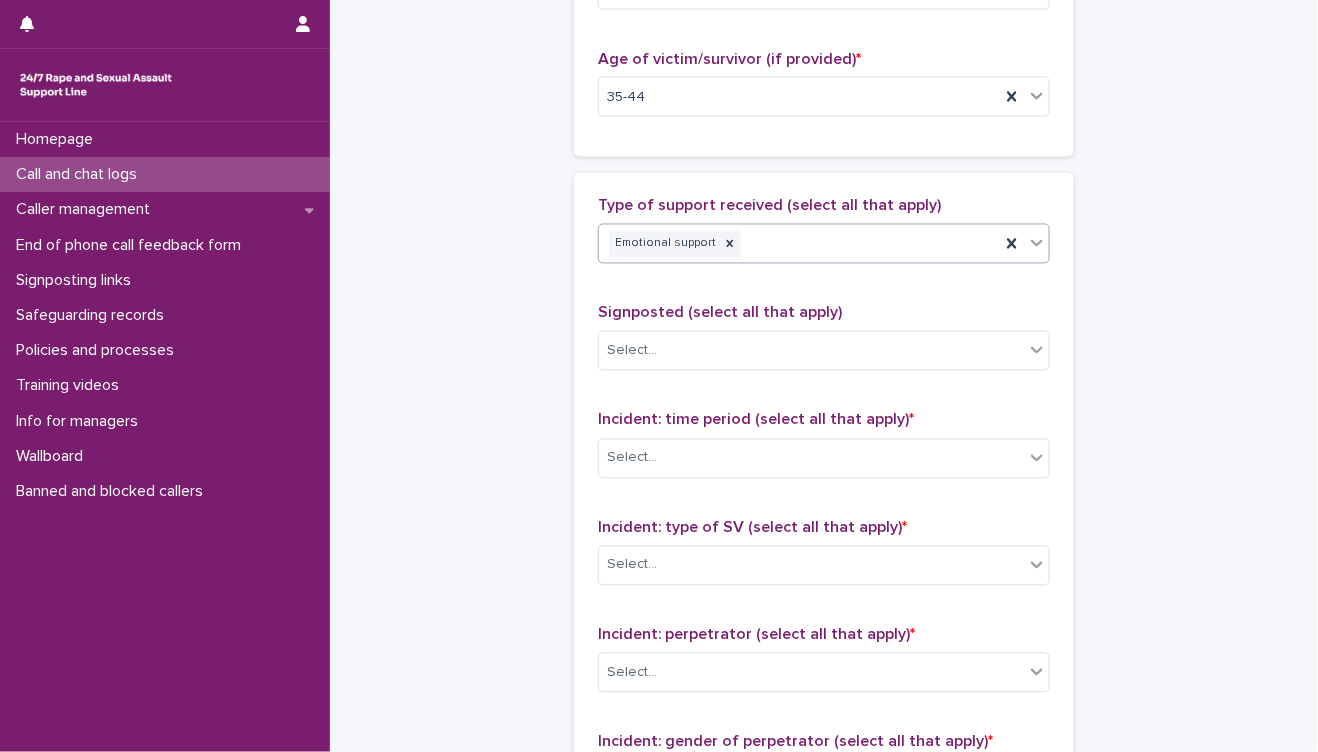 scroll, scrollTop: 1112, scrollLeft: 0, axis: vertical 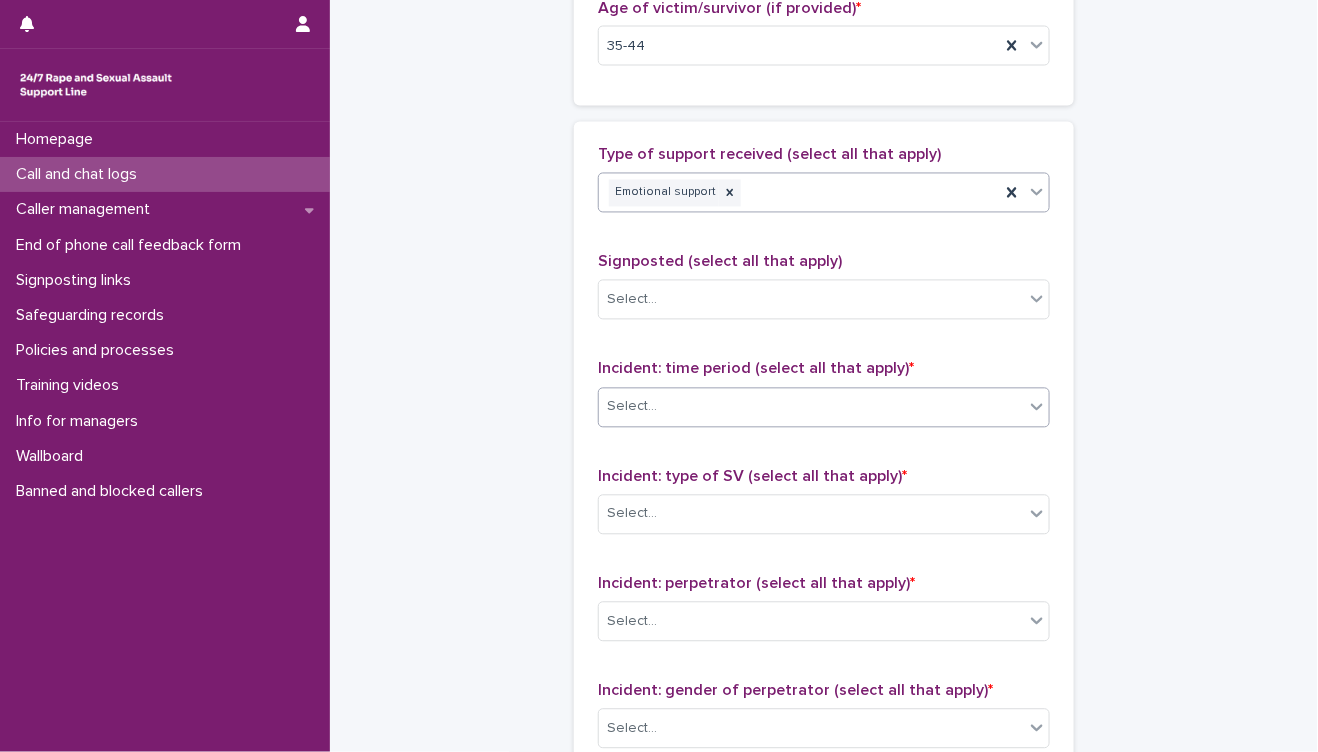 click on "Select..." at bounding box center [811, 407] 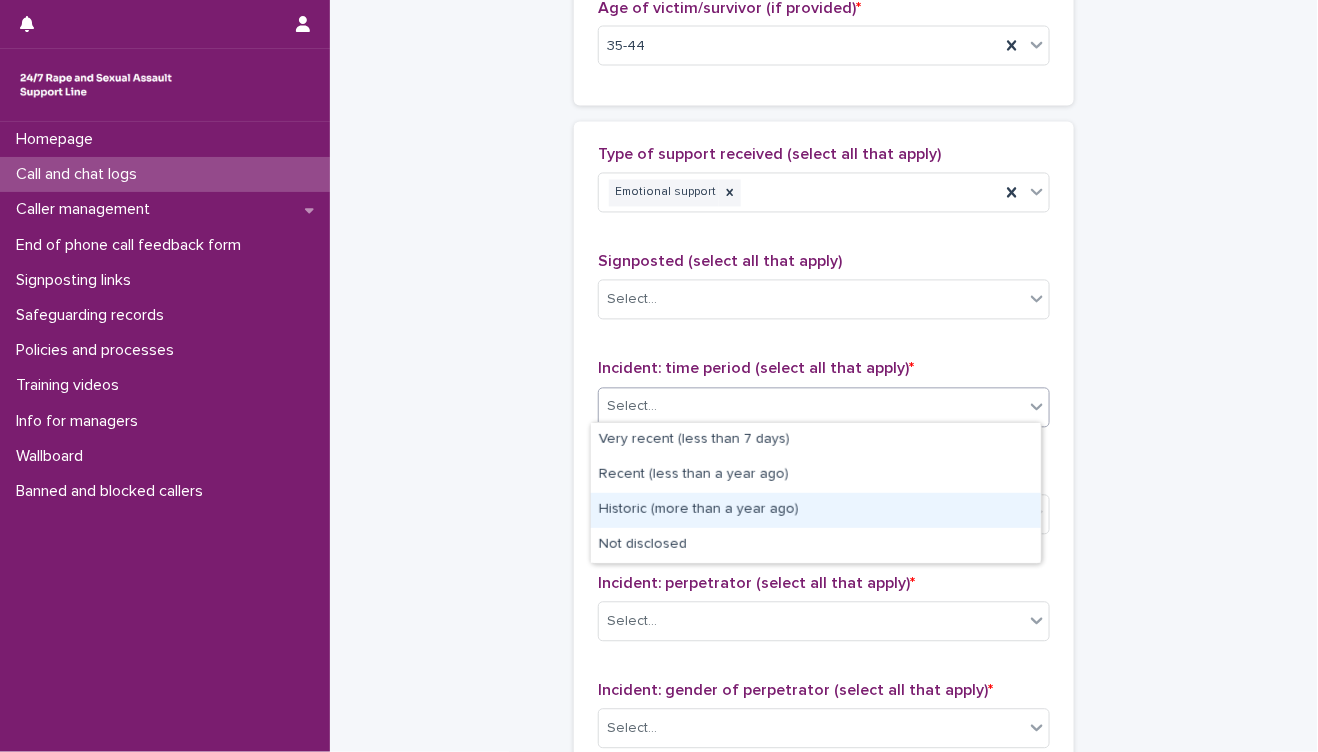 click on "Historic (more than a year ago)" at bounding box center (816, 510) 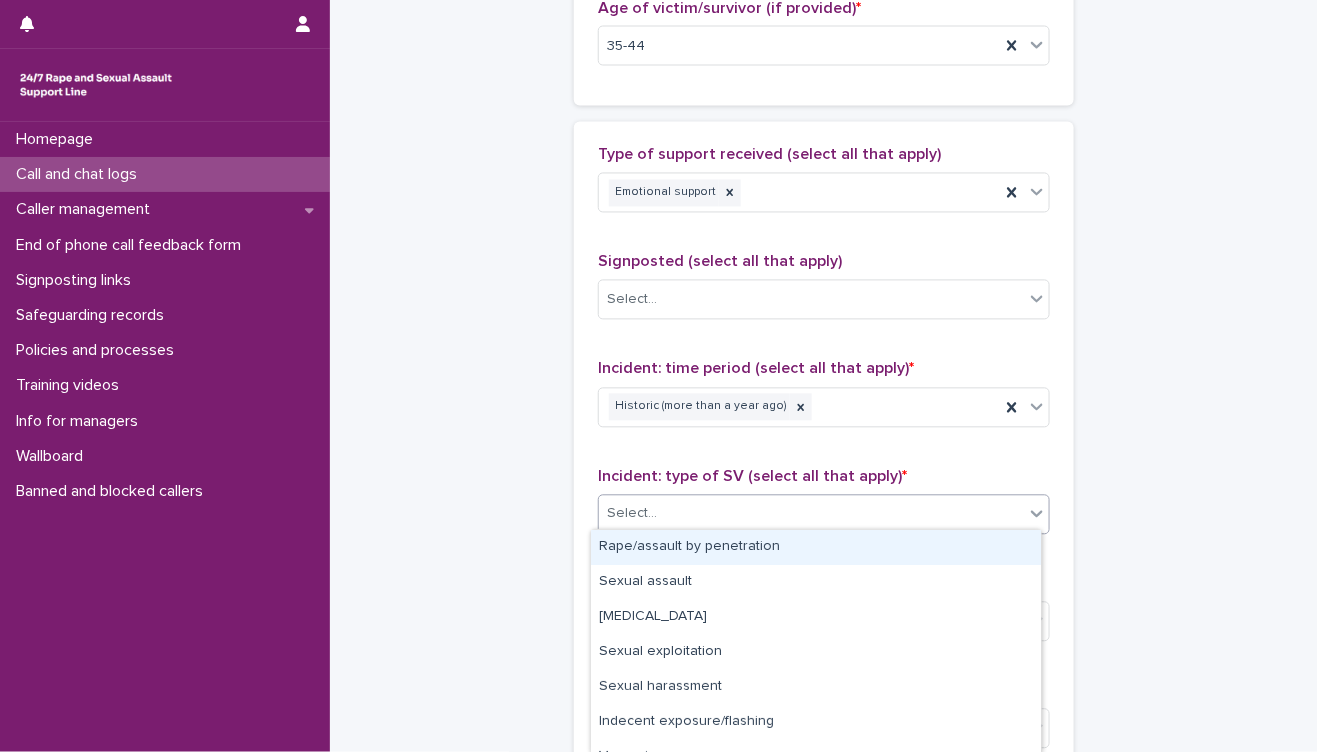 click on "Select..." at bounding box center [811, 514] 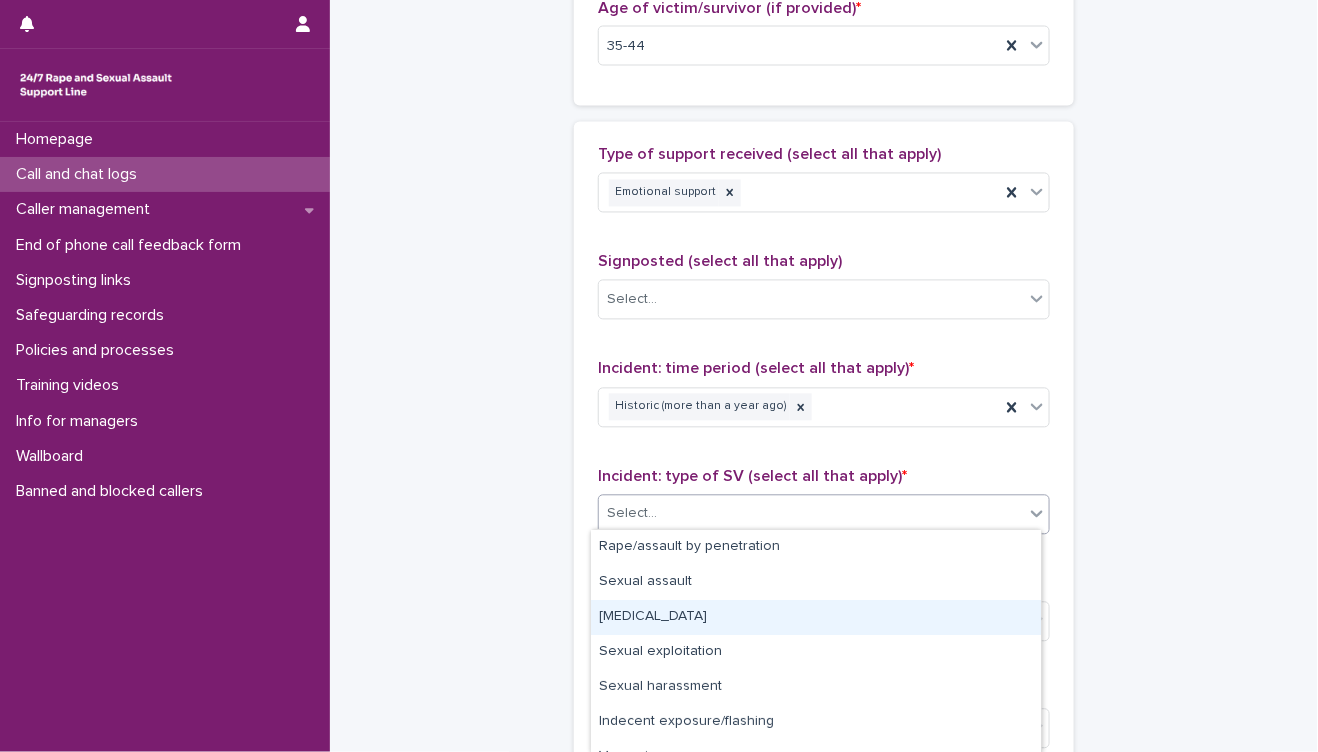 click on "Child sexual abuse" at bounding box center (816, 617) 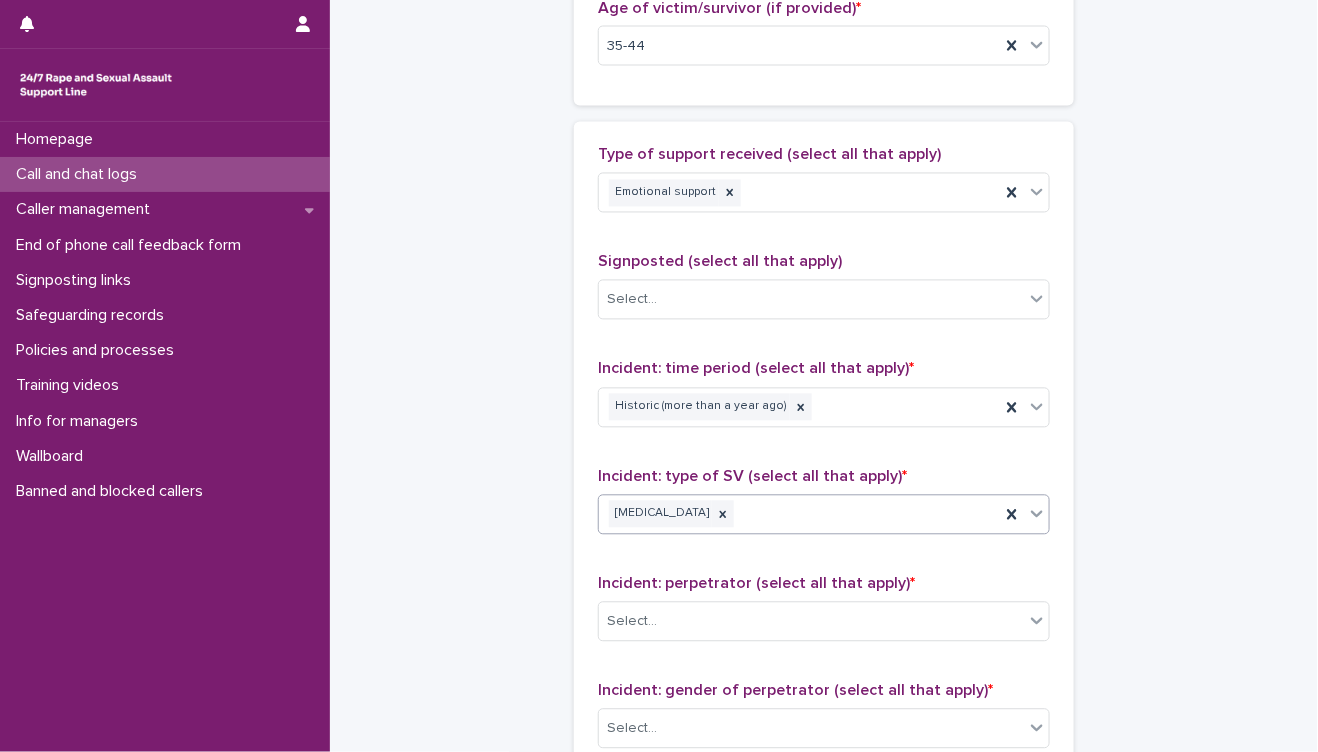 click on "Child sexual abuse" at bounding box center [799, 514] 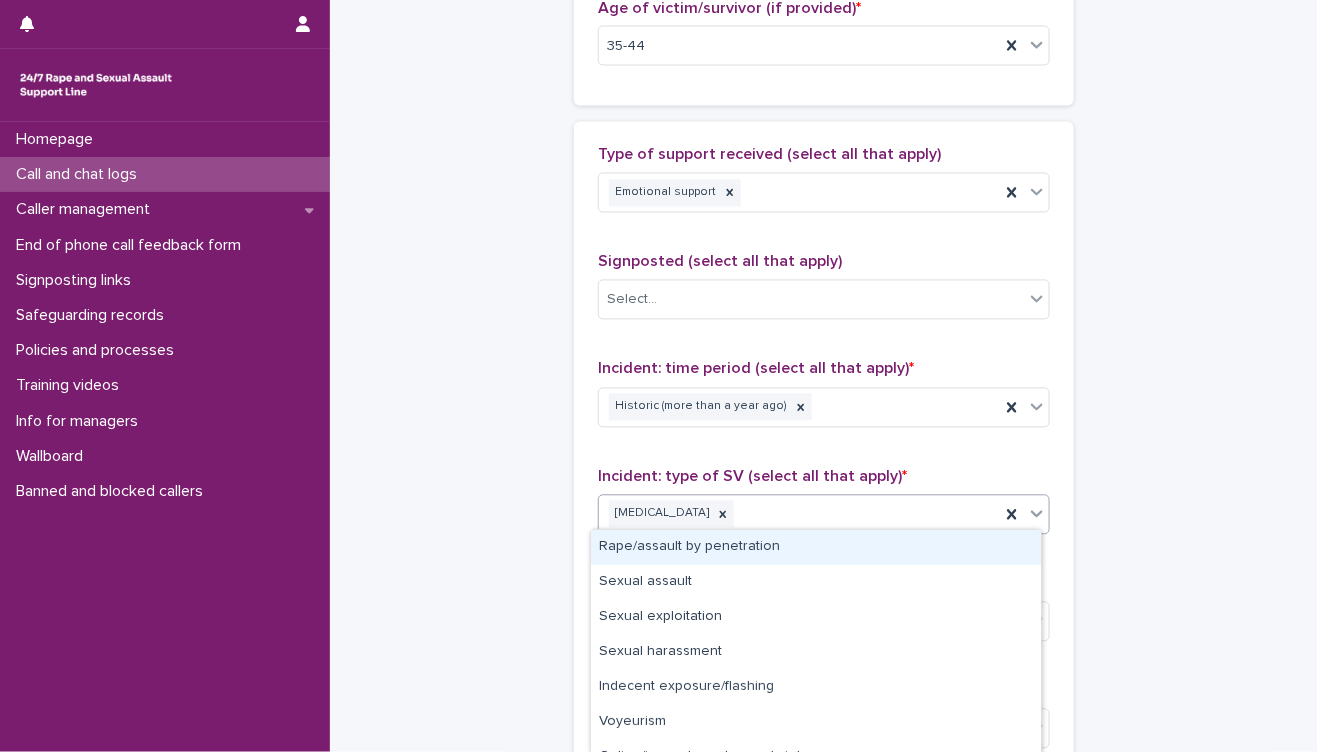 click on "Rape/assault by penetration" at bounding box center (816, 547) 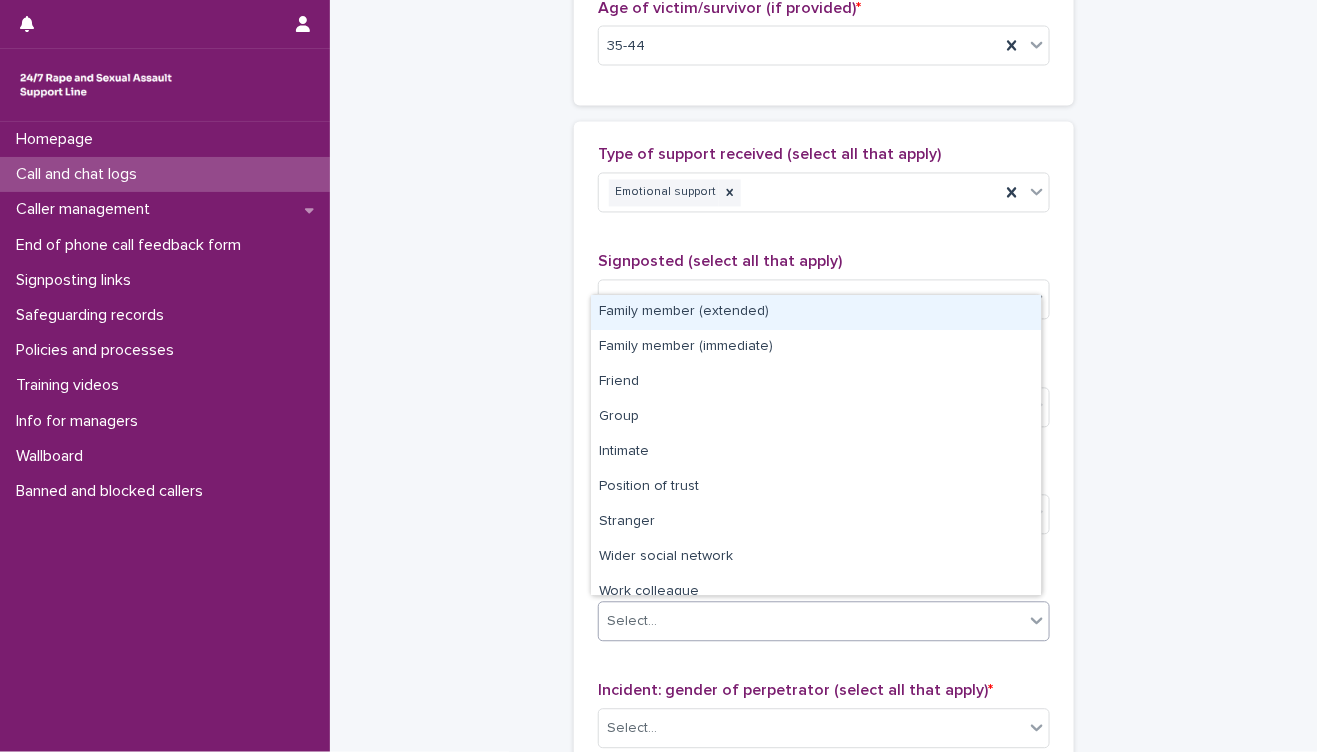 click on "Select..." at bounding box center [811, 622] 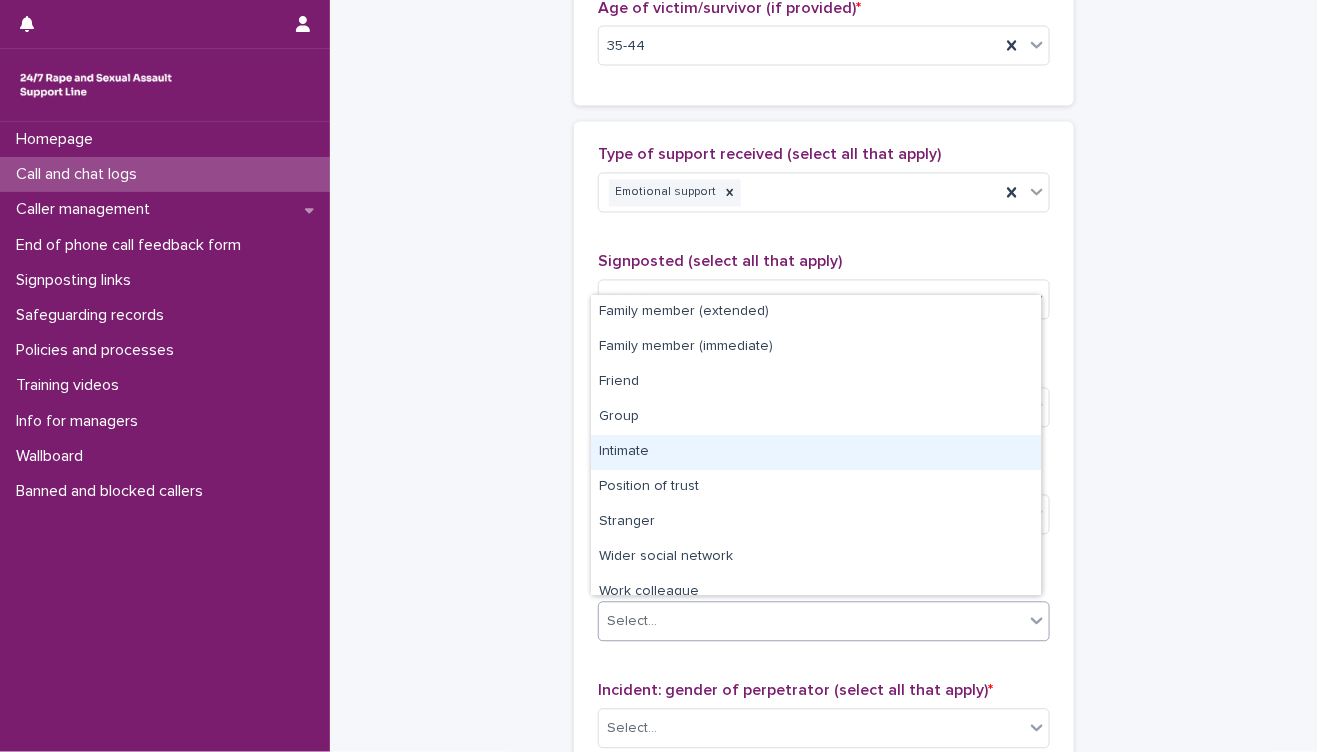 scroll, scrollTop: 84, scrollLeft: 0, axis: vertical 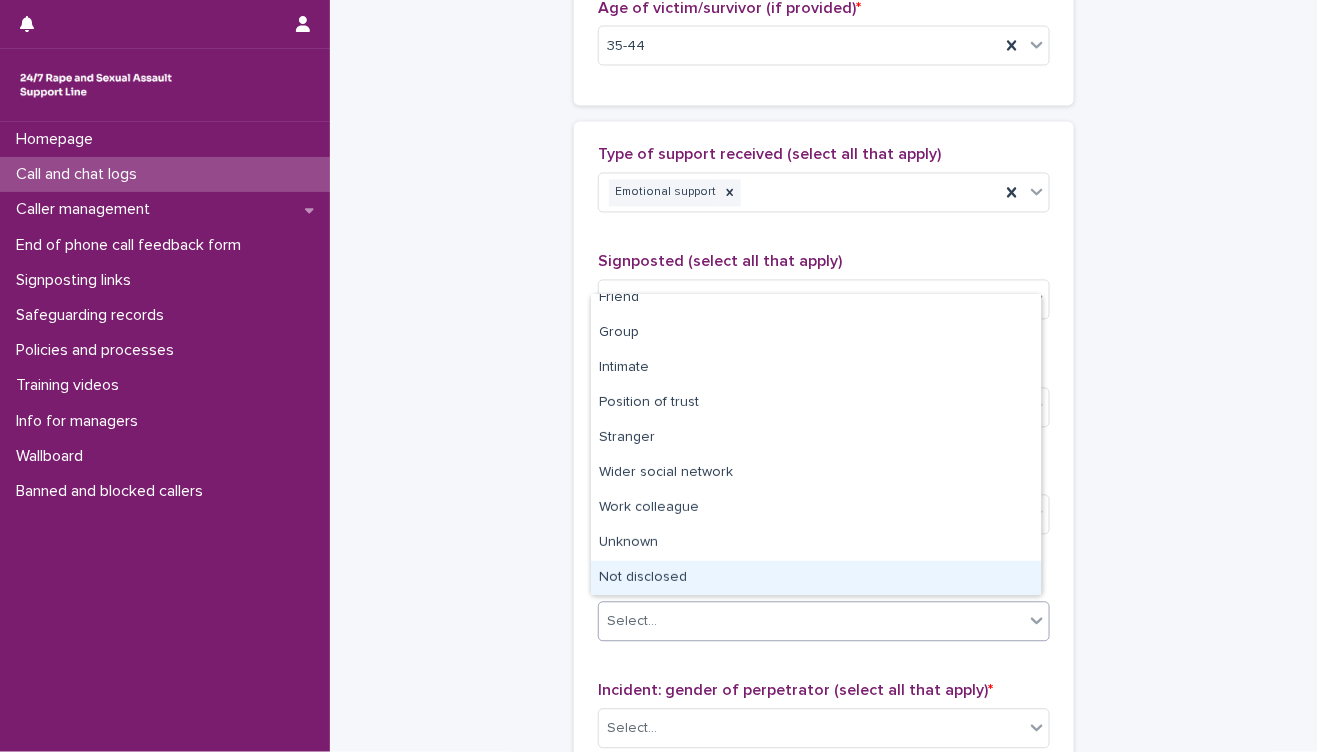 click on "Not disclosed" at bounding box center (816, 578) 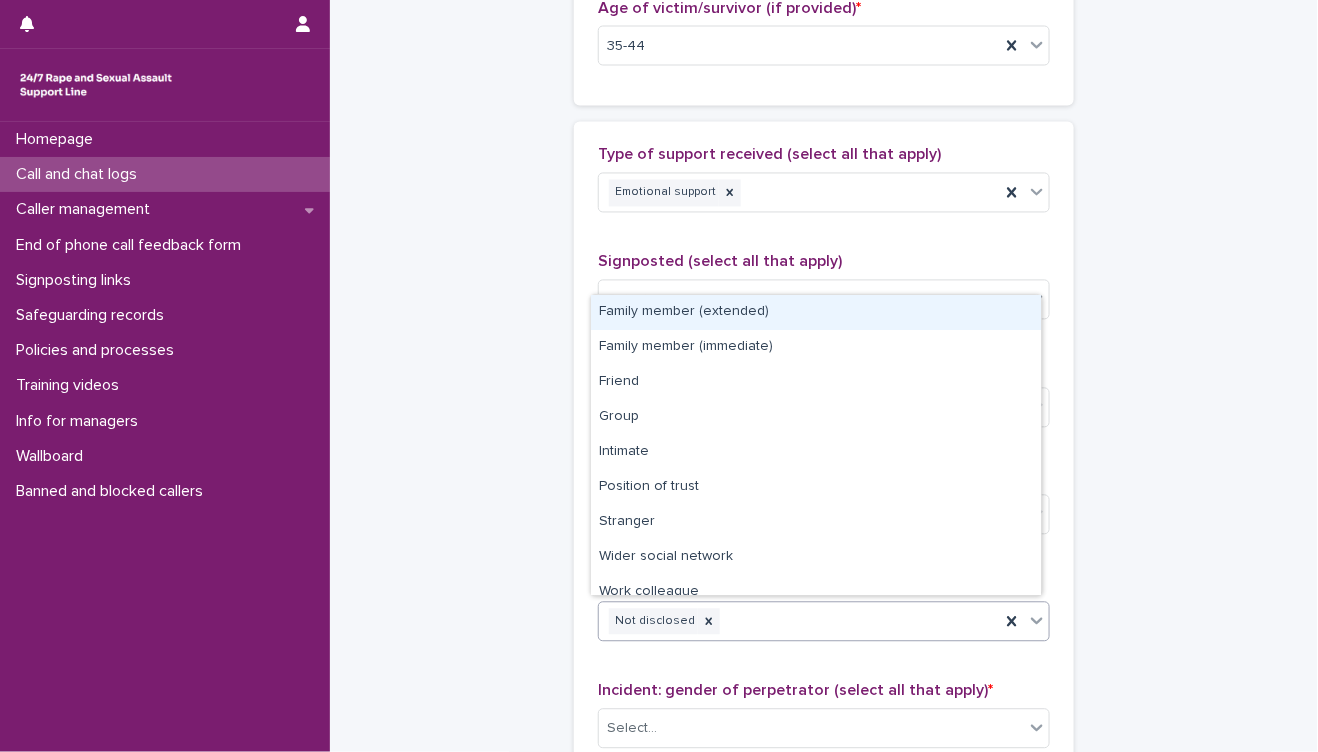 click on "Not disclosed" at bounding box center (799, 622) 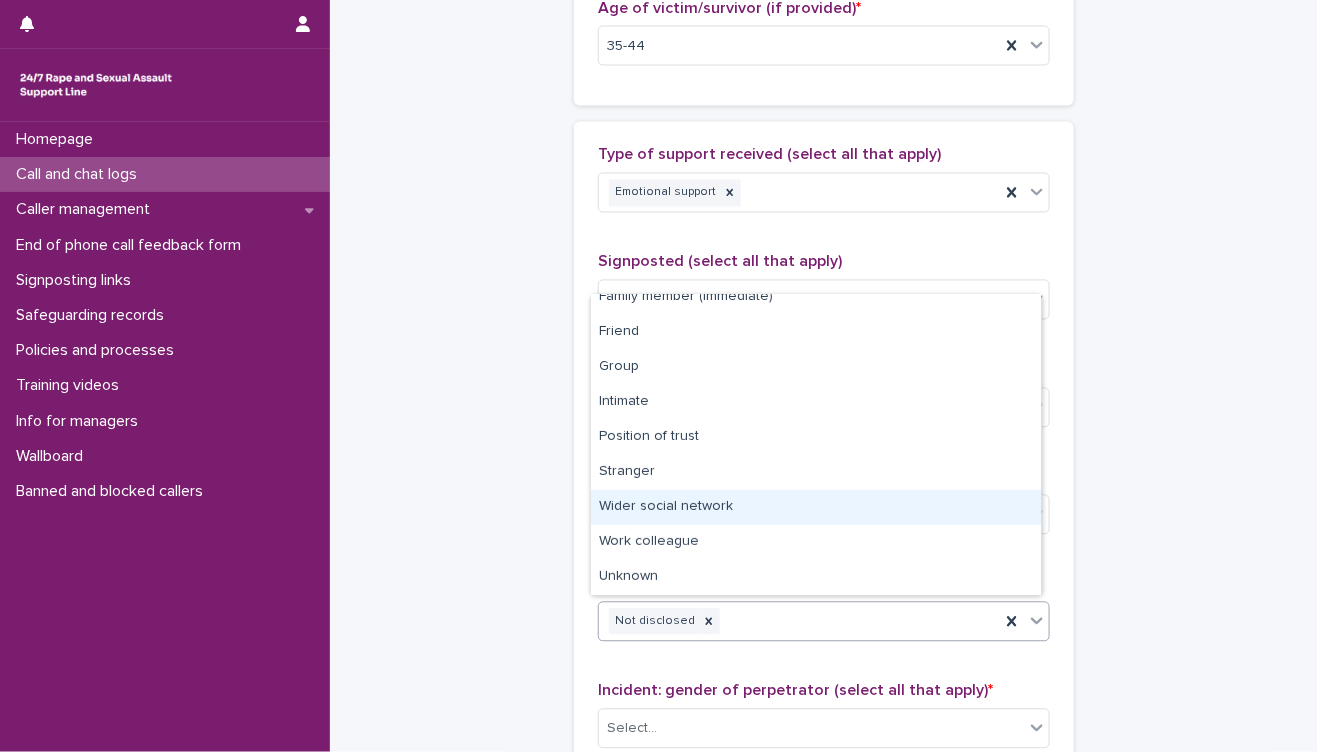scroll, scrollTop: 0, scrollLeft: 0, axis: both 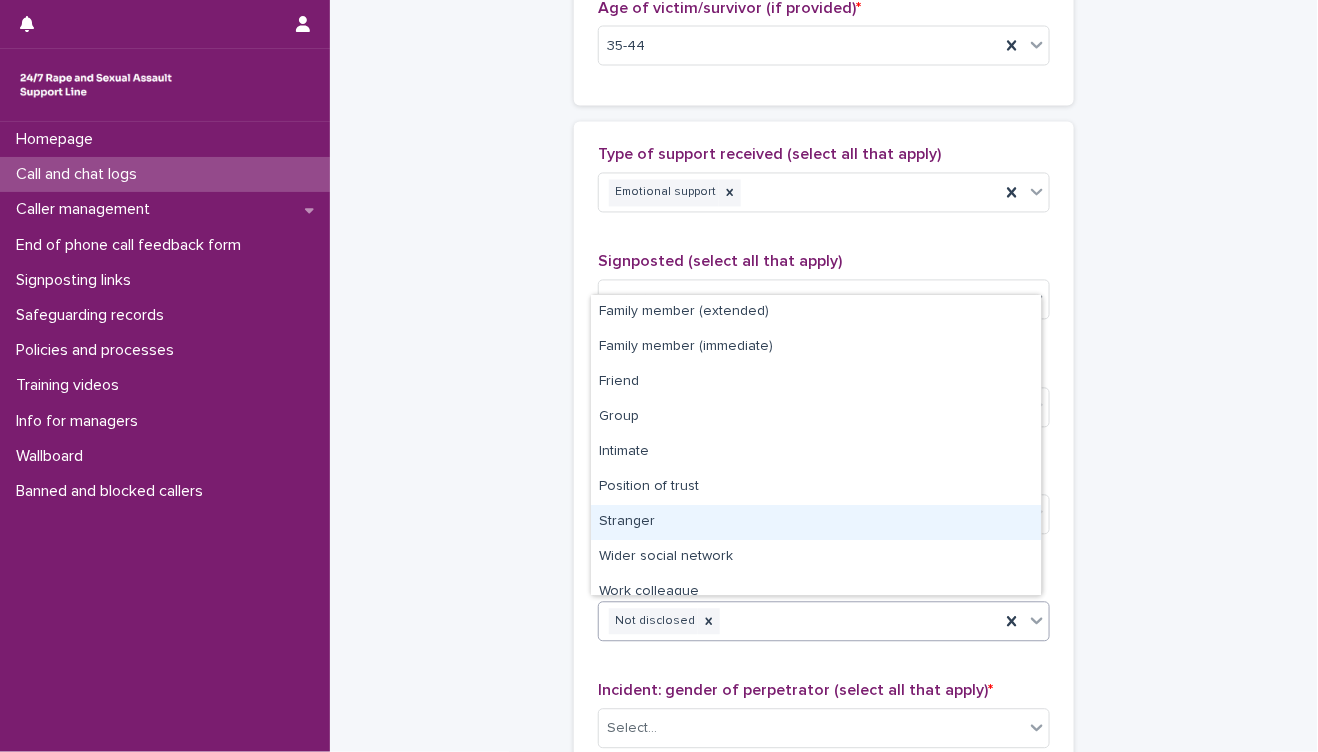 click on "**********" at bounding box center (824, -28) 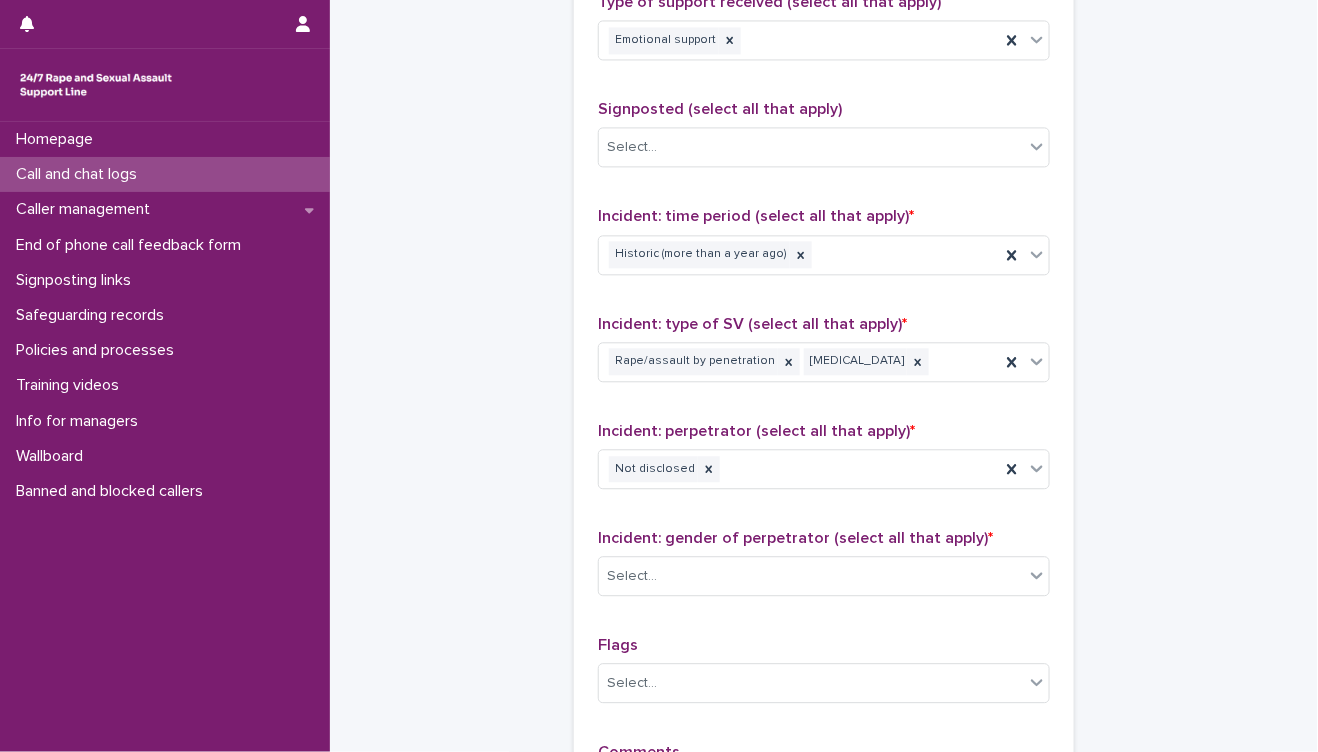 scroll, scrollTop: 1557, scrollLeft: 0, axis: vertical 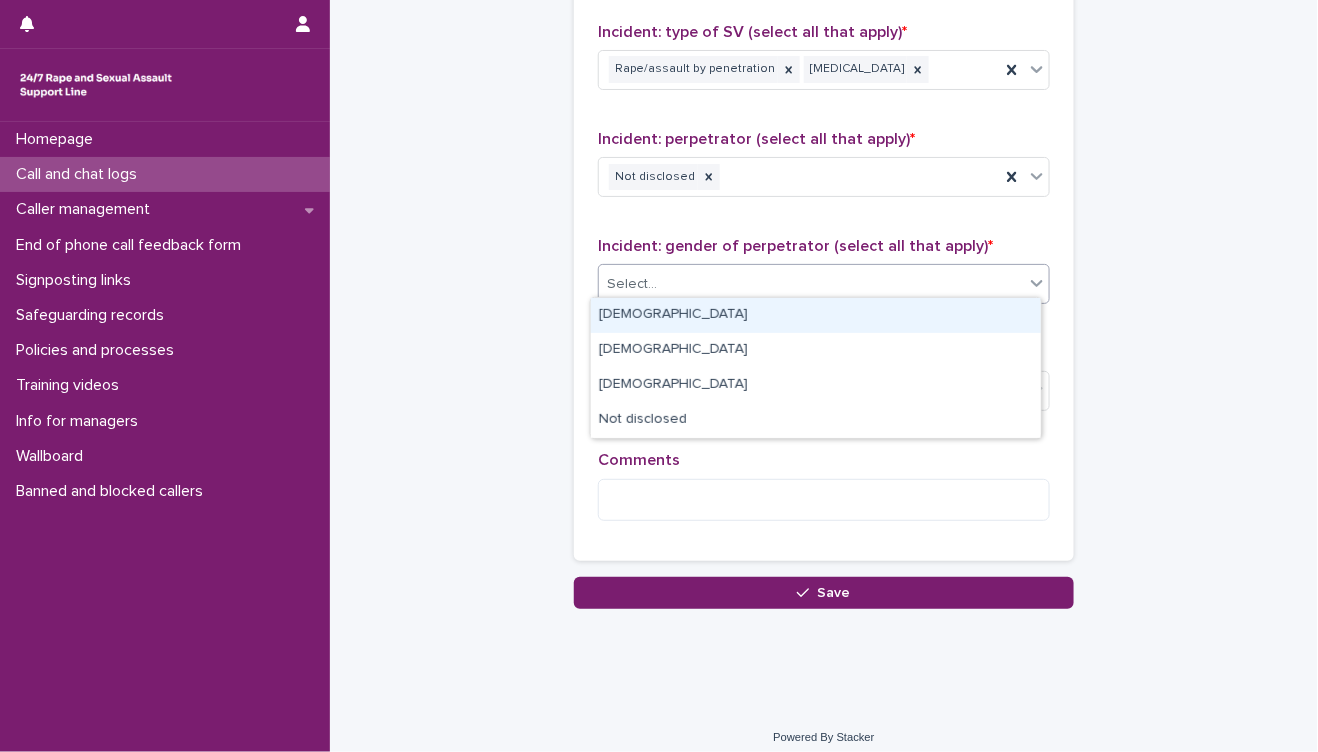 click on "Select..." at bounding box center (811, 284) 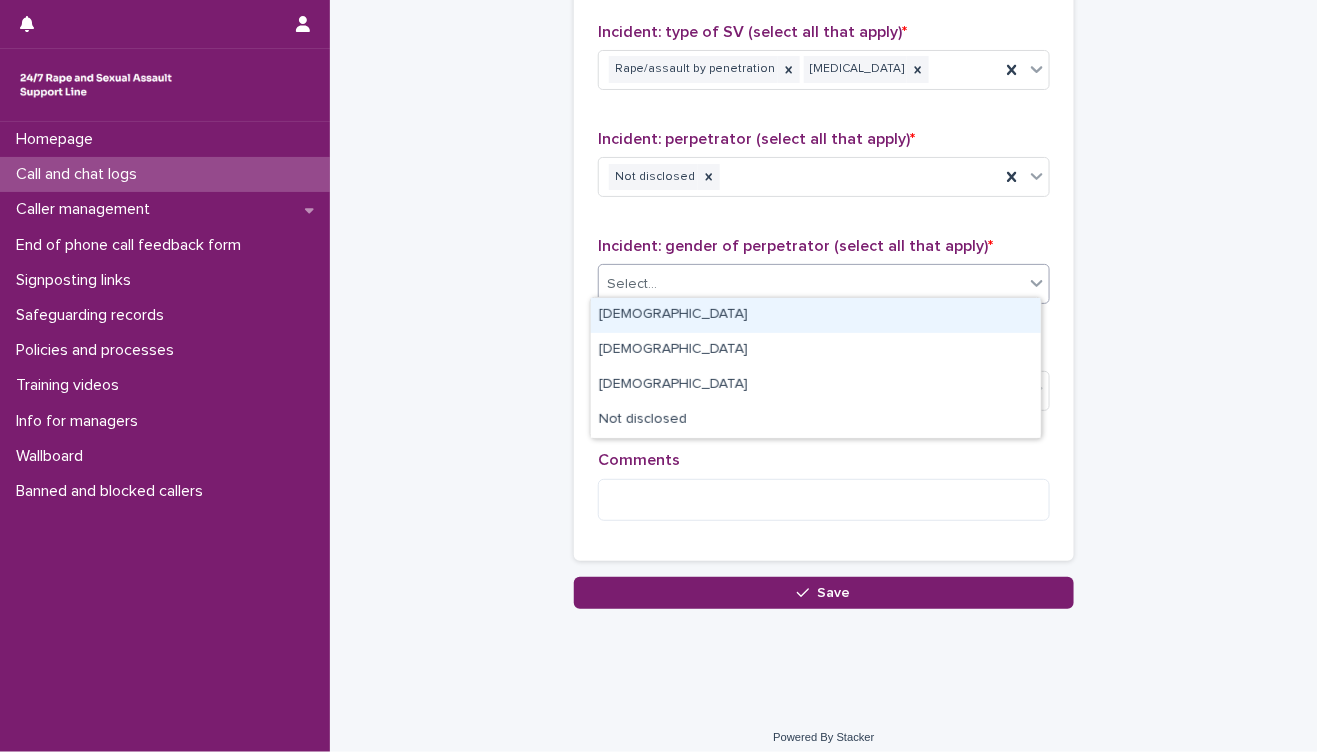 click on "Male" at bounding box center (816, 315) 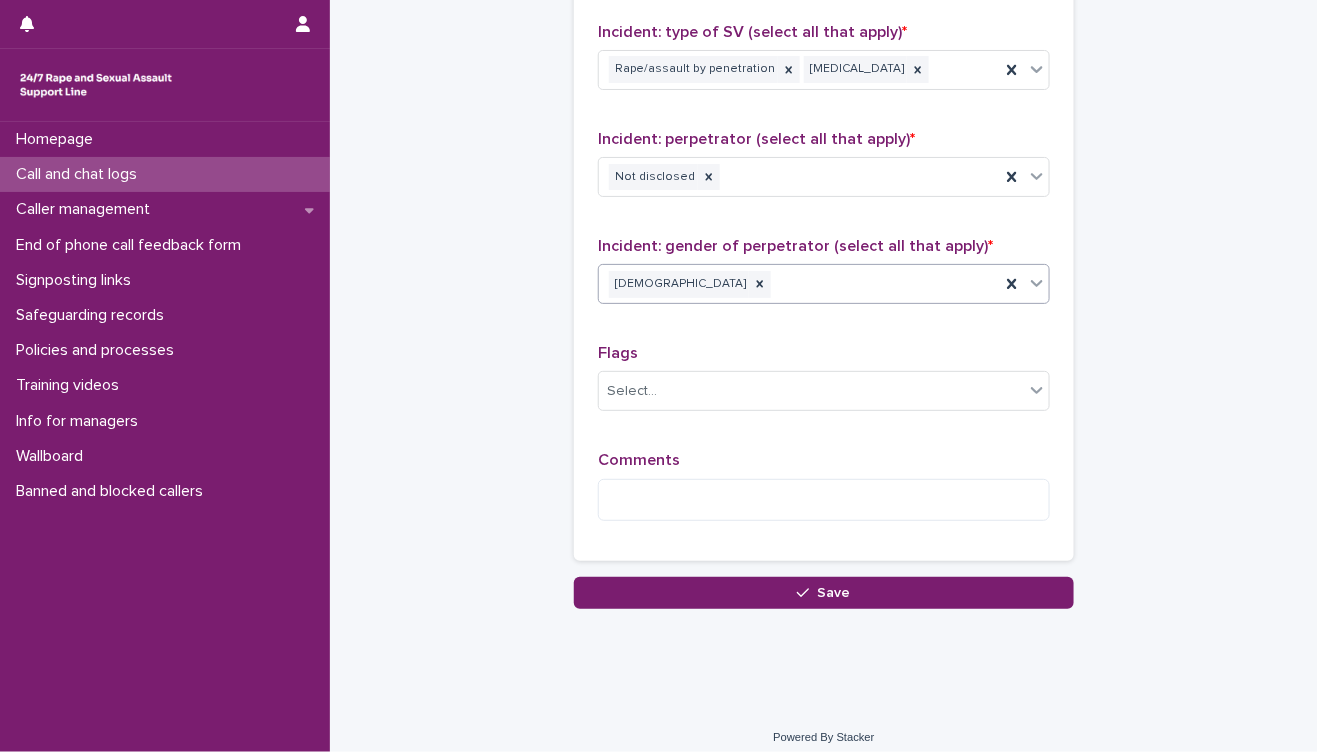 click on "Male" at bounding box center (799, 284) 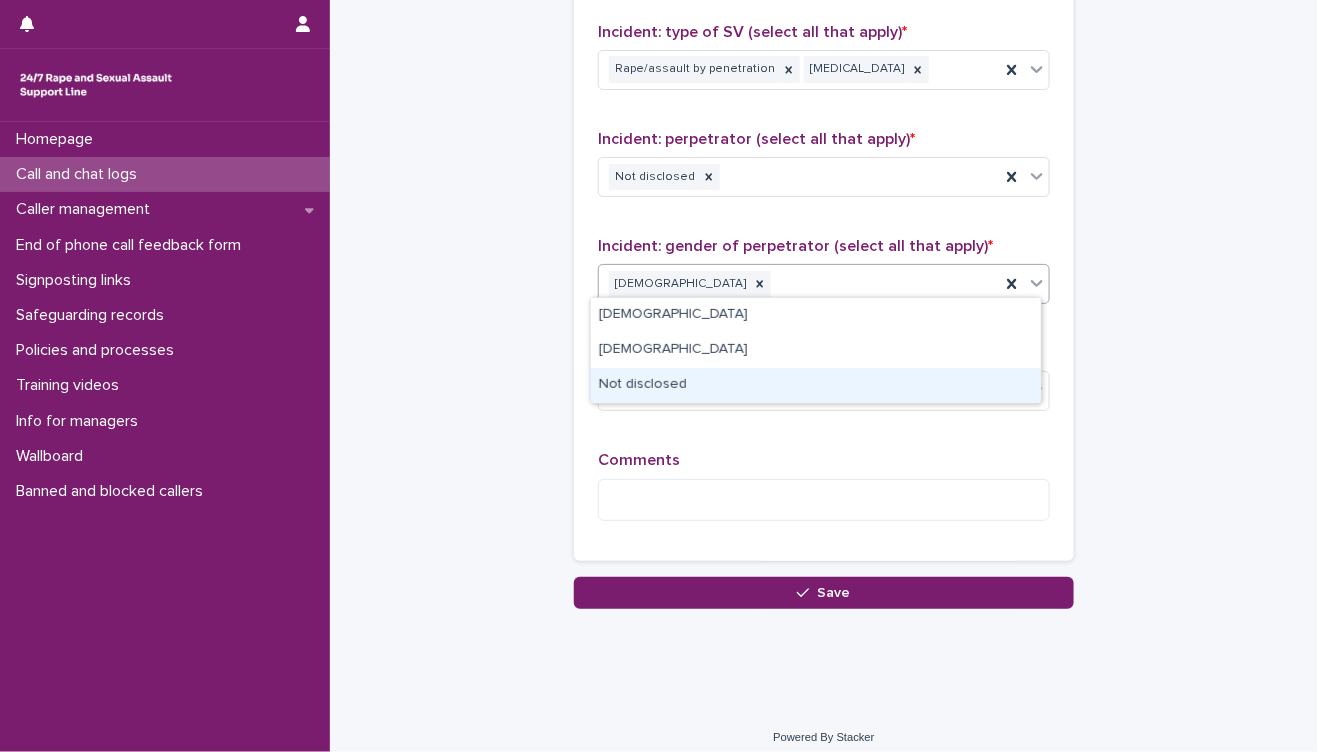 click on "Not disclosed" at bounding box center [816, 385] 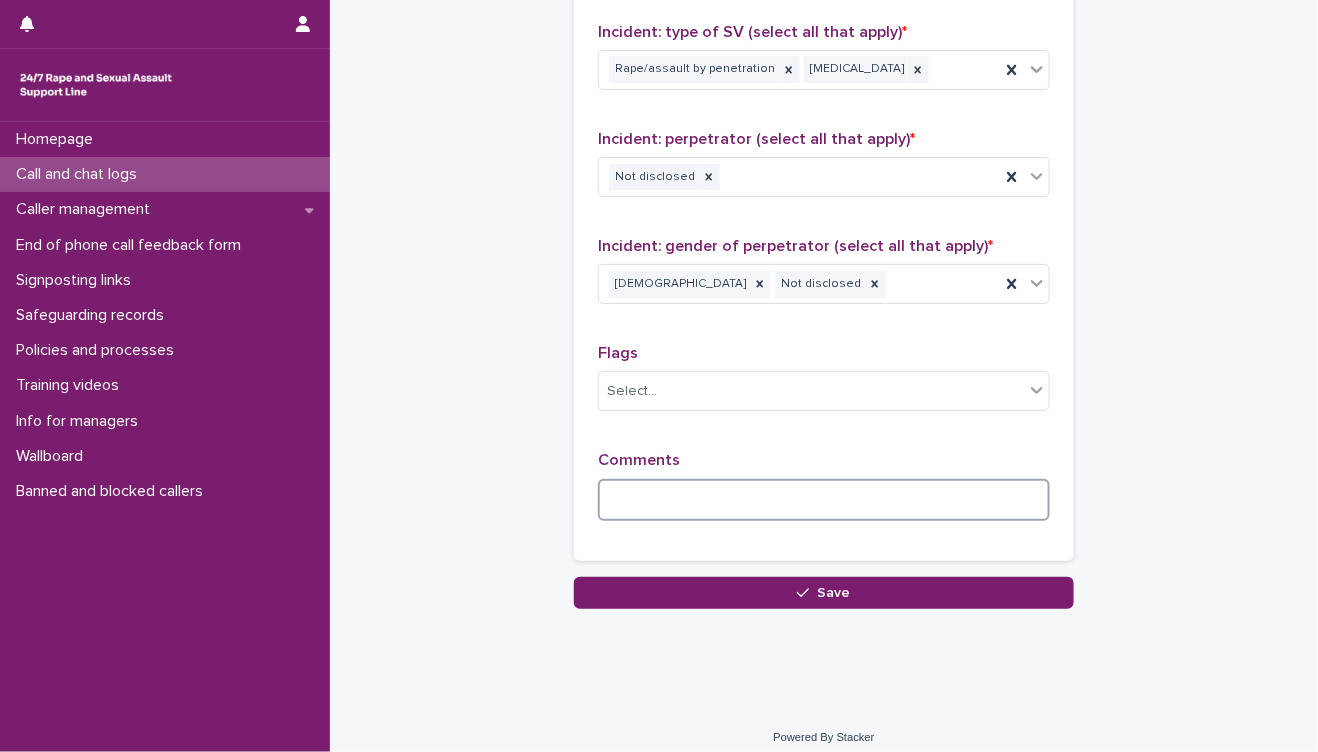 click at bounding box center (824, 500) 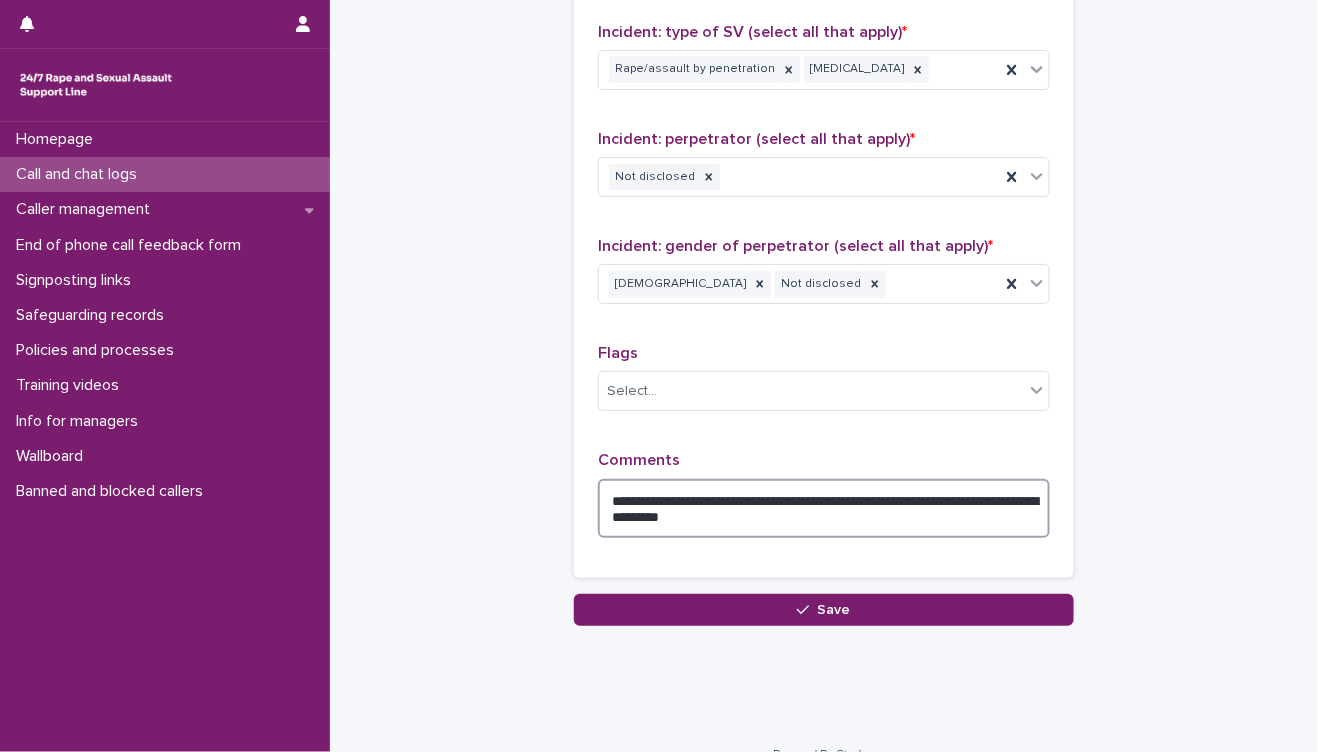 click on "**********" at bounding box center [824, 509] 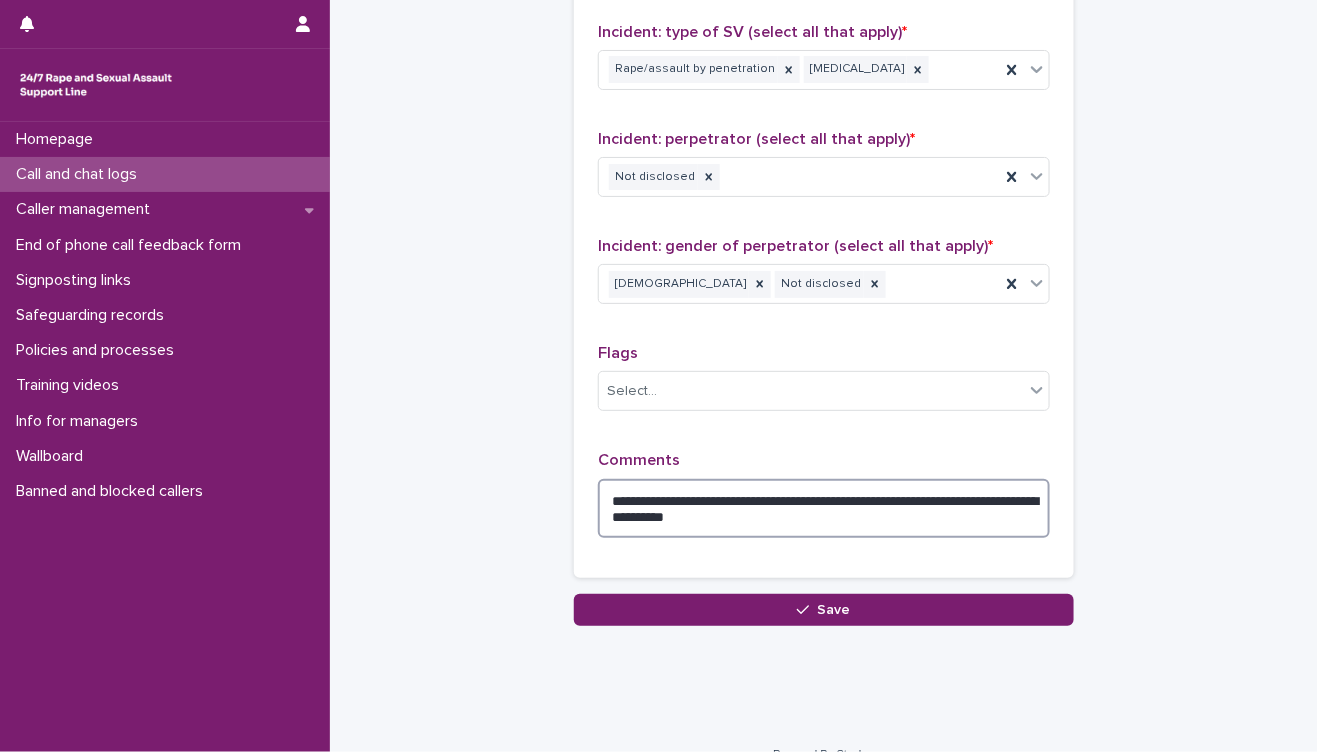 click on "**********" at bounding box center (824, 509) 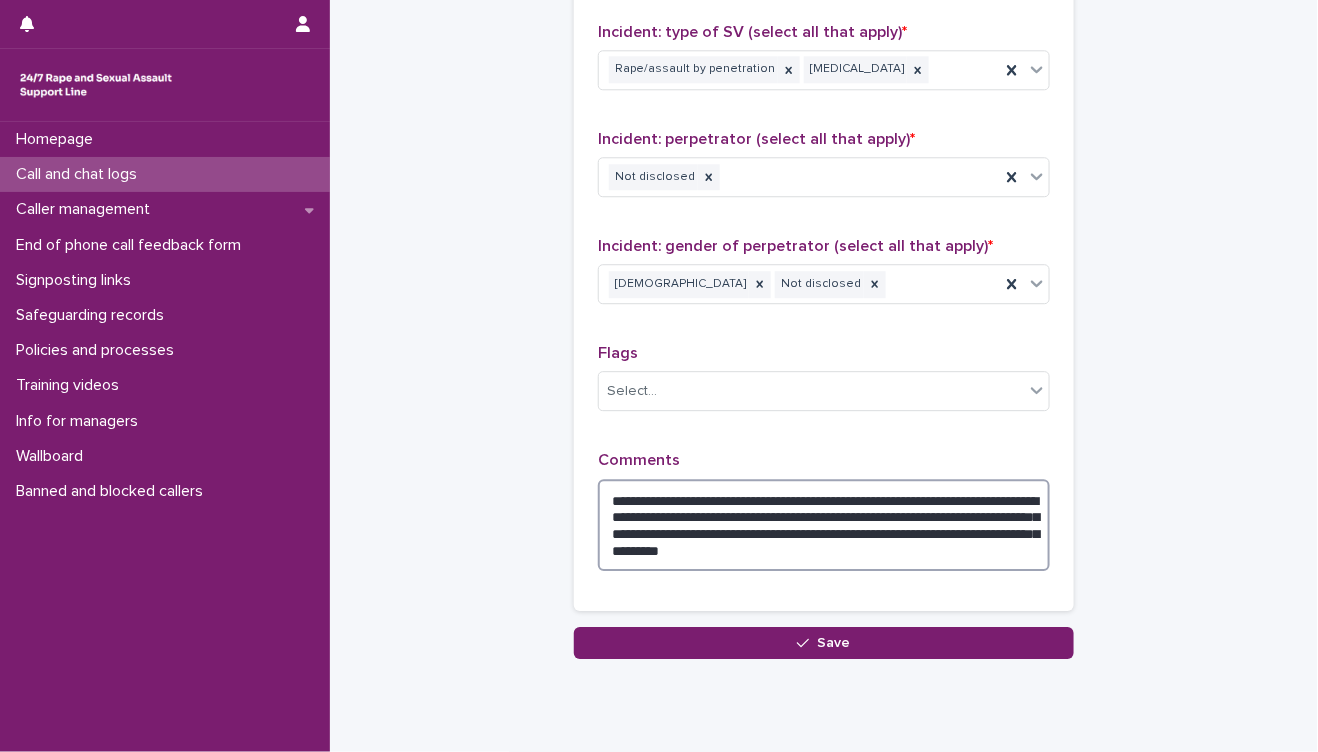 click on "**********" at bounding box center [824, 525] 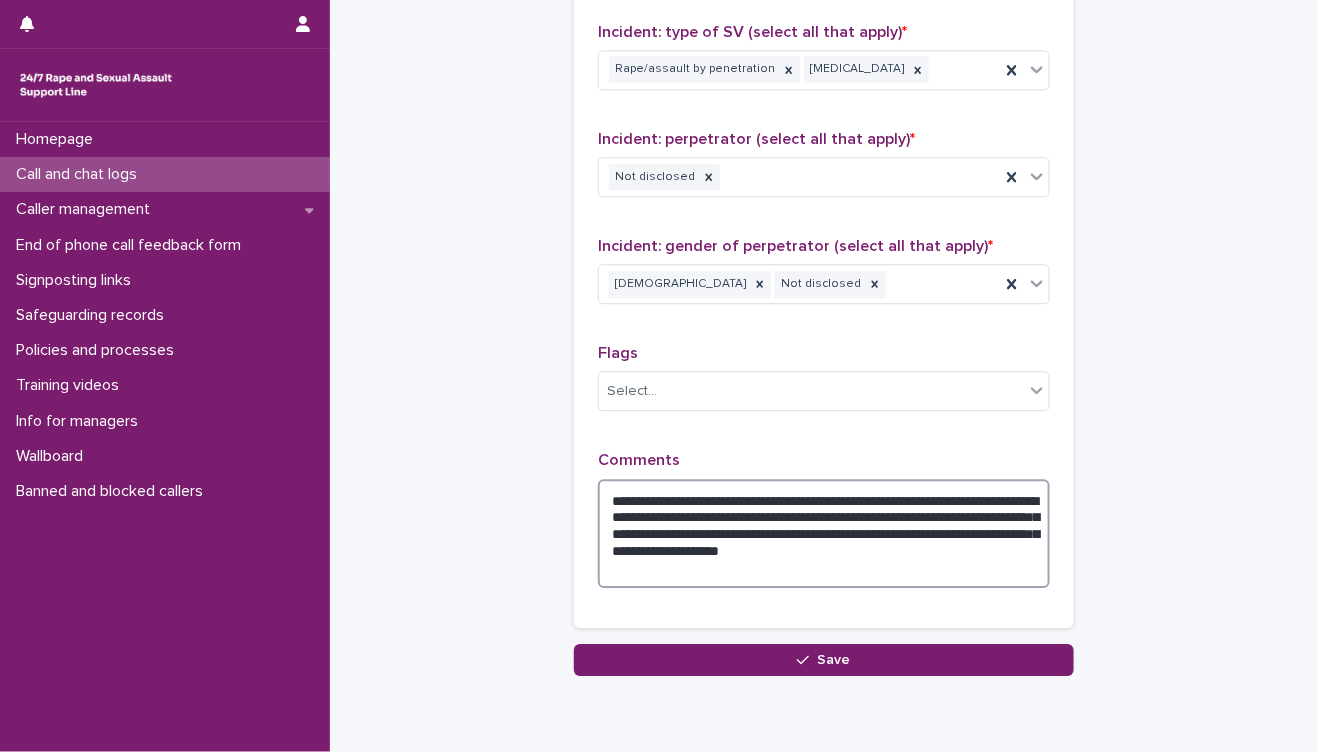 click on "**********" at bounding box center (824, 534) 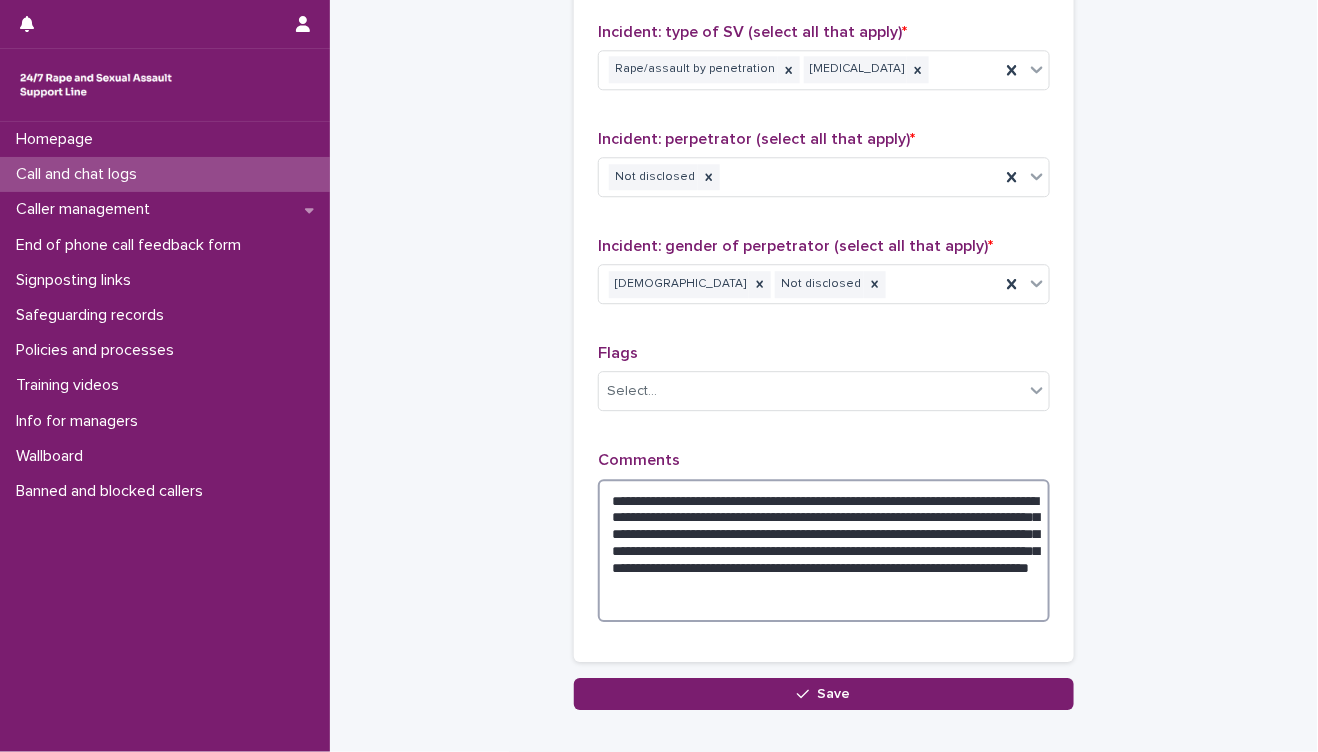click on "**********" at bounding box center [824, 551] 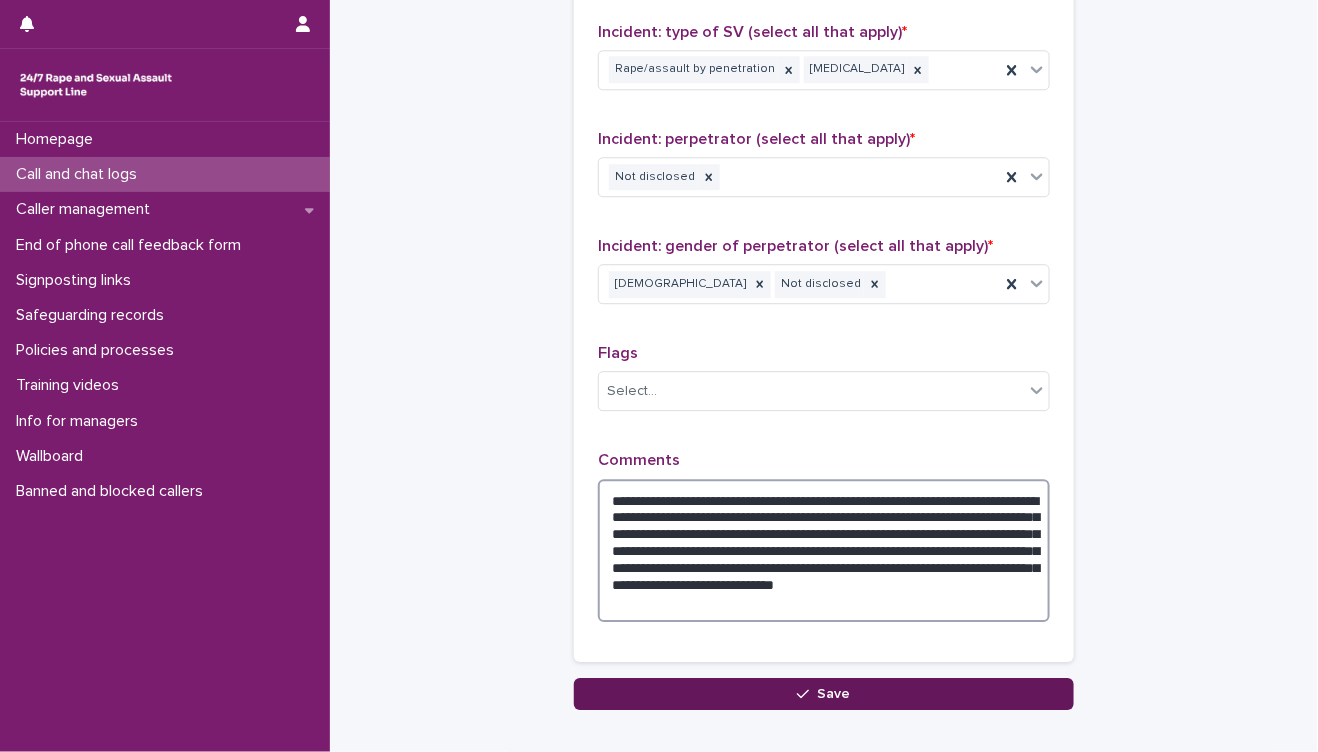 type on "**********" 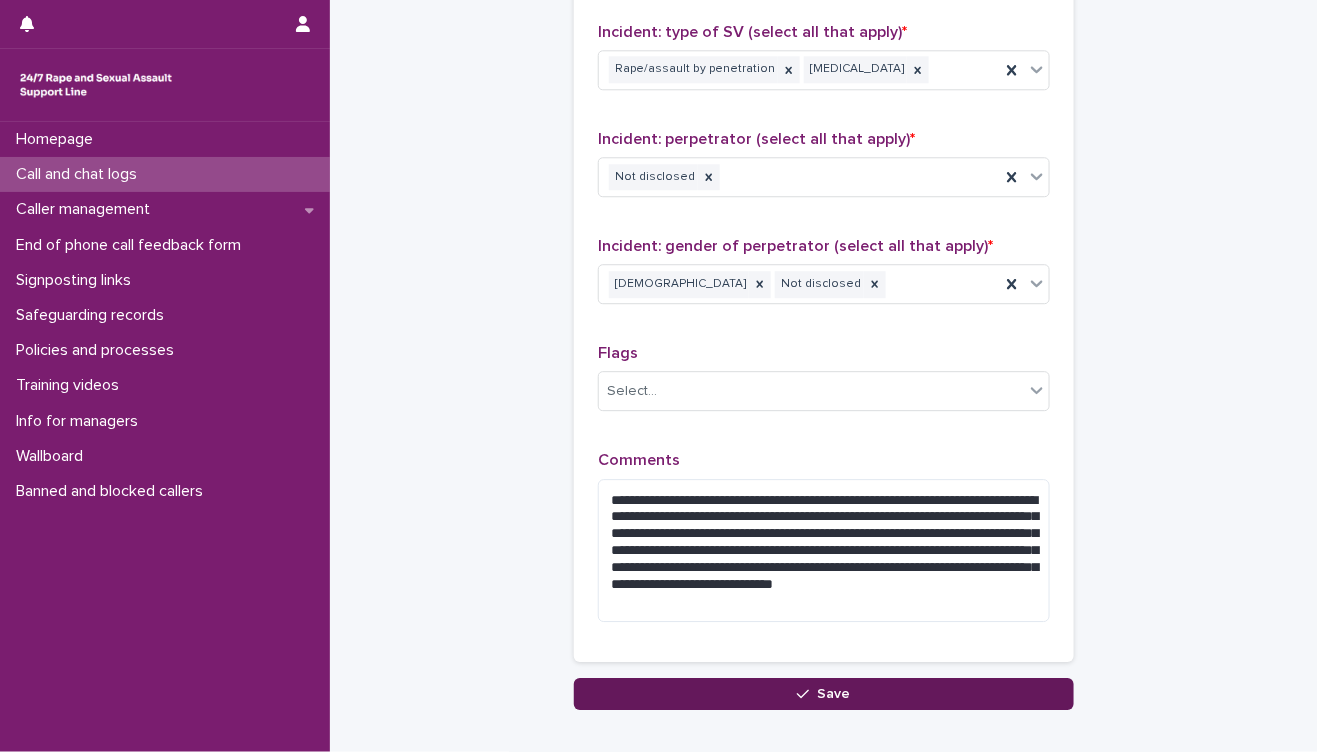click on "Save" at bounding box center [824, 694] 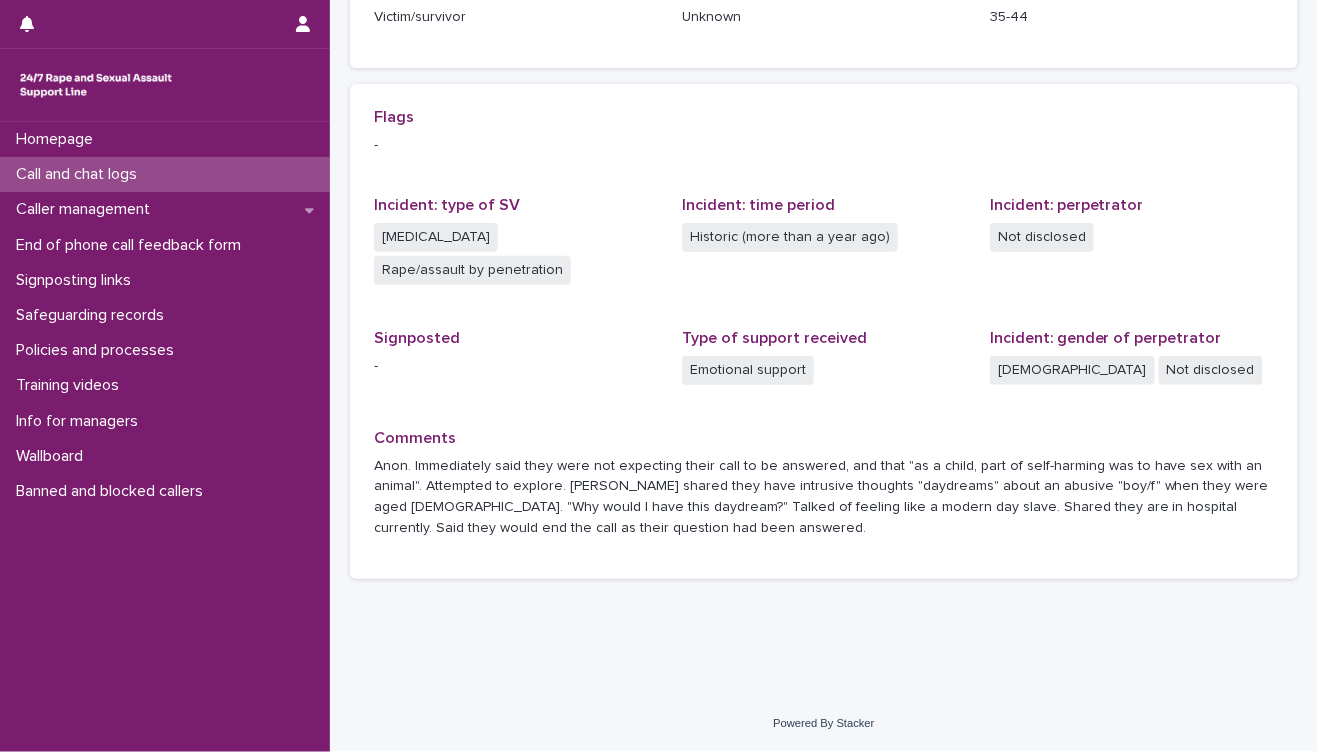 scroll, scrollTop: 0, scrollLeft: 0, axis: both 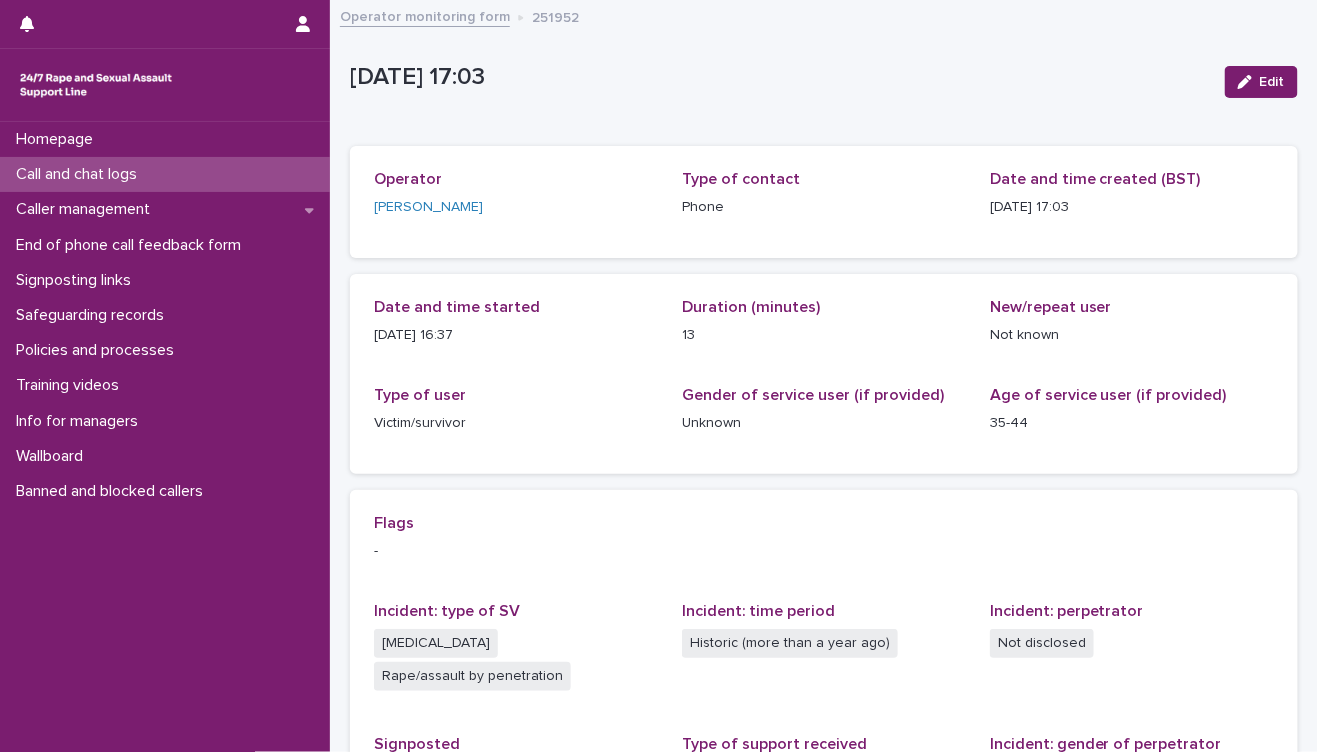 click on "Call and chat logs" at bounding box center [80, 174] 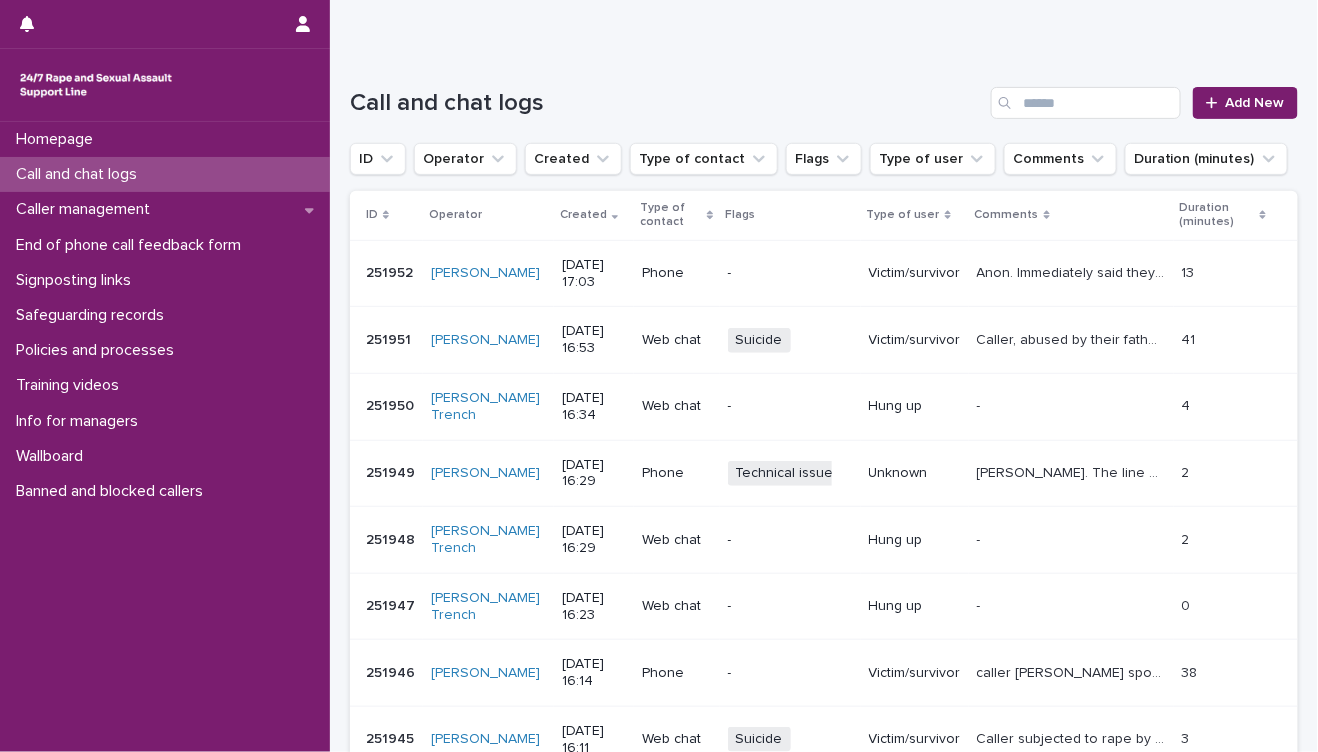 scroll, scrollTop: 0, scrollLeft: 0, axis: both 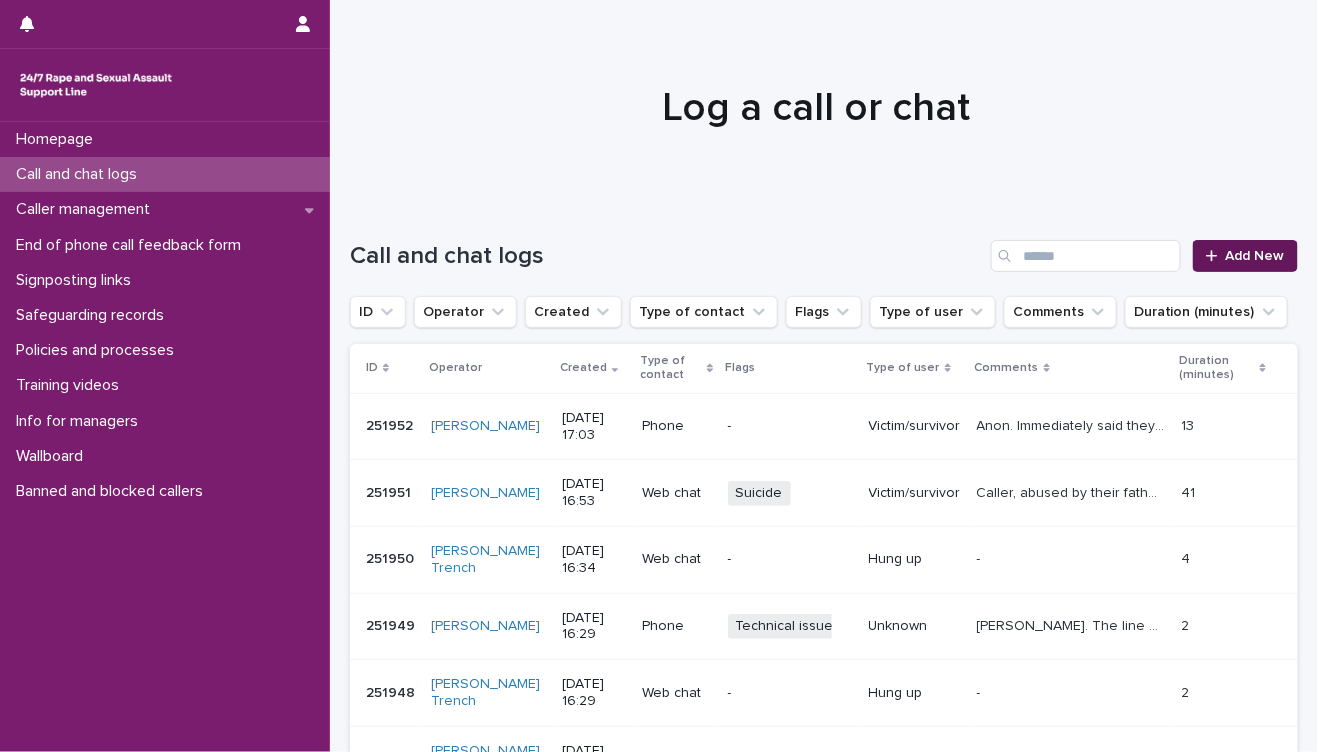 click on "Add New" at bounding box center [1245, 256] 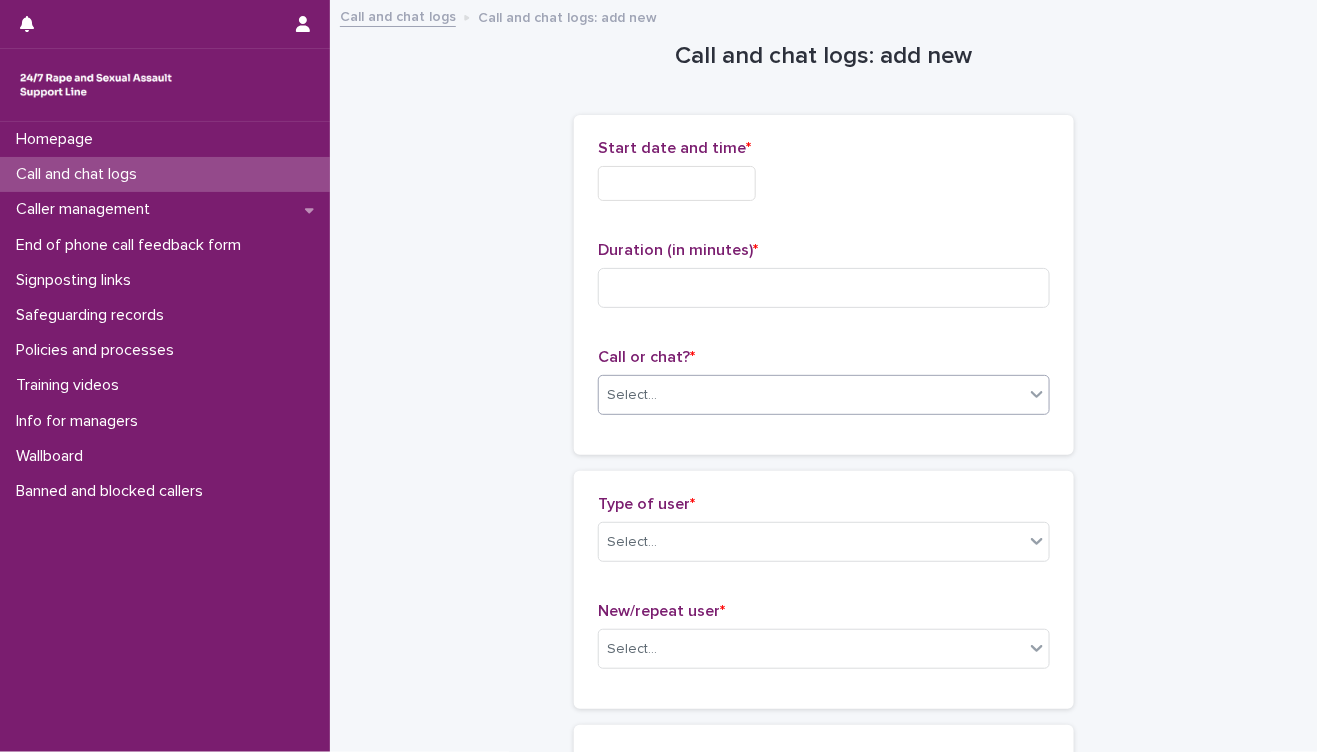 click on "Select..." at bounding box center [811, 395] 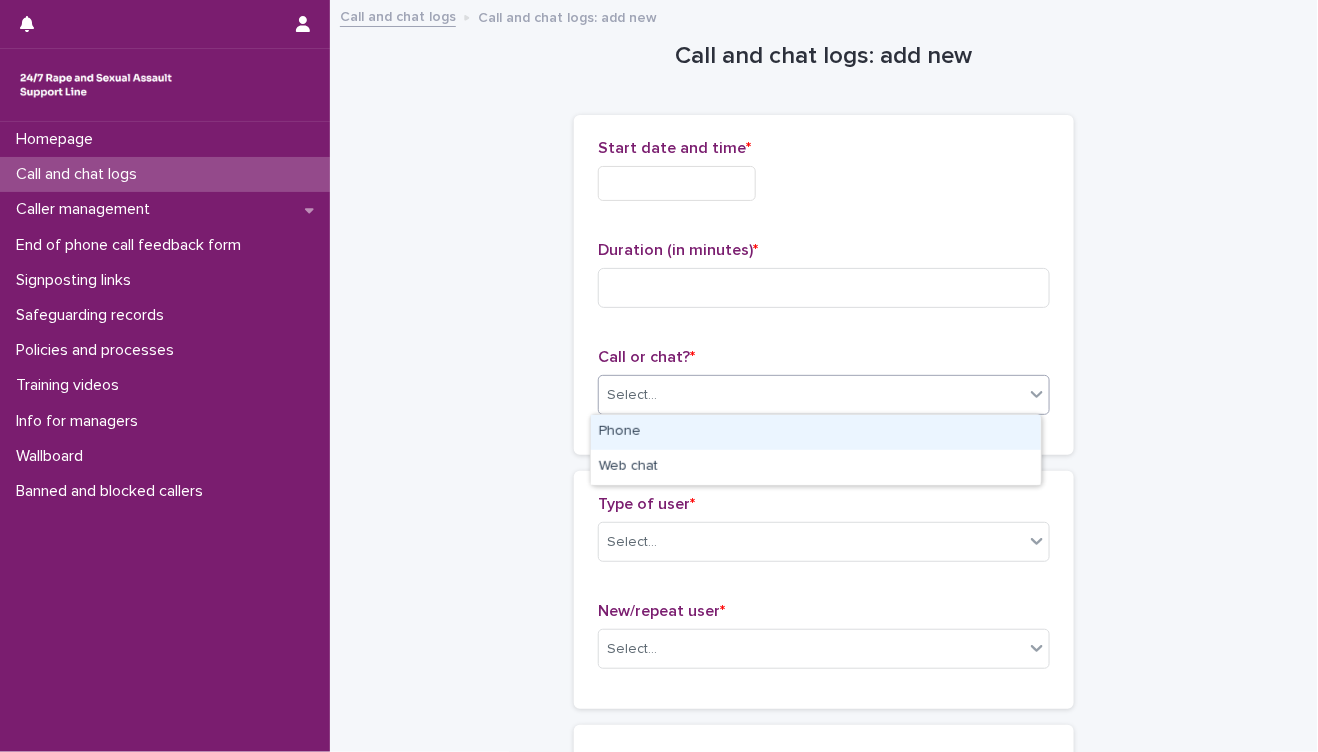click on "Phone" at bounding box center (816, 432) 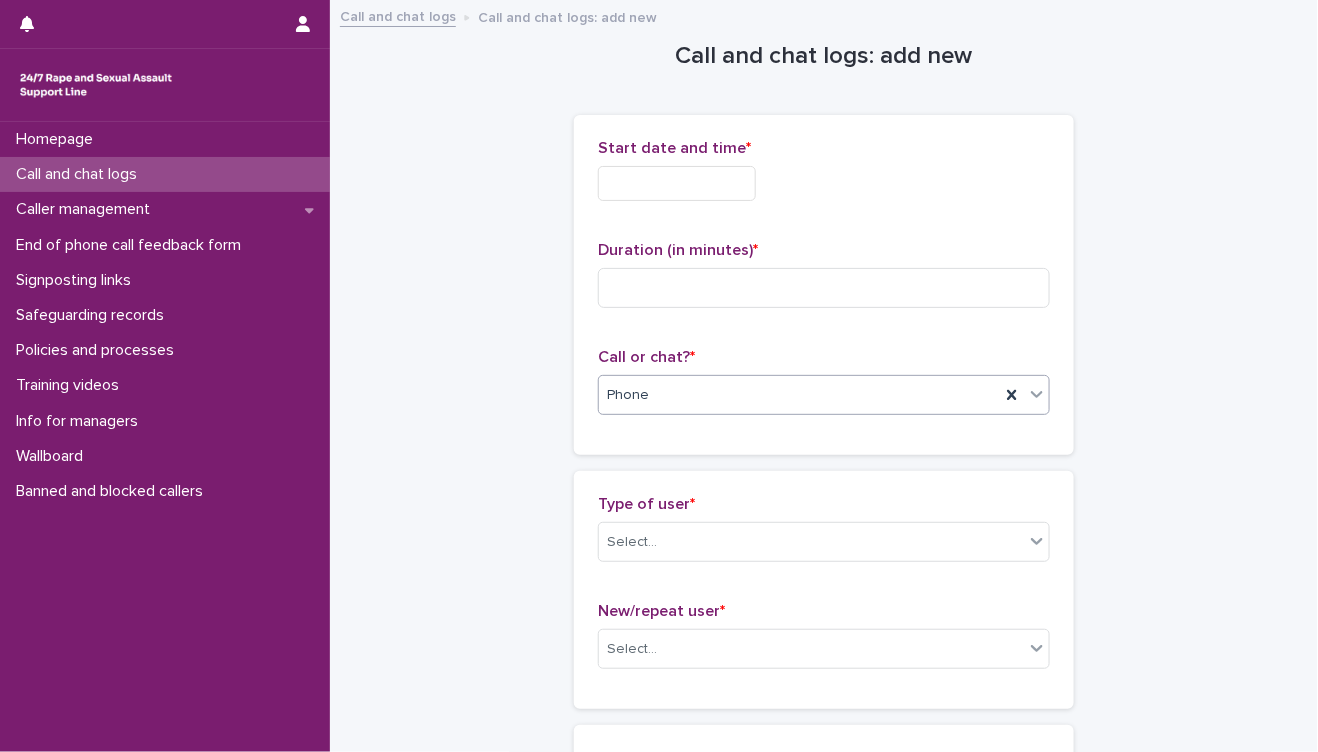 click at bounding box center (677, 183) 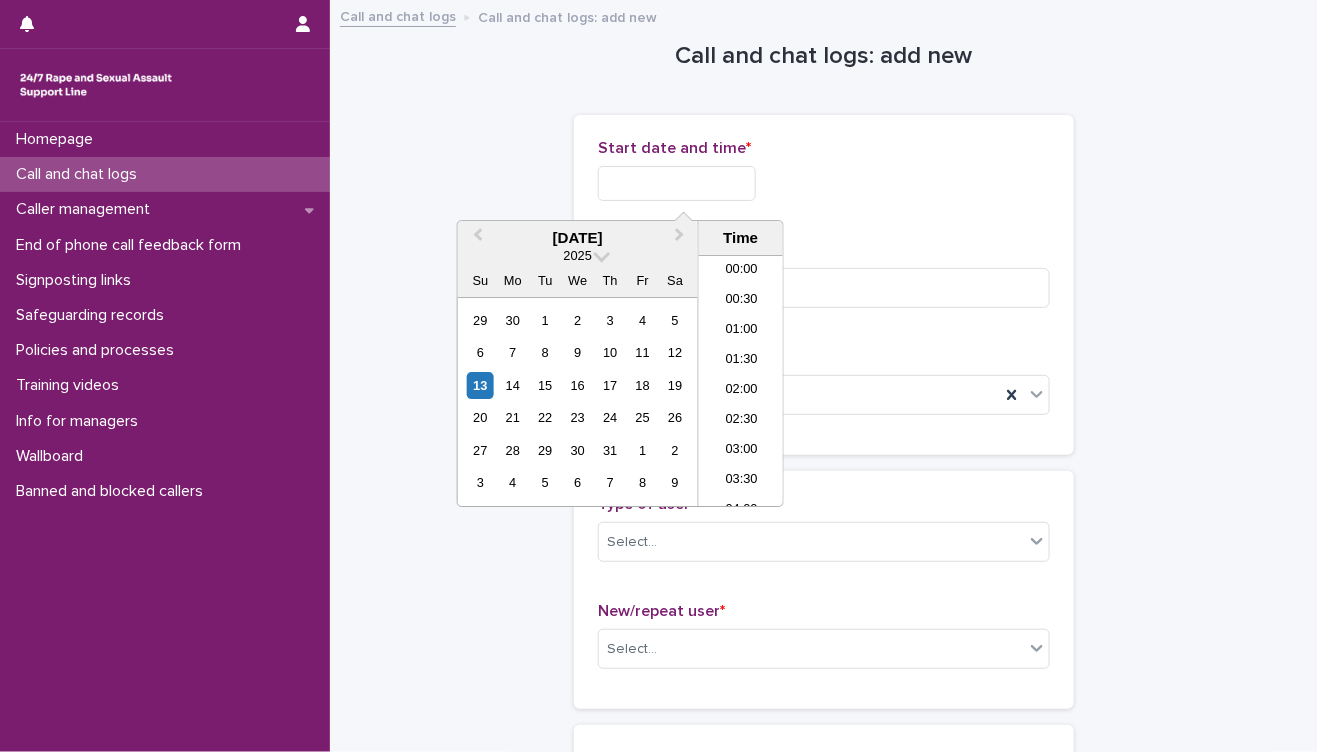 scroll, scrollTop: 940, scrollLeft: 0, axis: vertical 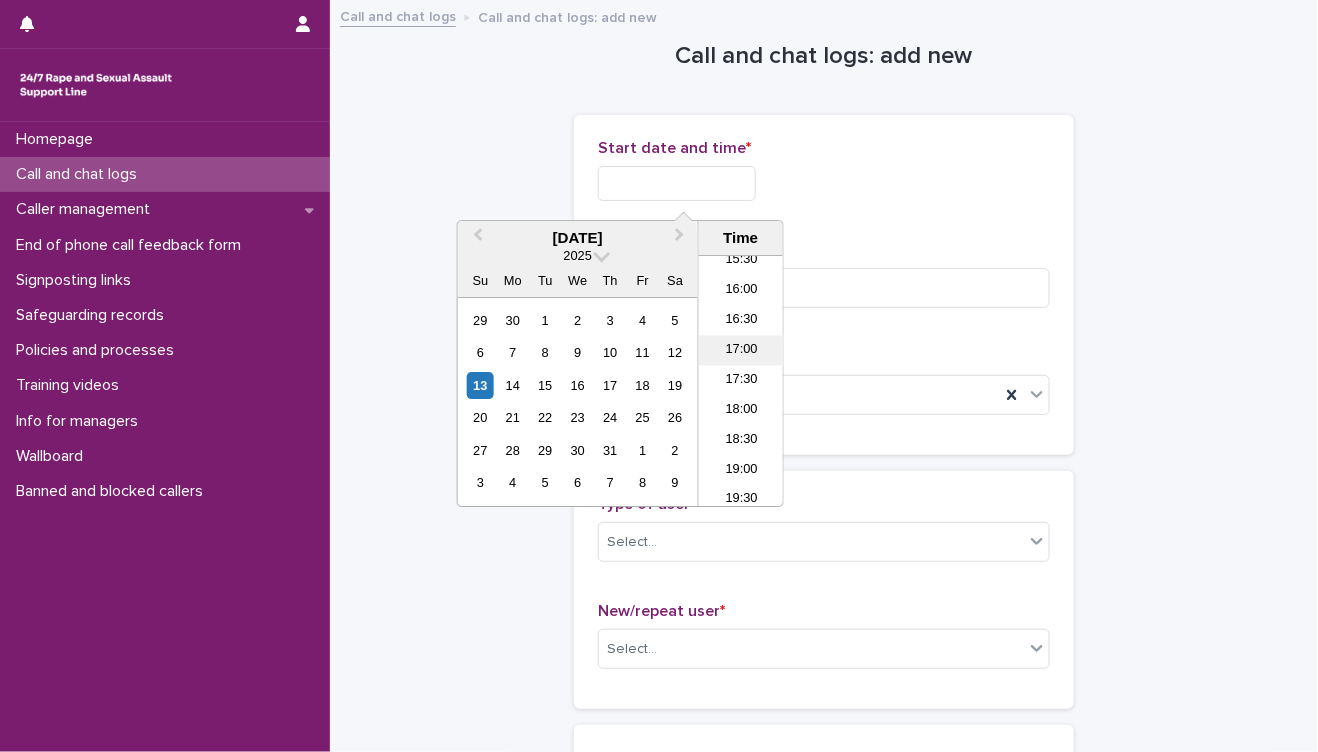 click on "17:00" at bounding box center [741, 351] 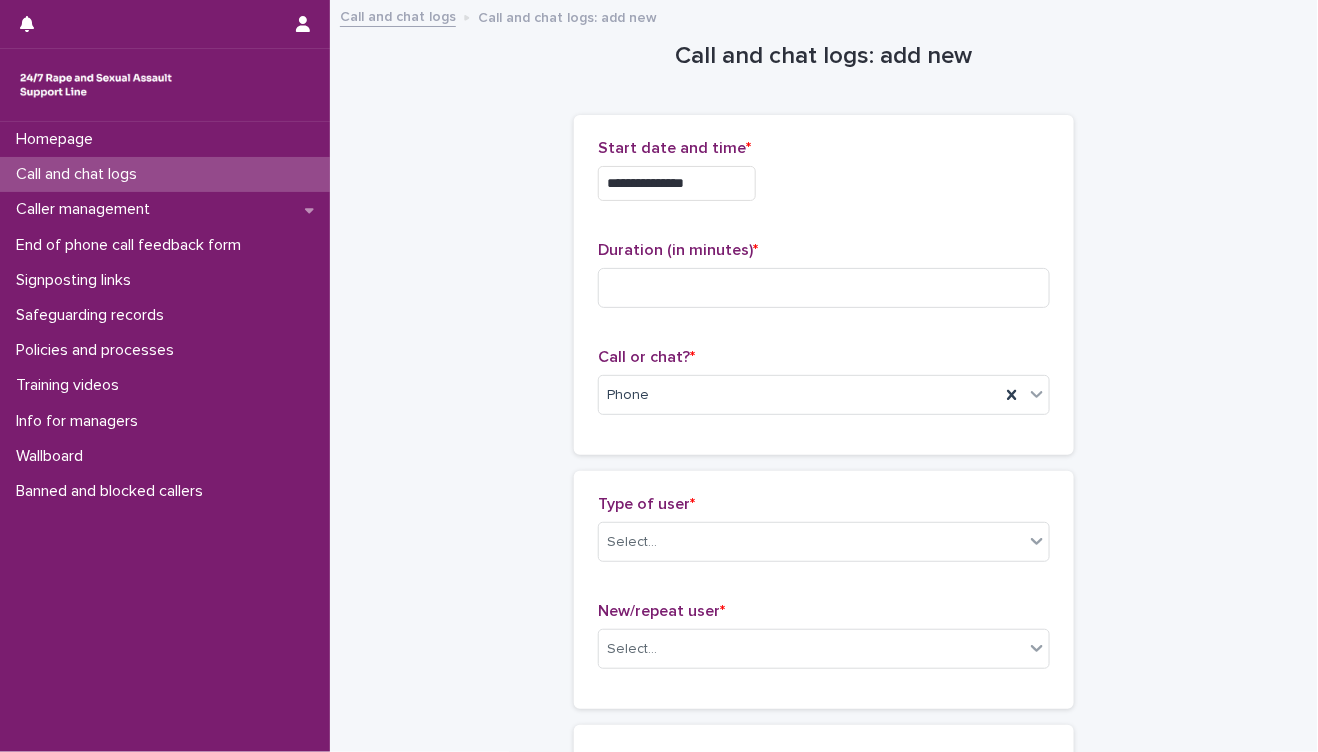 click on "**********" at bounding box center (677, 183) 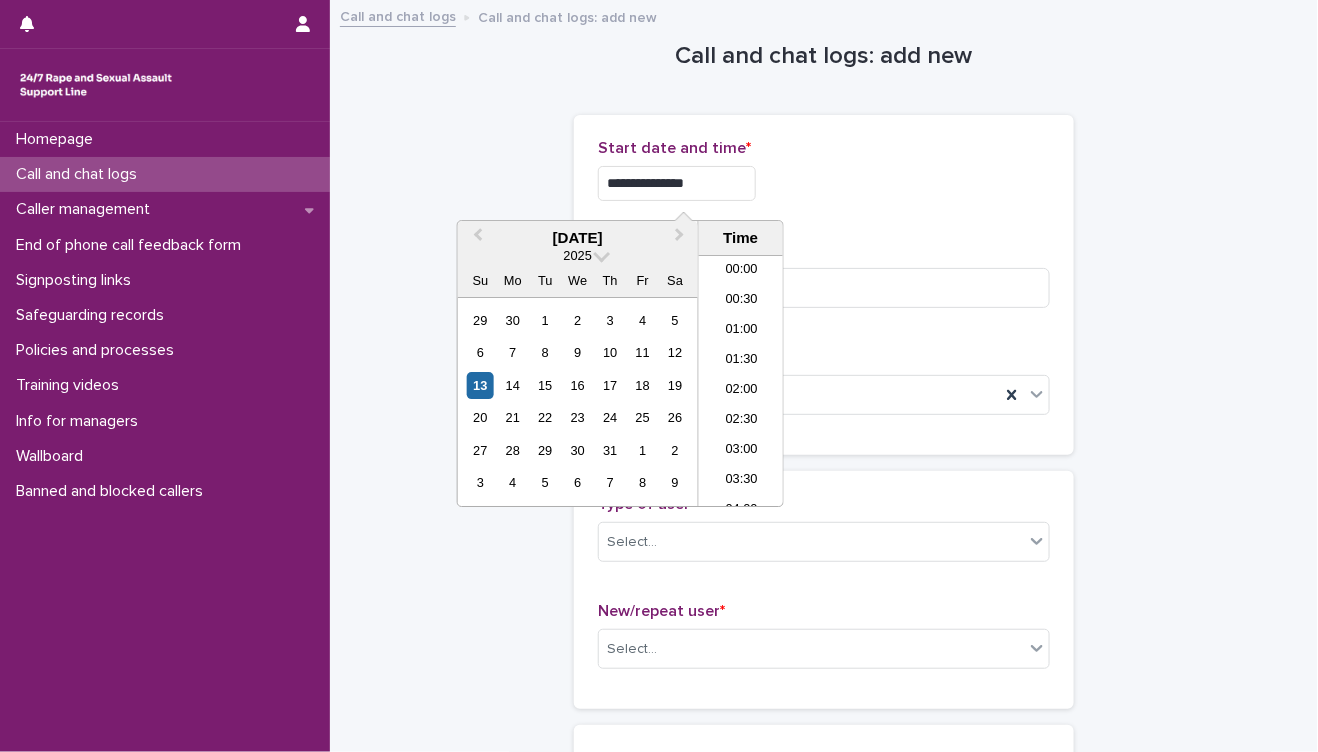 scroll, scrollTop: 909, scrollLeft: 0, axis: vertical 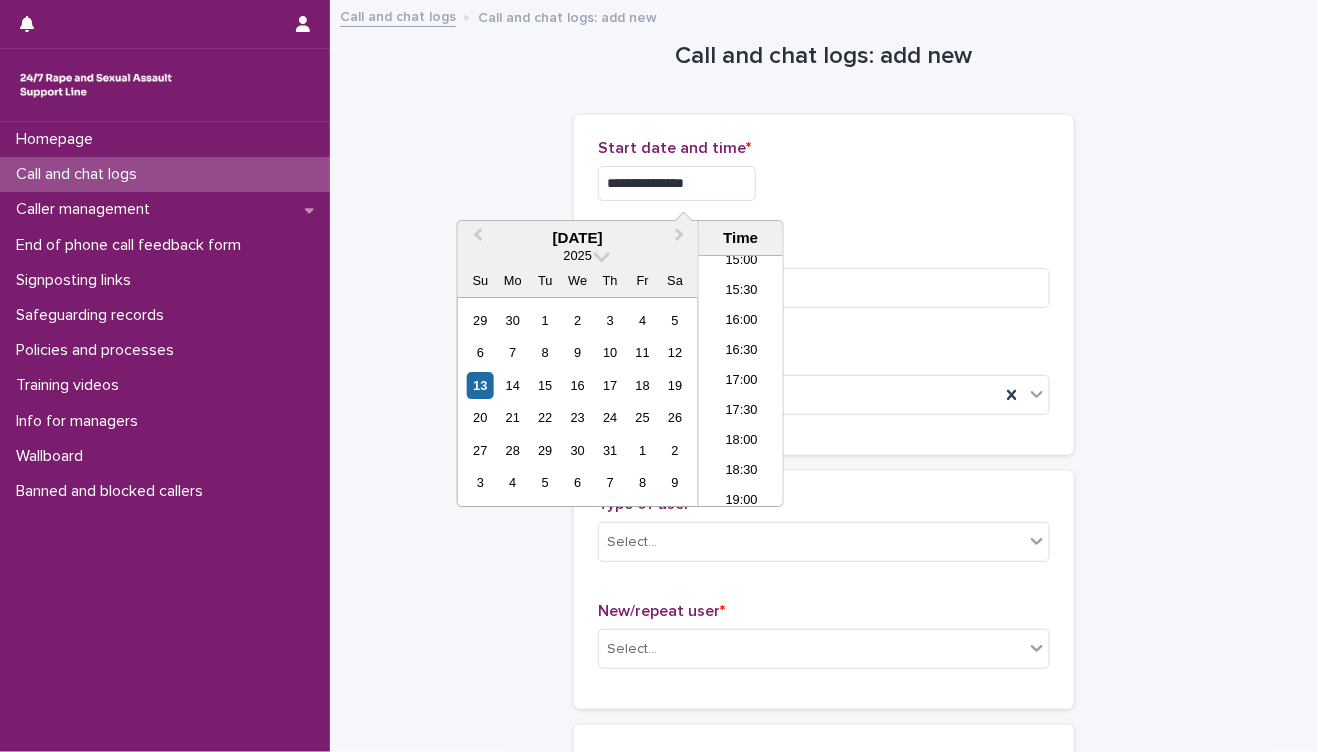 type on "**********" 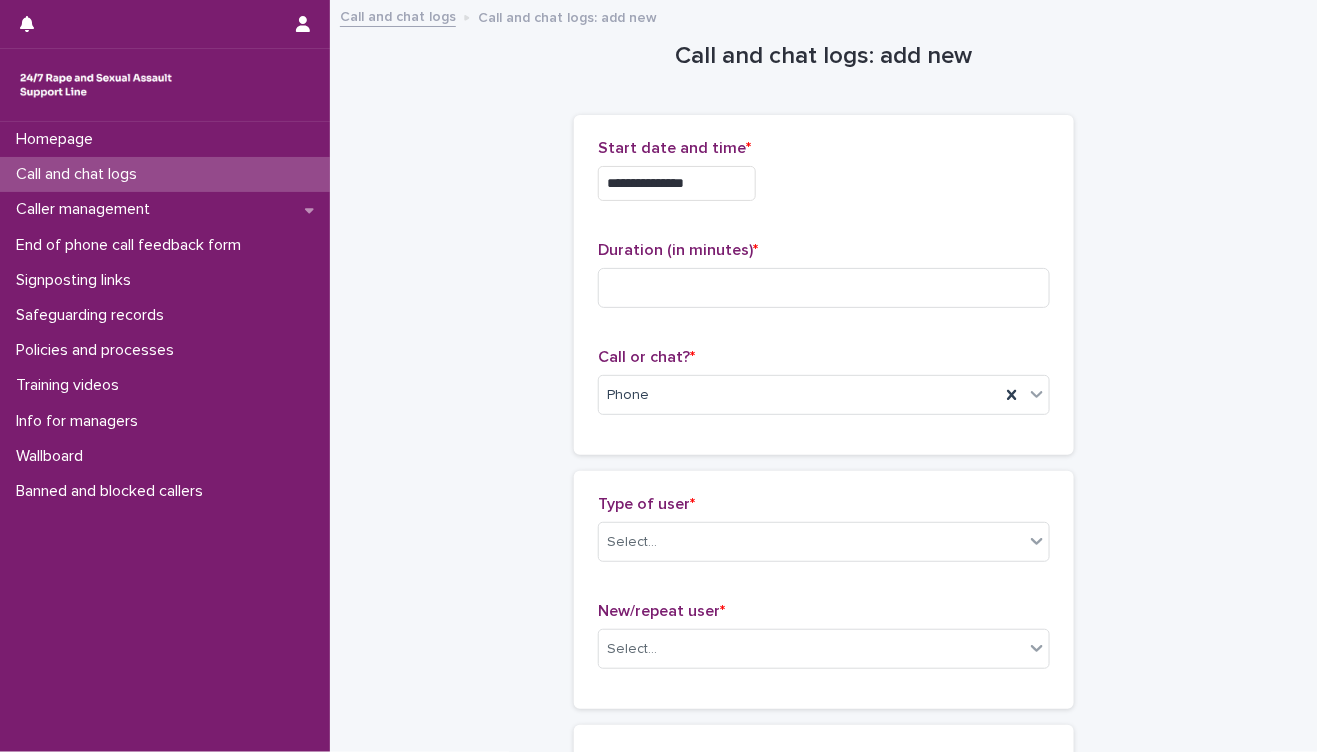 click on "**********" at bounding box center [824, 1084] 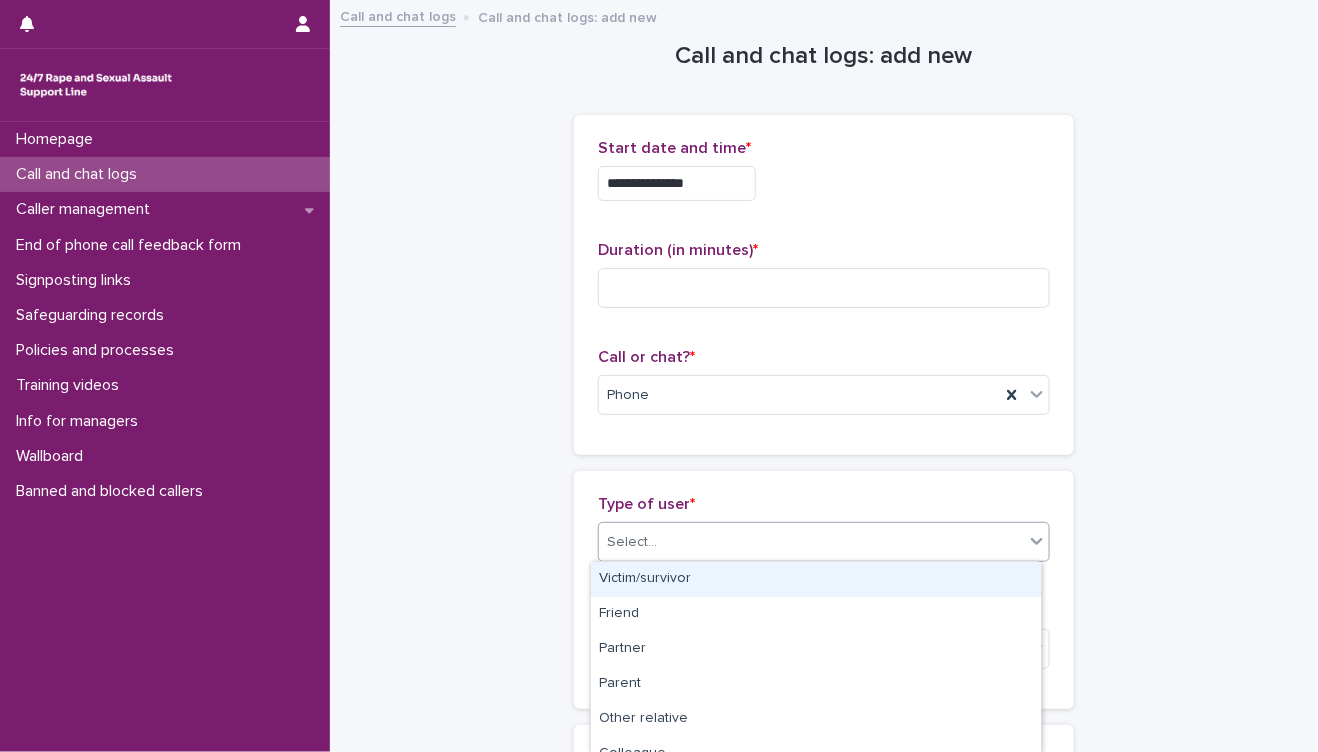 click on "Select..." at bounding box center (811, 542) 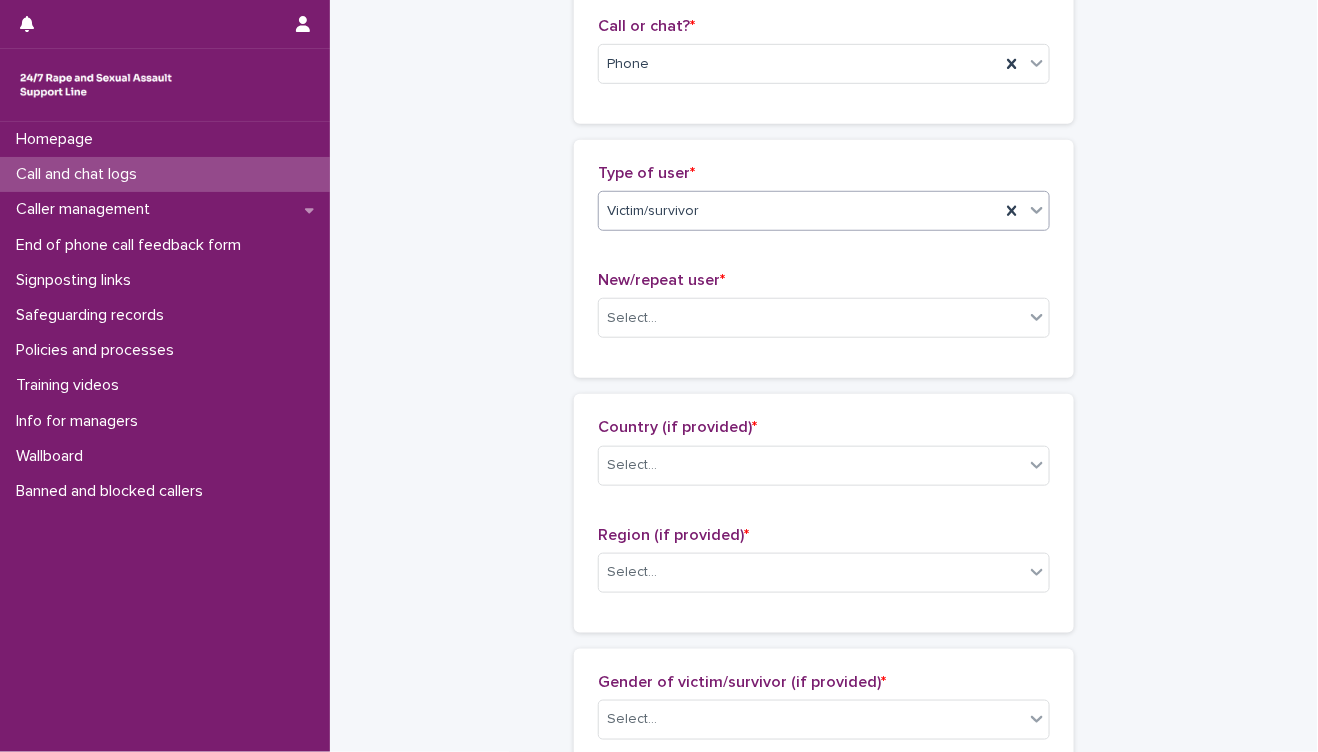 scroll, scrollTop: 333, scrollLeft: 0, axis: vertical 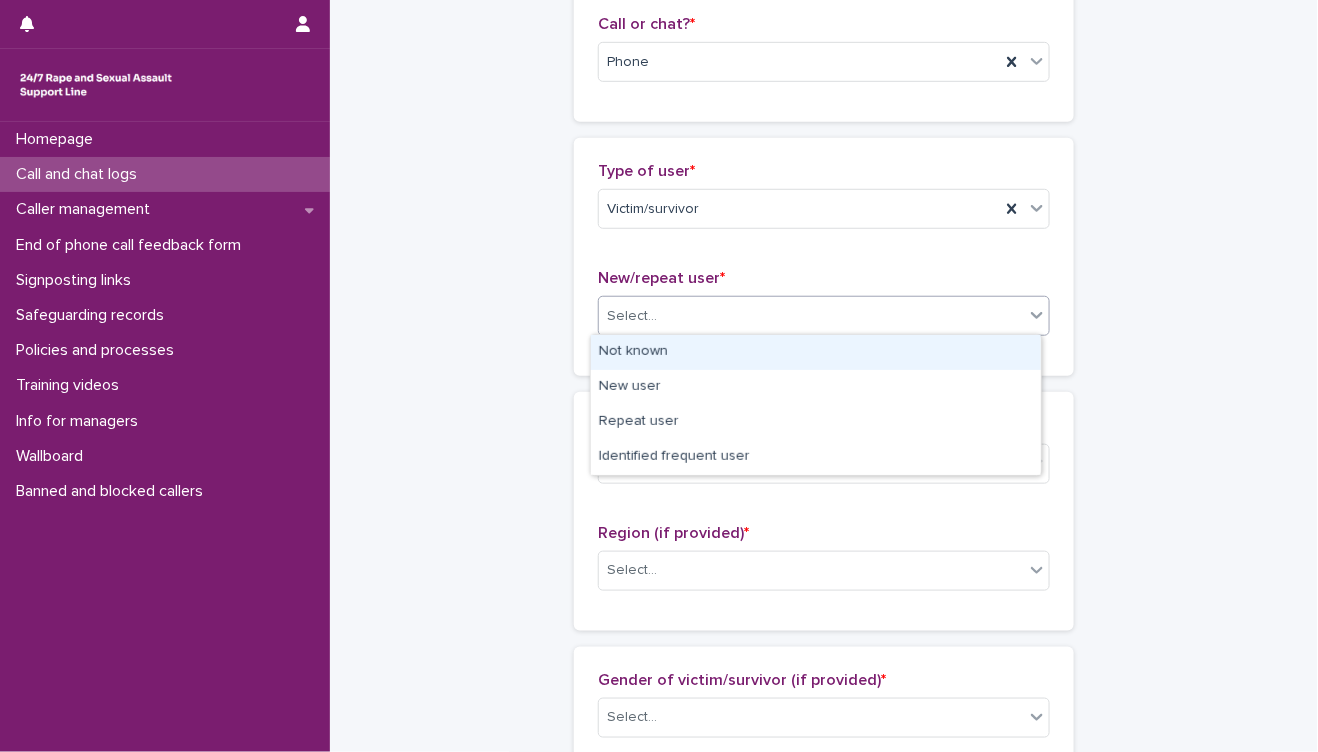 click on "Select..." at bounding box center (811, 316) 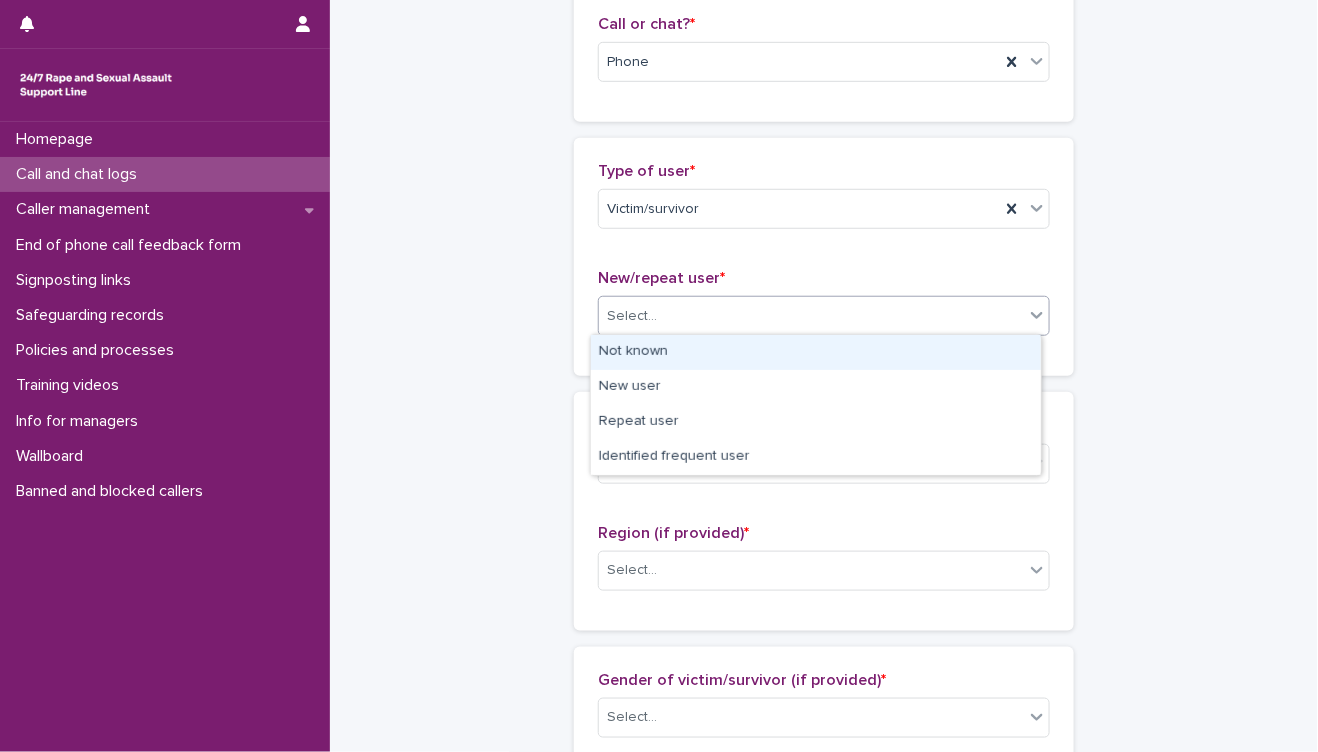 click on "Not known" at bounding box center (816, 352) 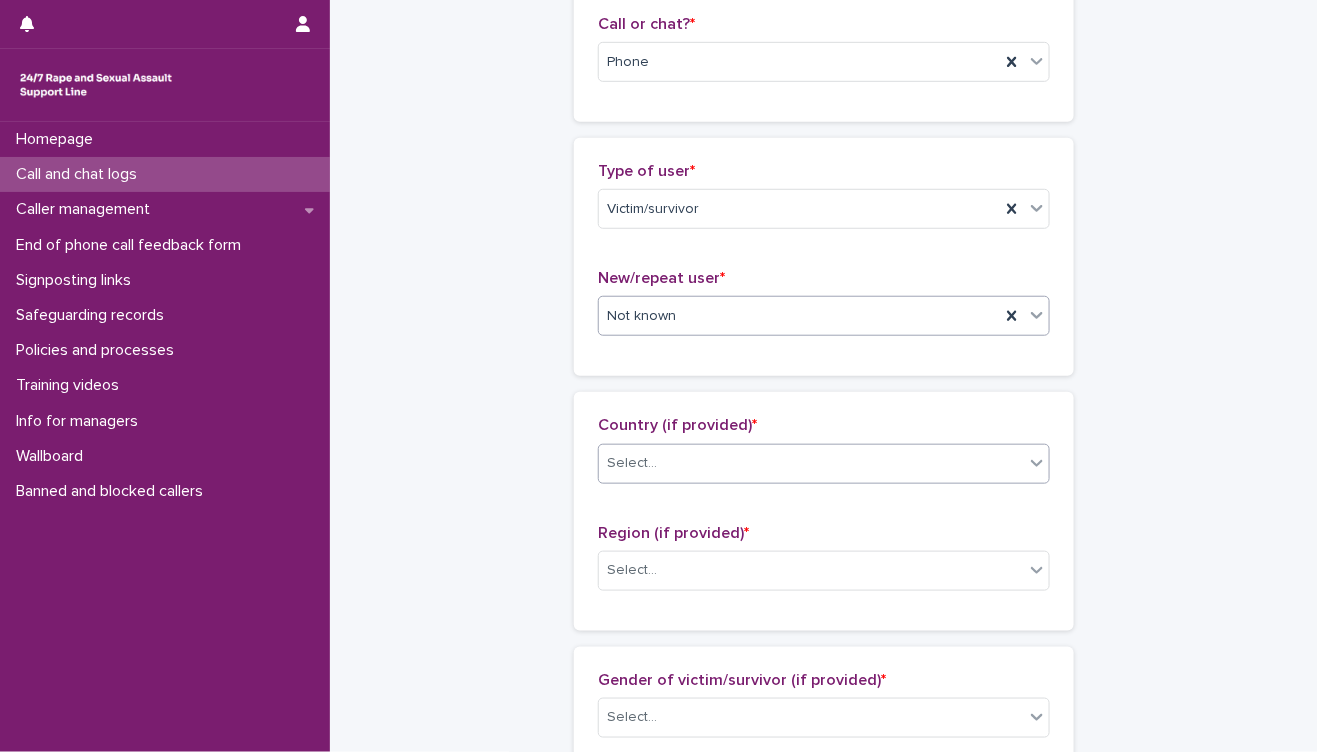 click on "Select..." at bounding box center [811, 463] 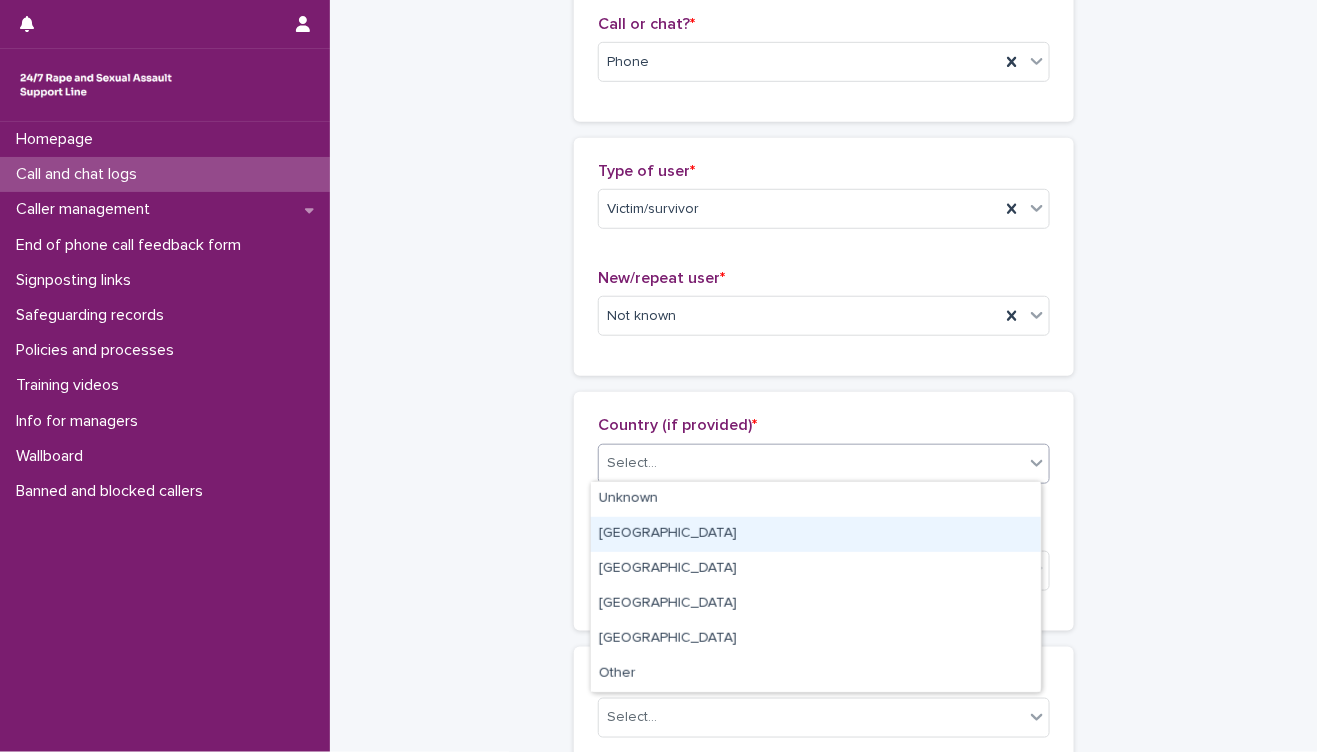 click on "England" at bounding box center [816, 534] 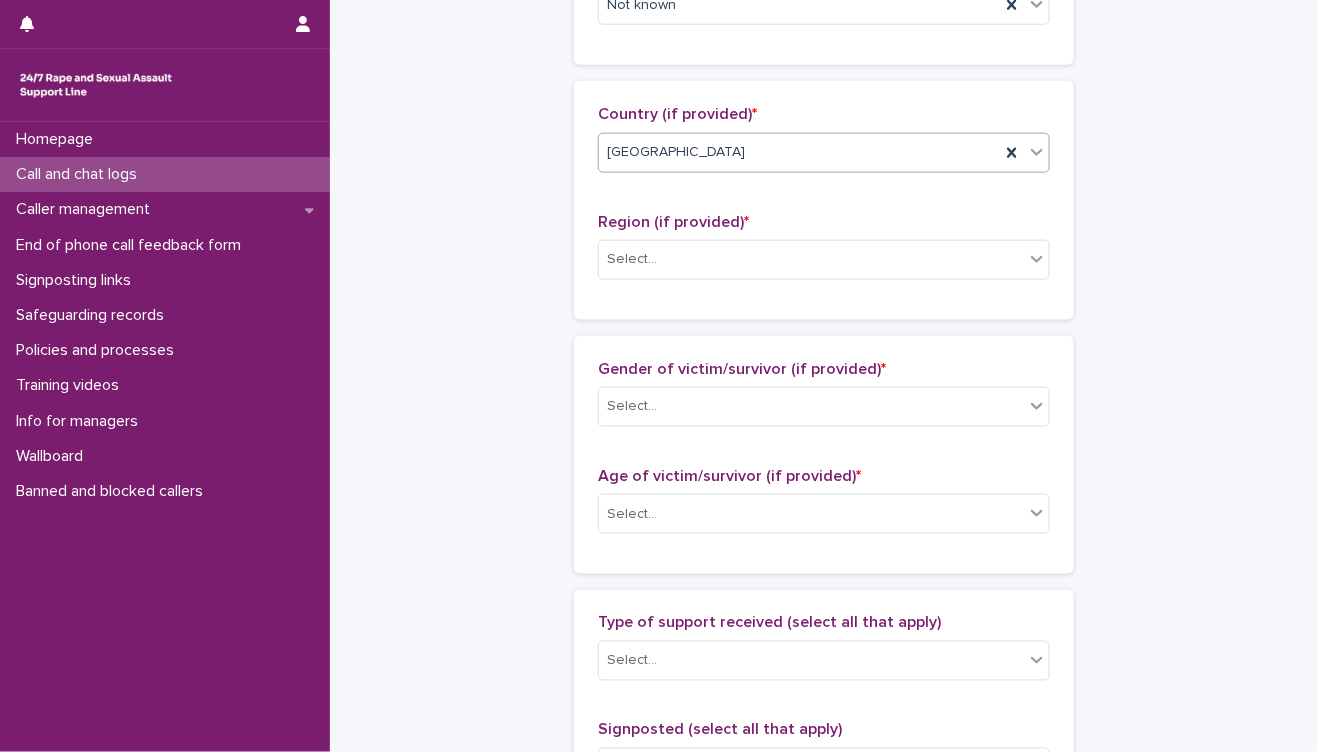 scroll, scrollTop: 666, scrollLeft: 0, axis: vertical 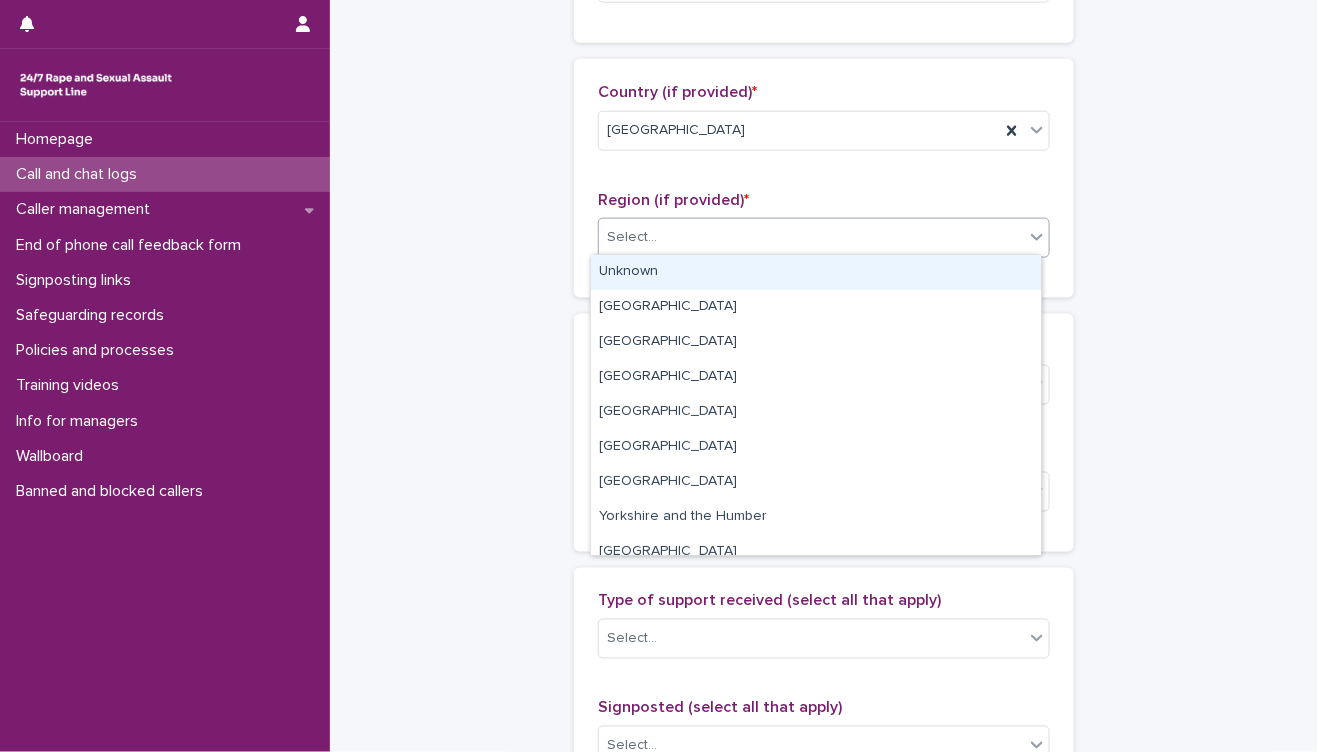 click on "Select..." at bounding box center (811, 237) 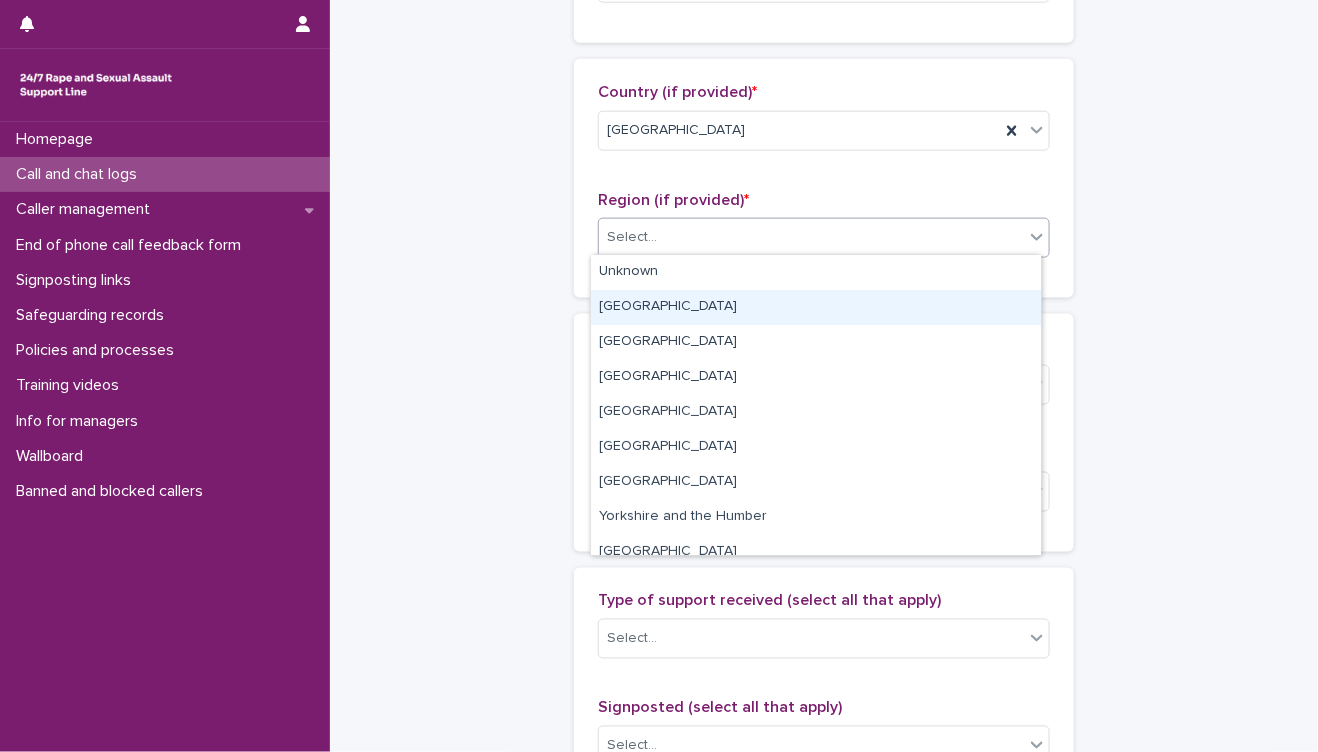 click on "Greater London" at bounding box center (816, 307) 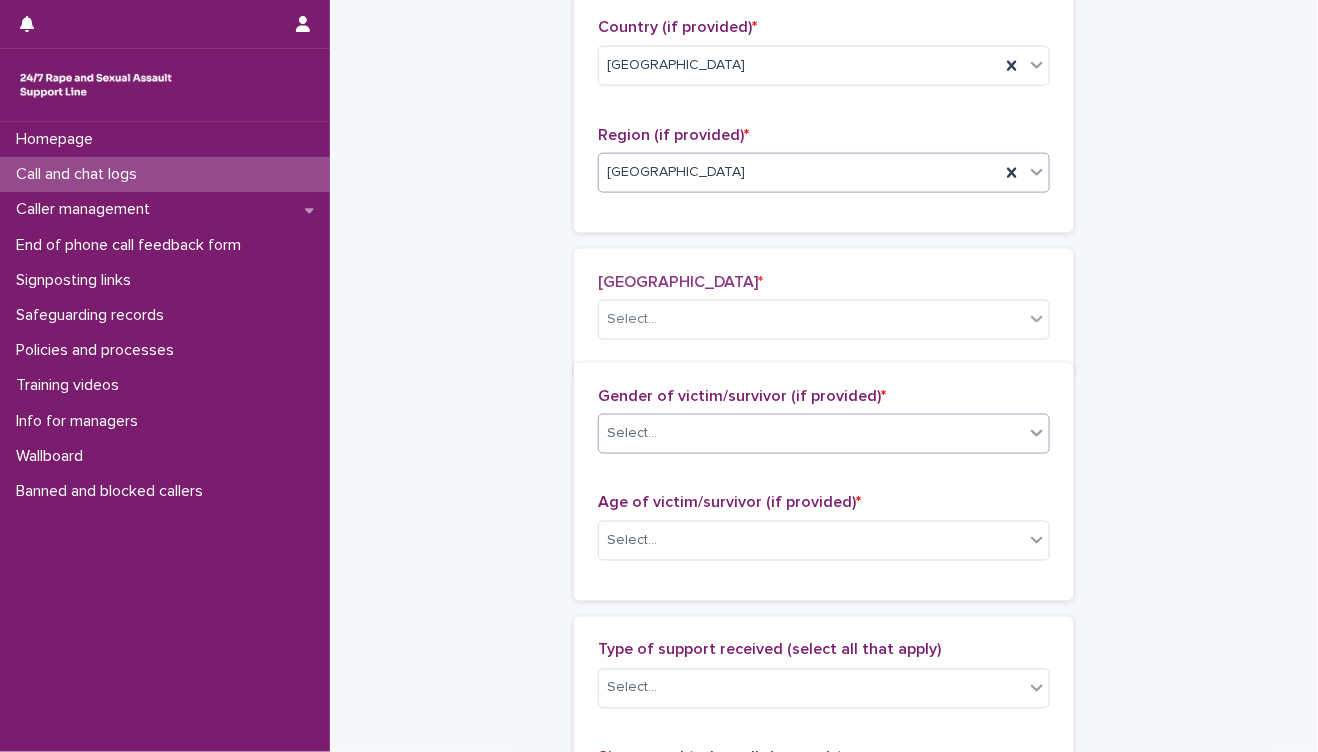 scroll, scrollTop: 739, scrollLeft: 0, axis: vertical 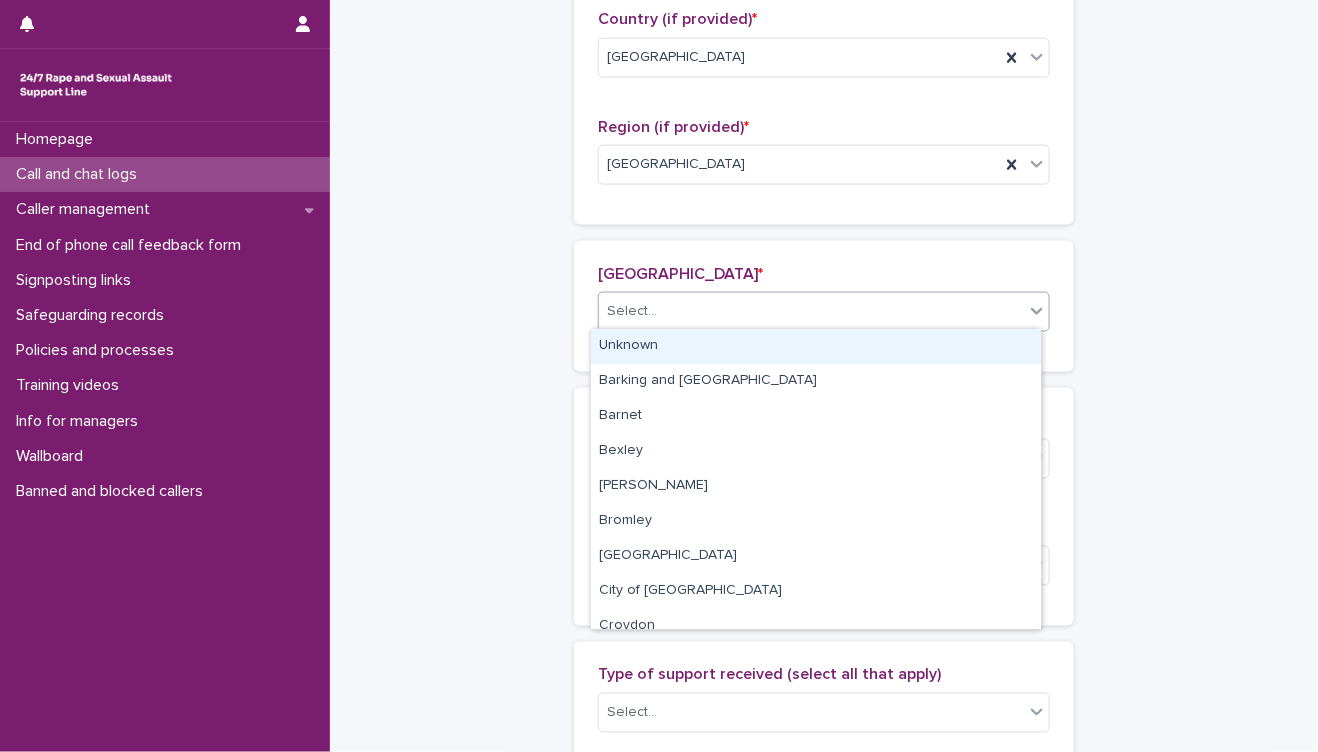 click on "Select..." at bounding box center [811, 311] 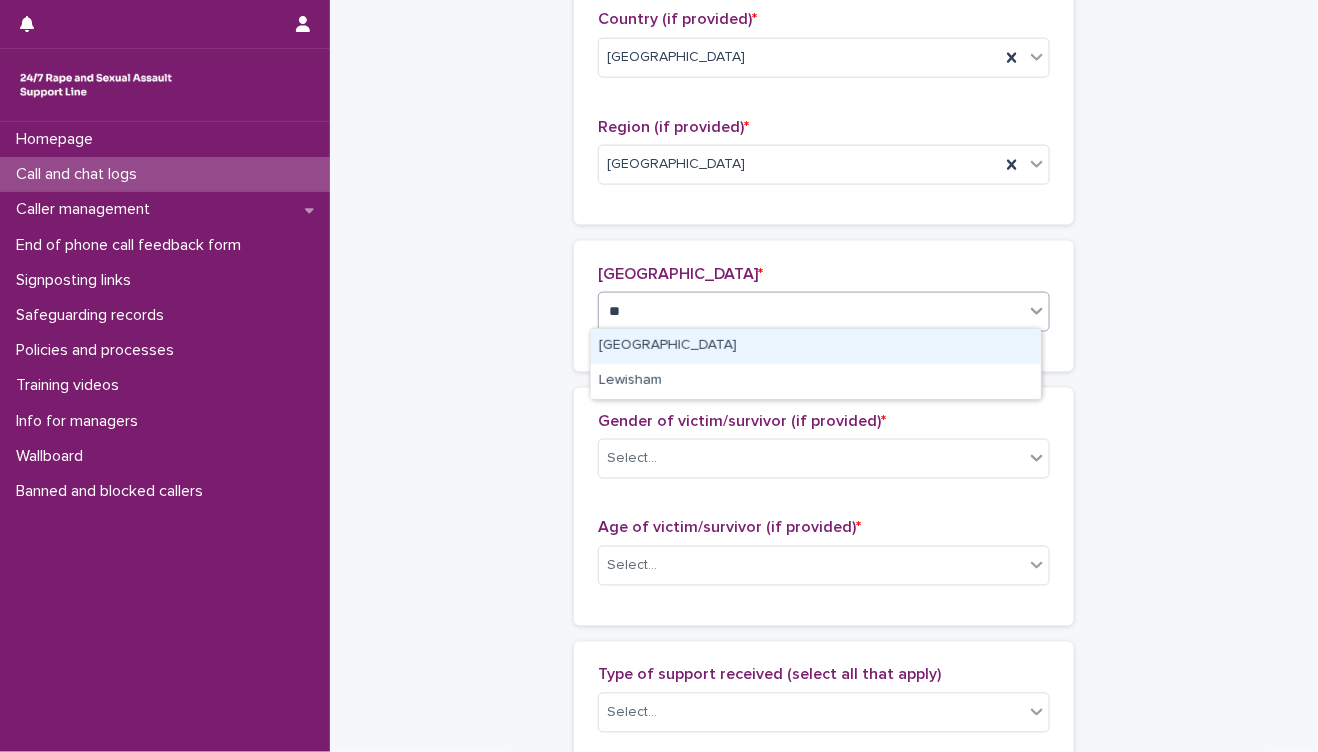 type on "*" 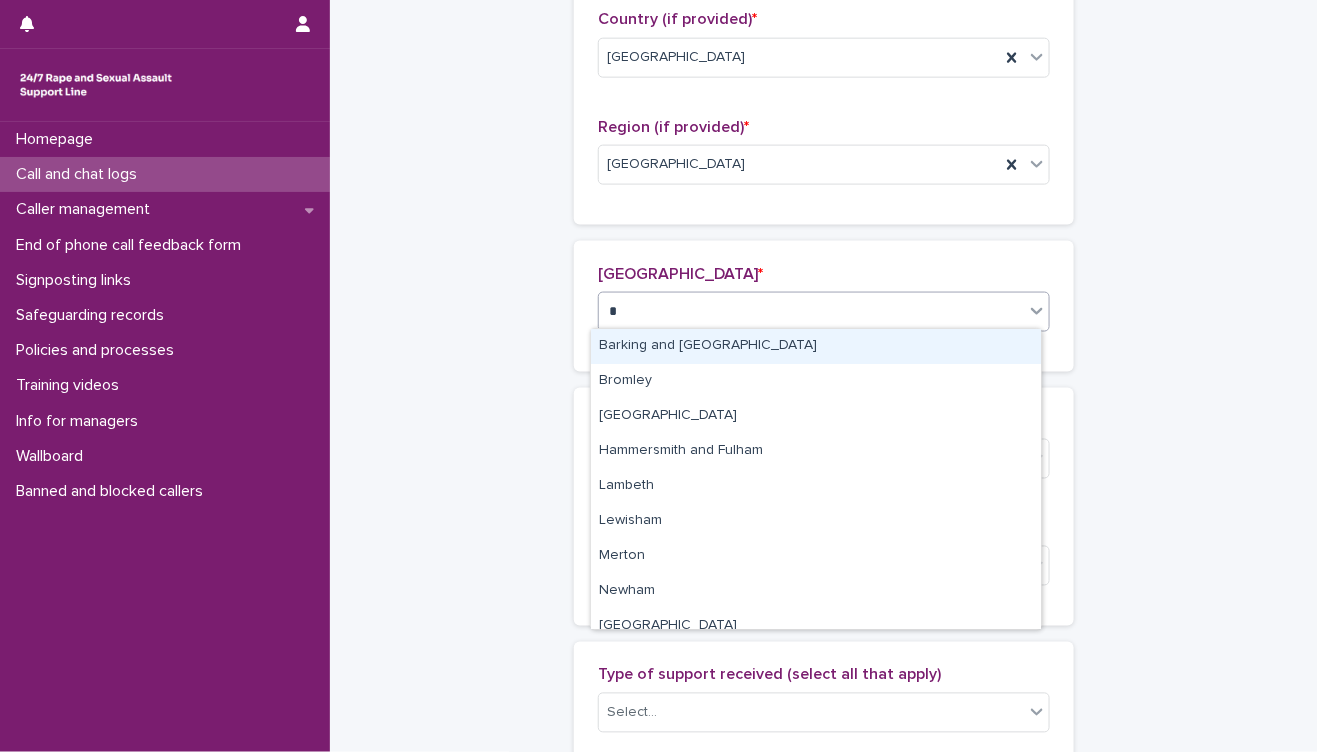 type on "**" 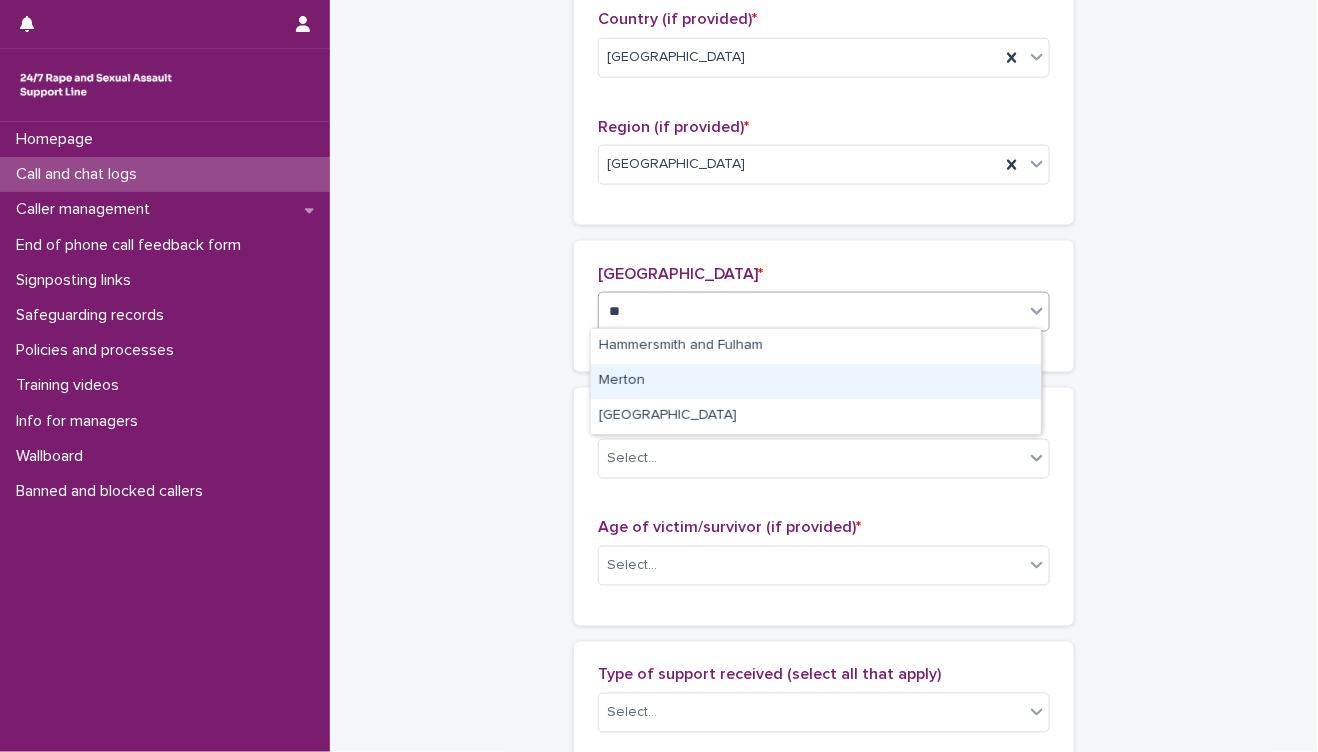 click on "Merton" at bounding box center (816, 381) 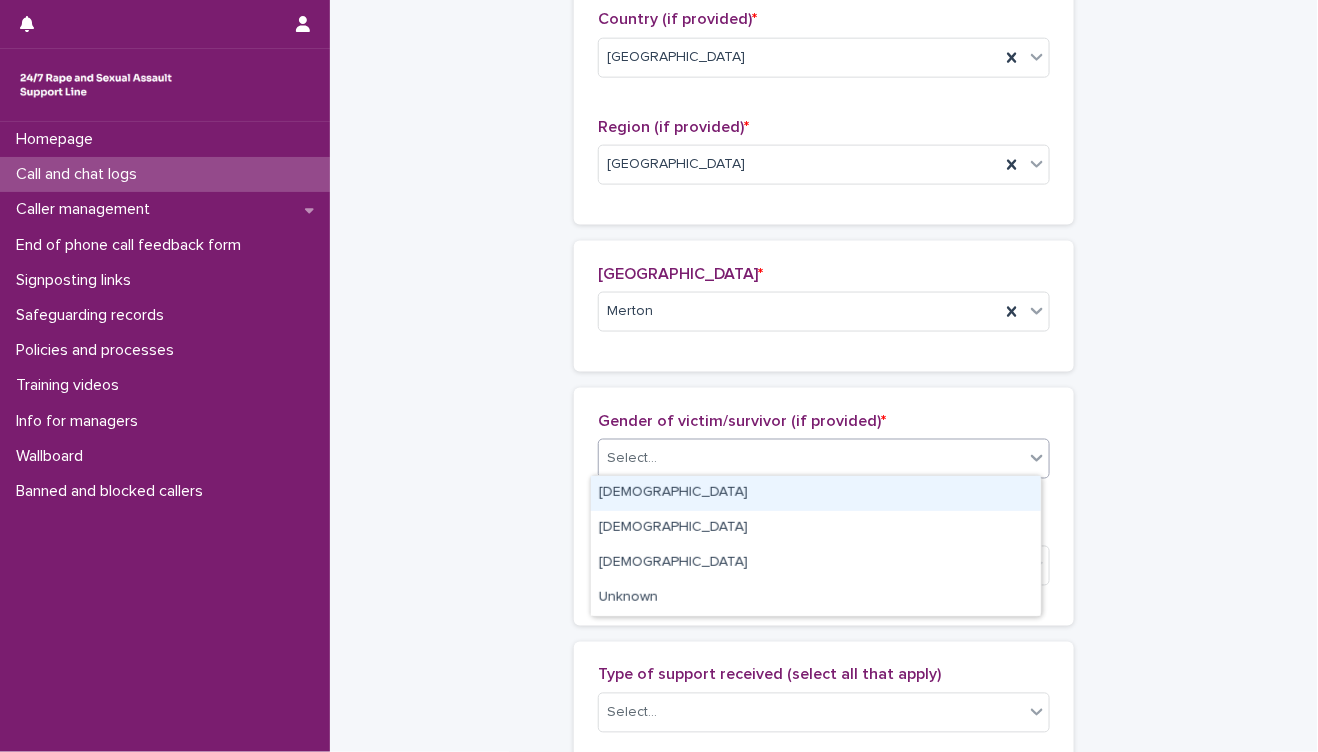 click on "Select..." at bounding box center (811, 459) 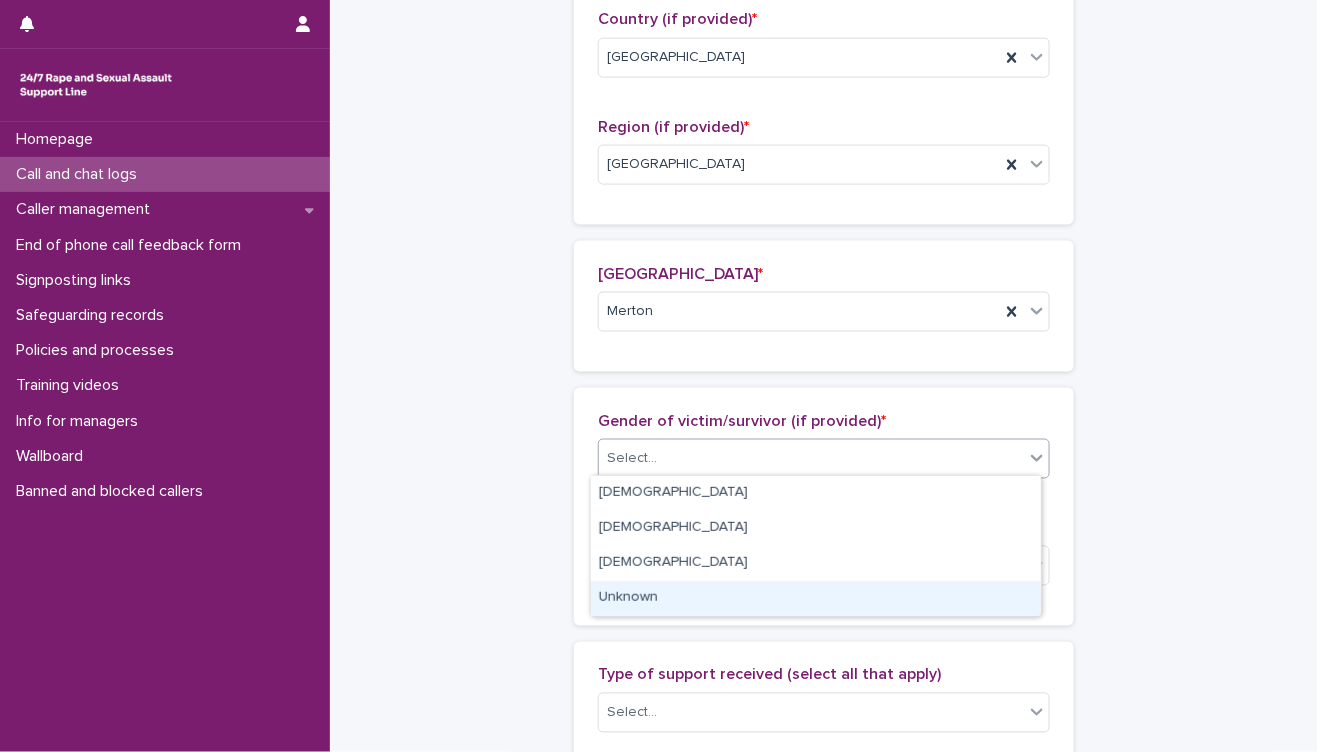 click on "Unknown" at bounding box center [816, 598] 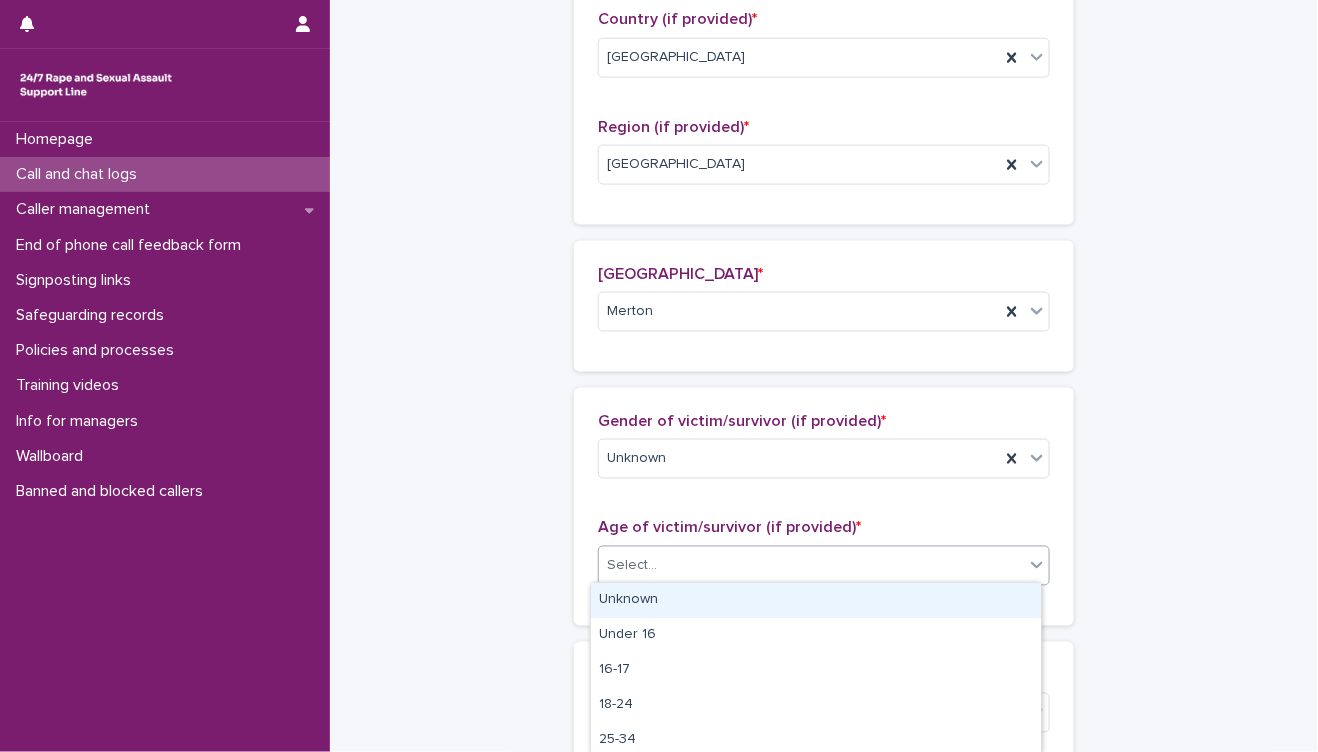 click on "Select..." at bounding box center [811, 566] 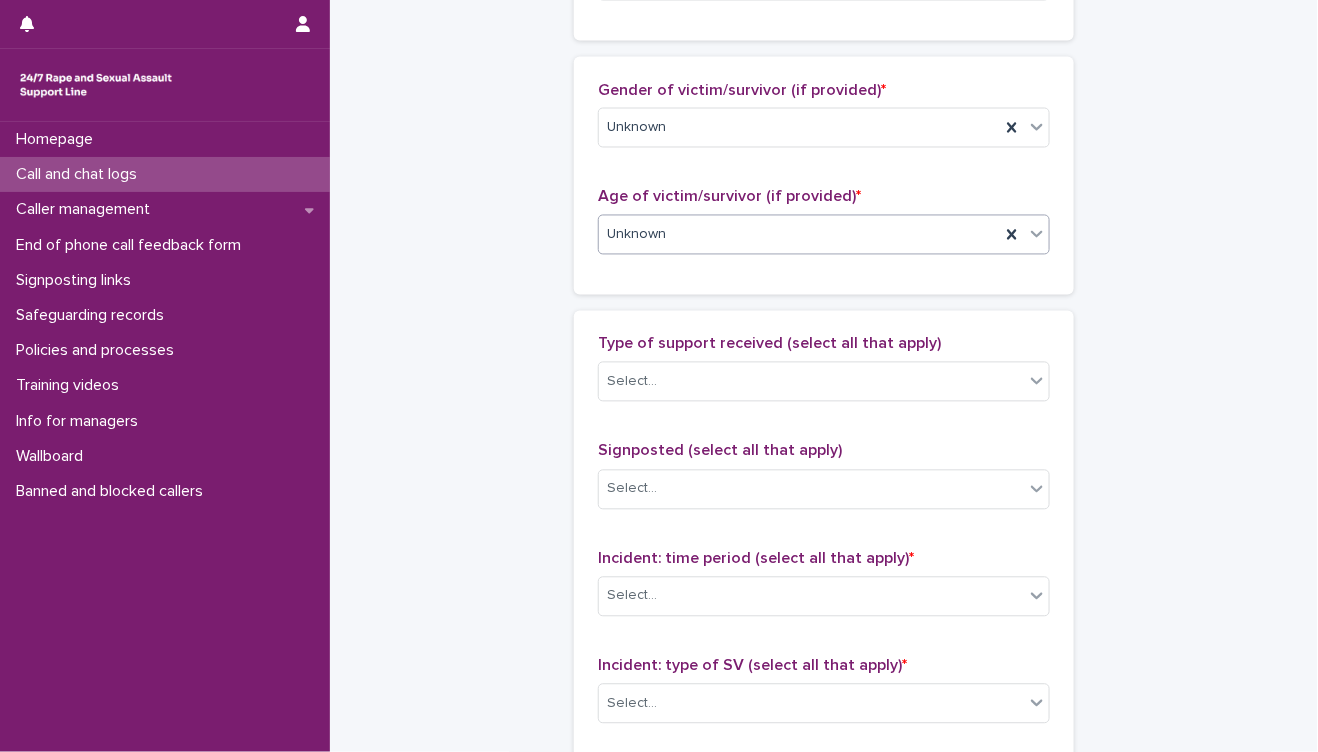 scroll, scrollTop: 1073, scrollLeft: 0, axis: vertical 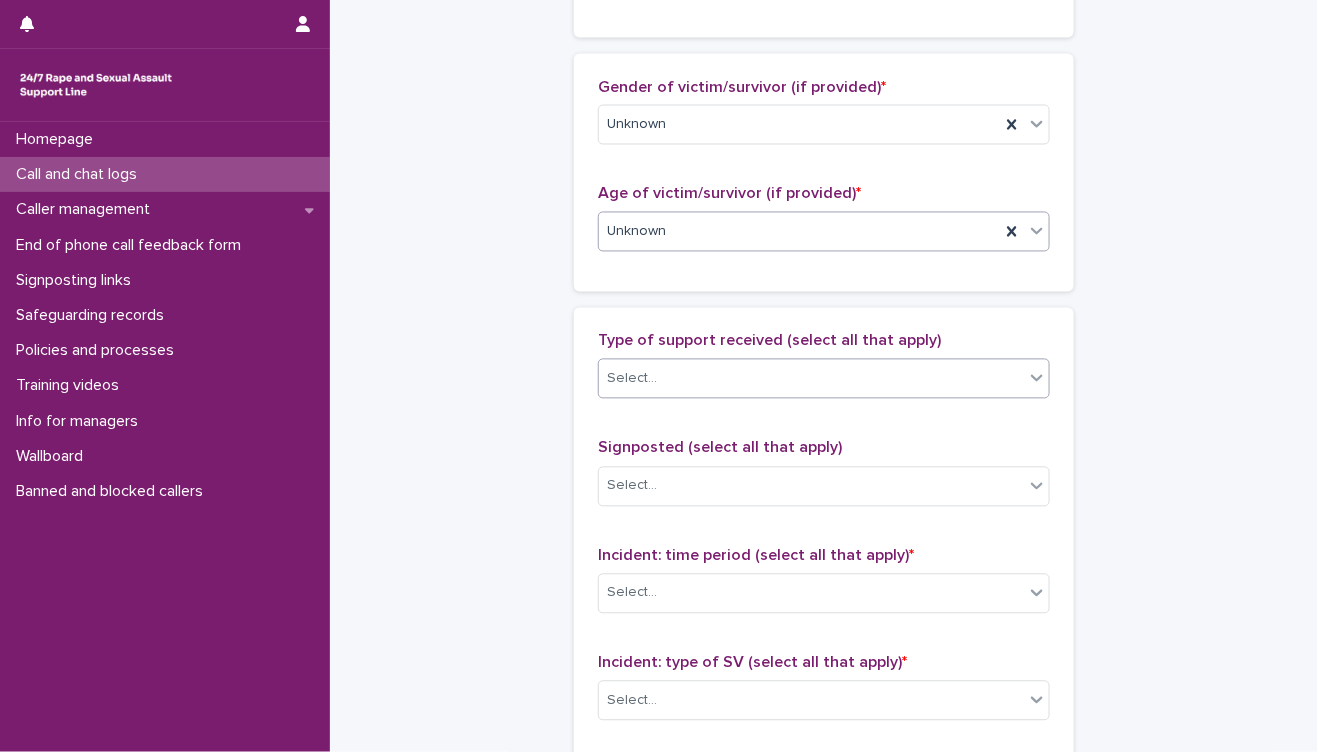 click on "Select..." at bounding box center [811, 379] 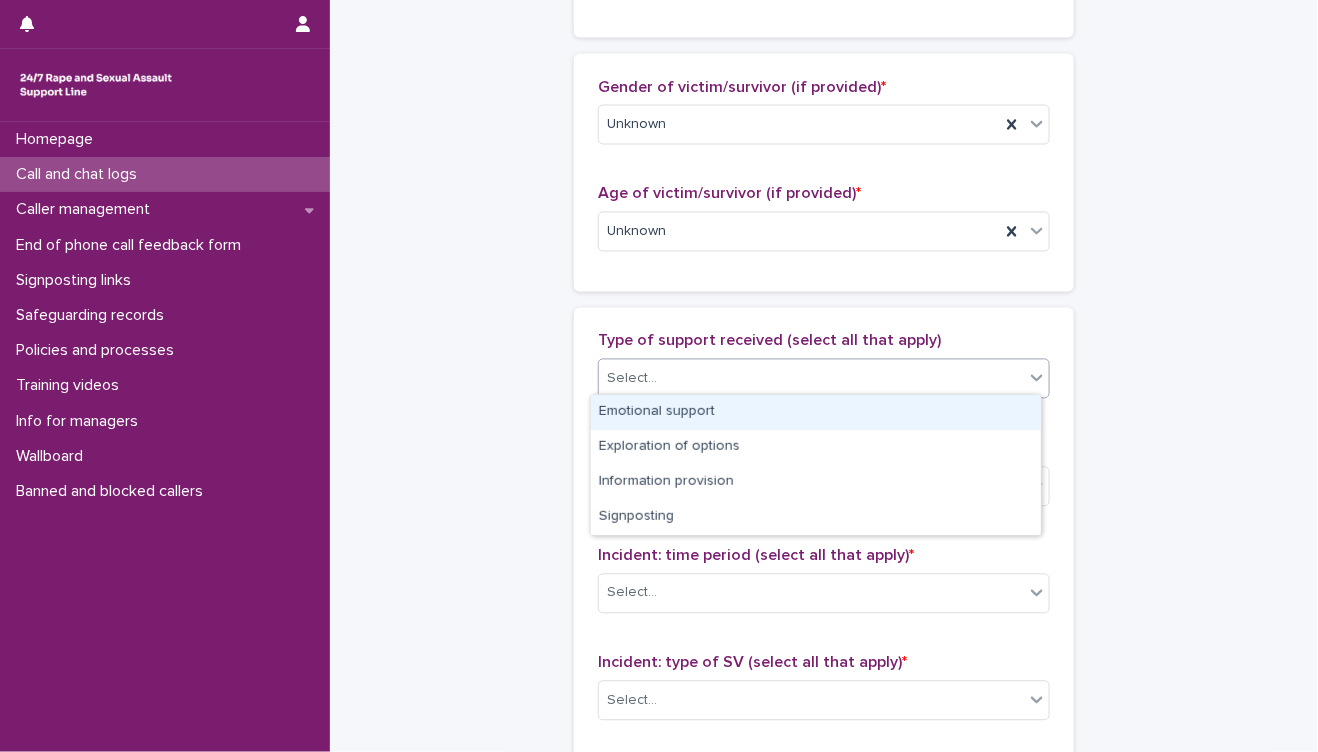 click on "Emotional support" at bounding box center [816, 412] 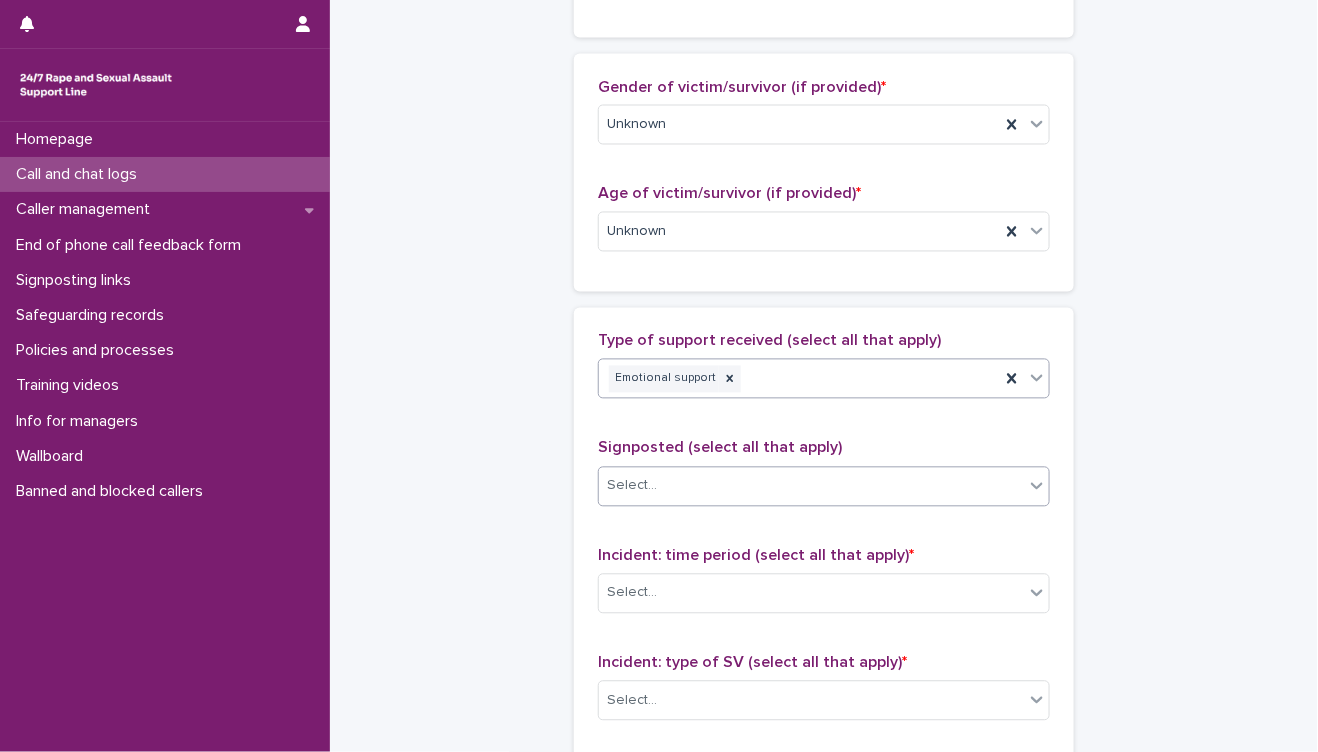 click on "Select..." at bounding box center [811, 486] 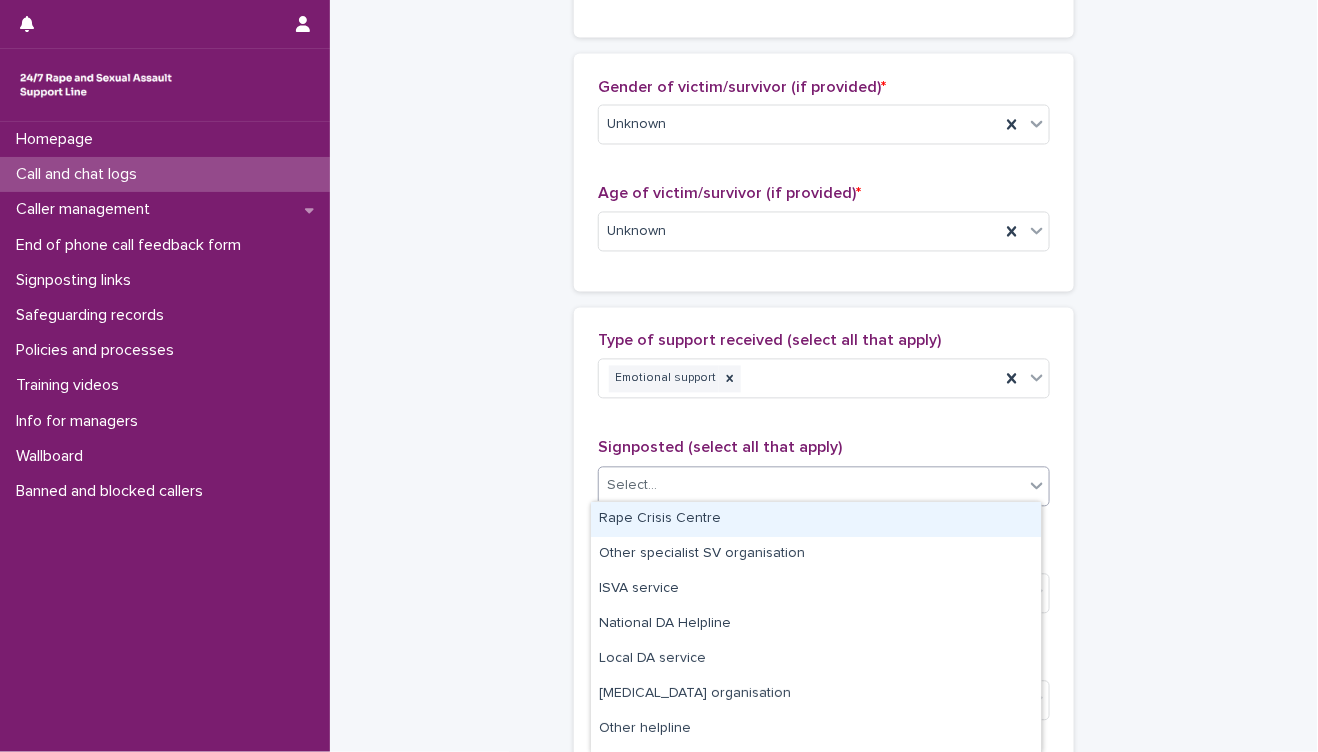 click on "Rape Crisis Centre" at bounding box center (816, 519) 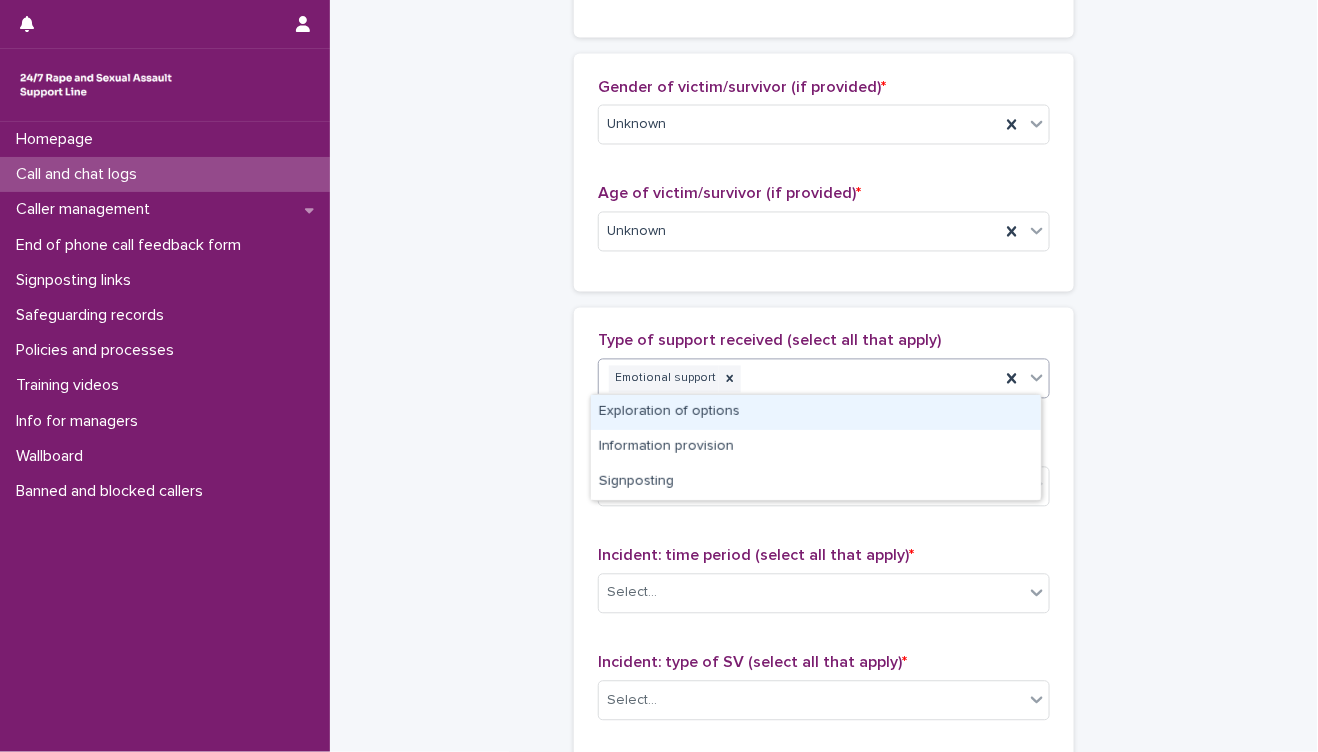click on "Emotional support" at bounding box center [799, 379] 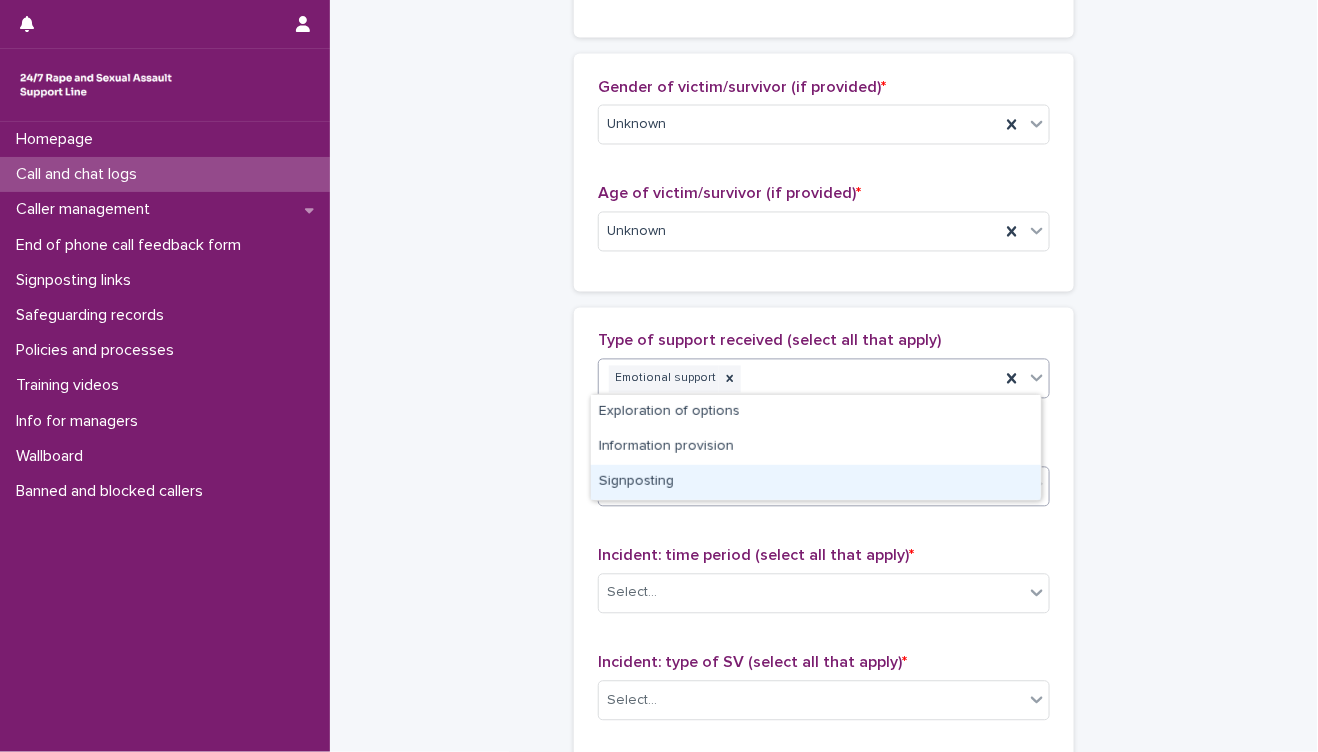 click on "Signposting" at bounding box center (816, 482) 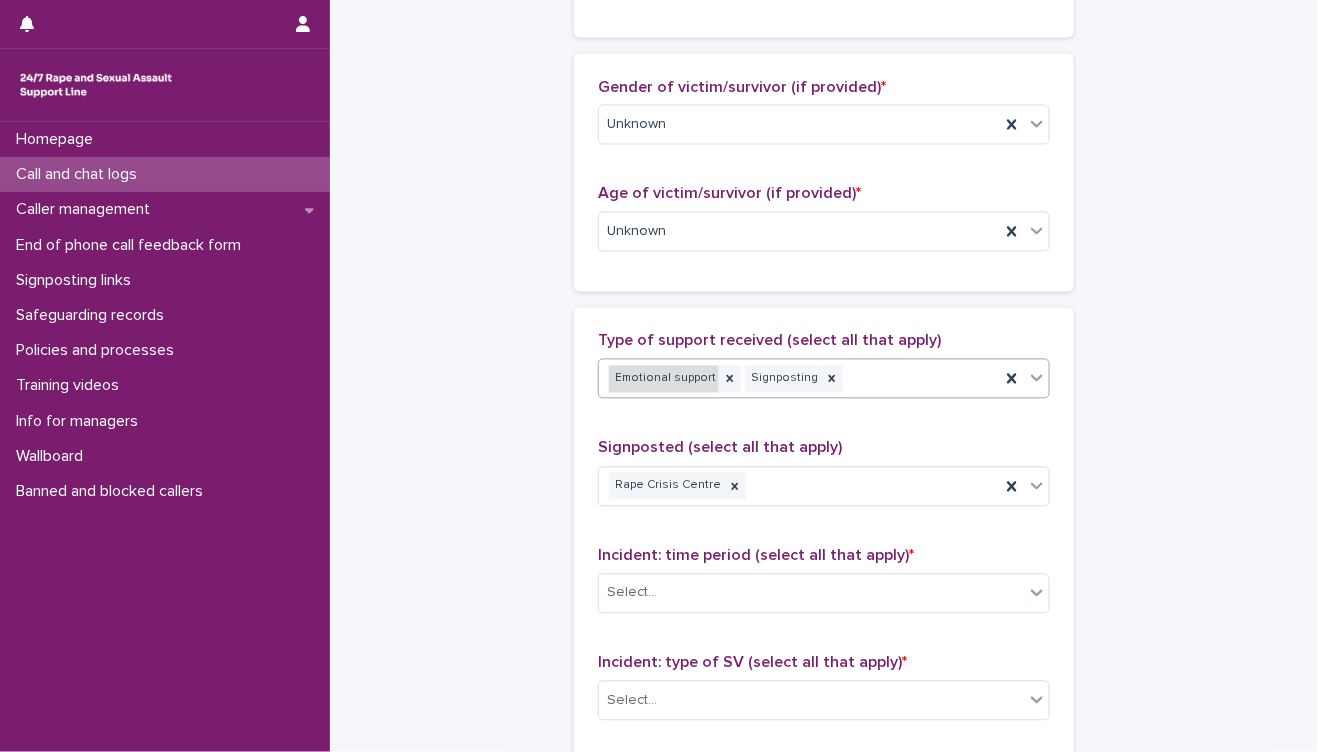 scroll, scrollTop: 1295, scrollLeft: 0, axis: vertical 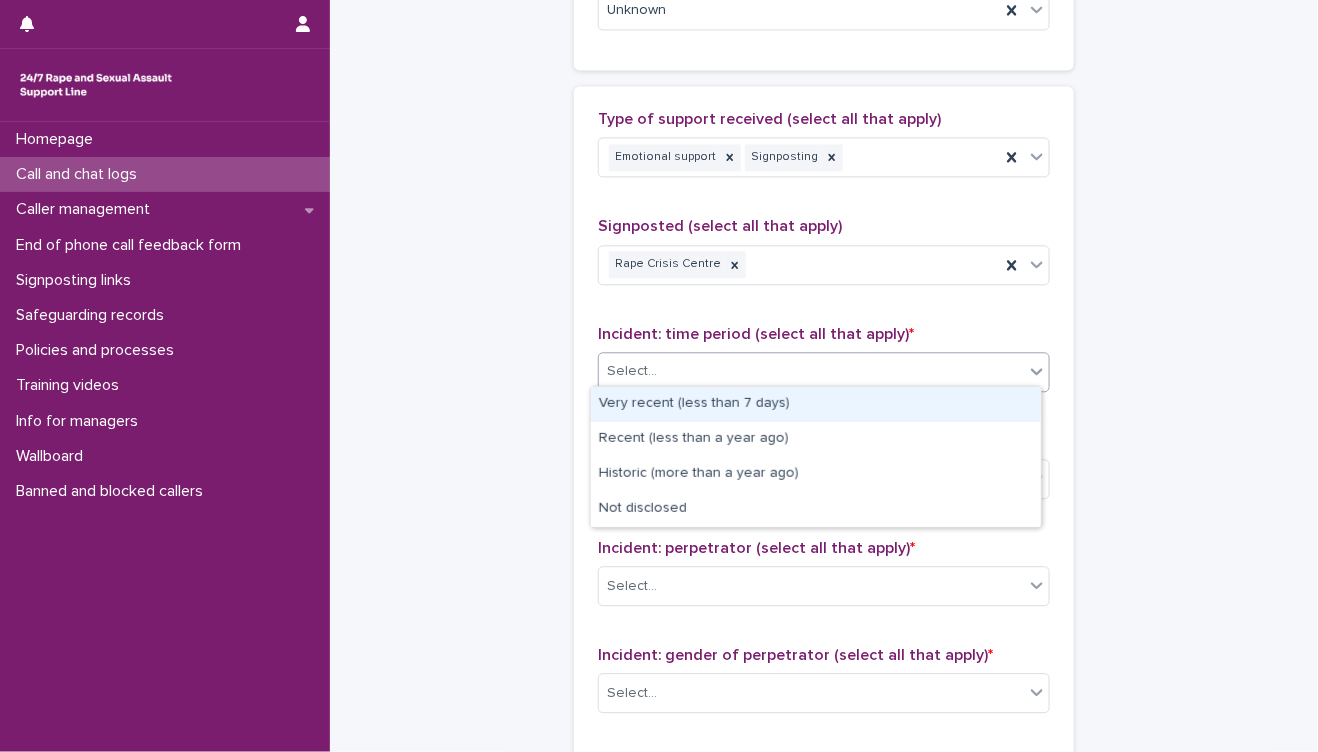 click on "Select..." at bounding box center [811, 371] 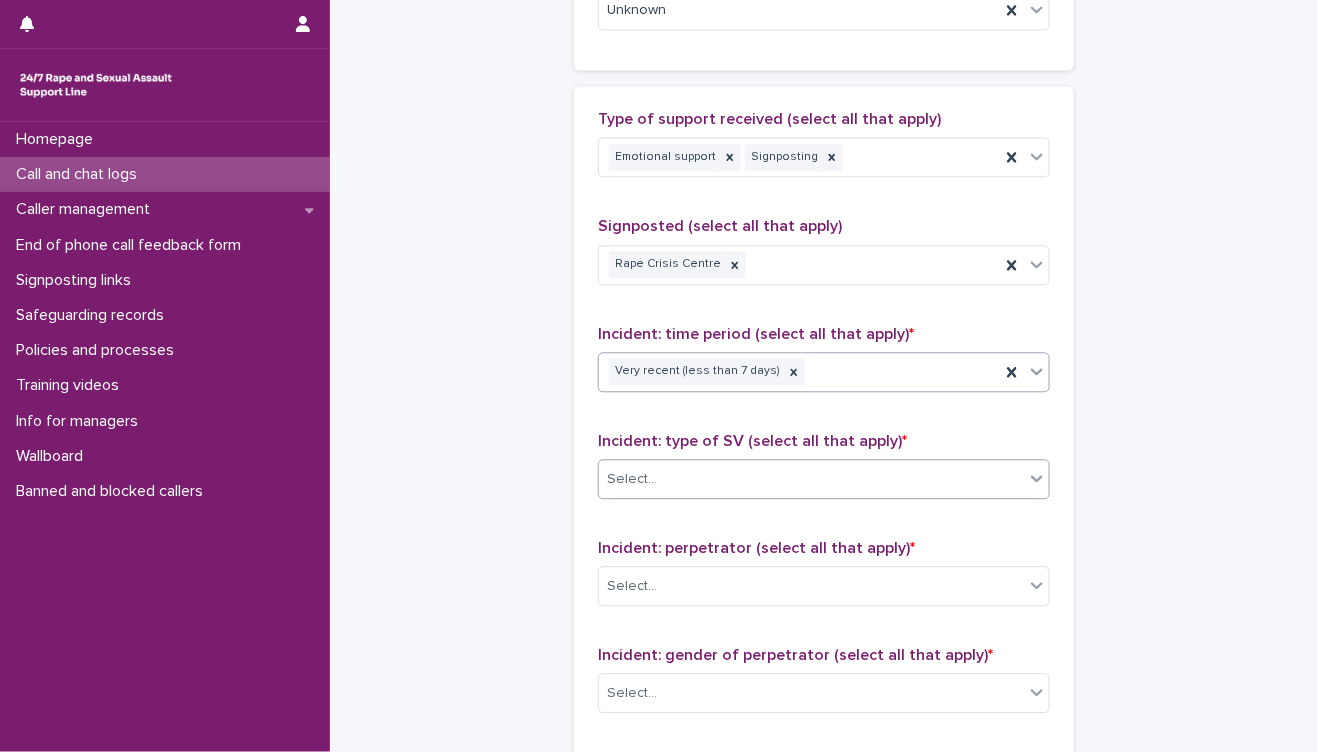 click on "Select..." at bounding box center (811, 479) 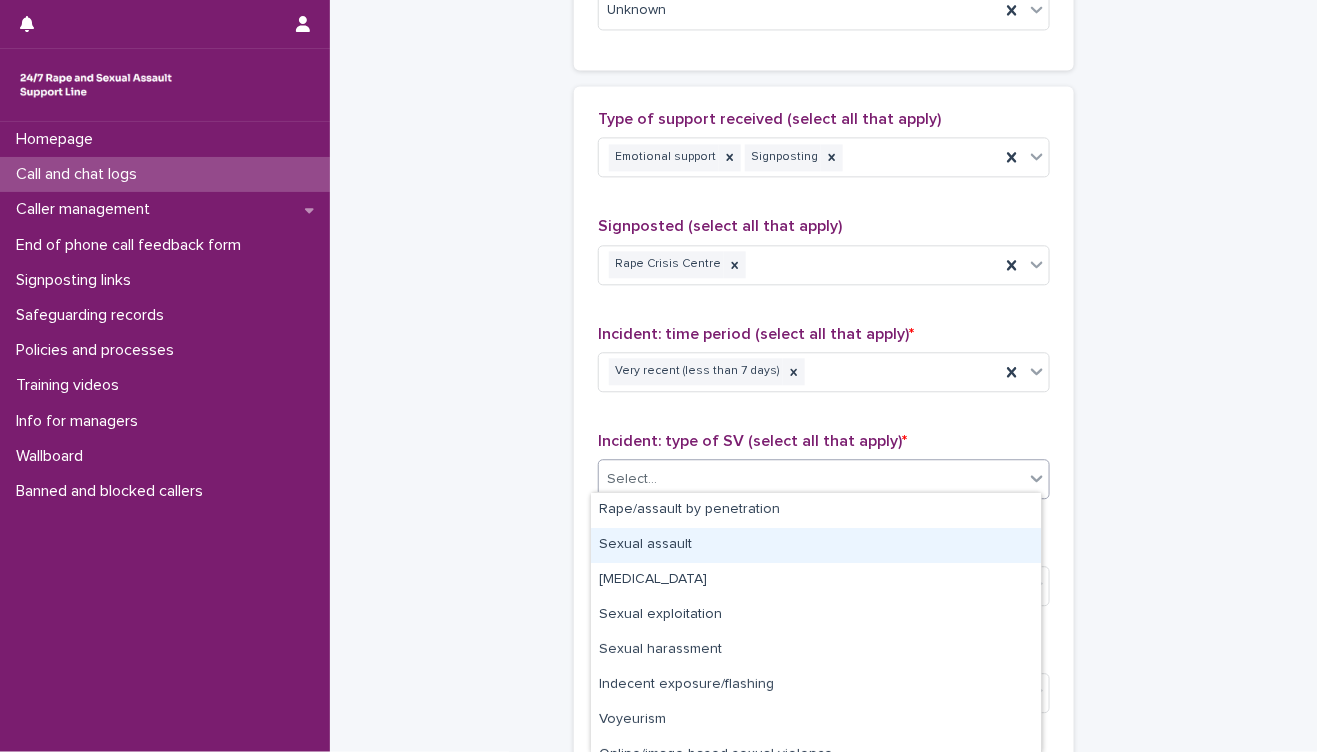 click on "Sexual assault" at bounding box center (816, 545) 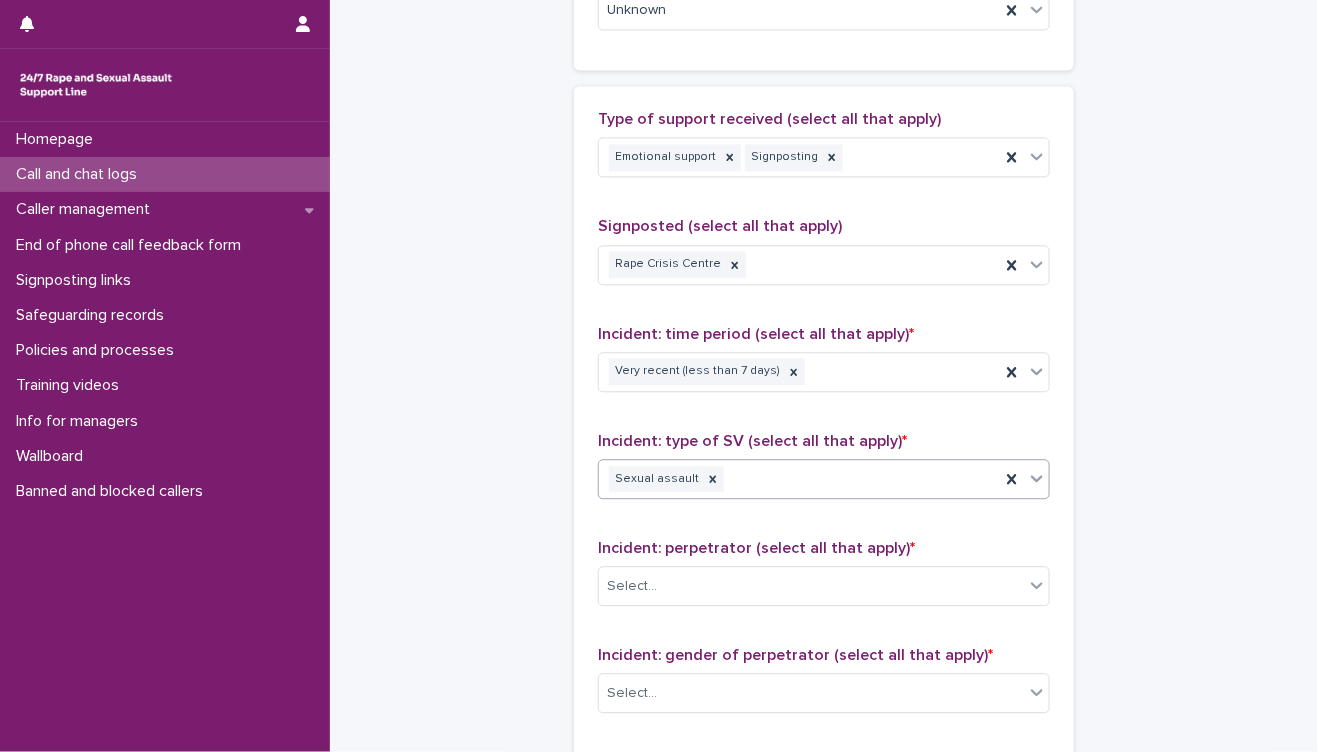 scroll, scrollTop: 1517, scrollLeft: 0, axis: vertical 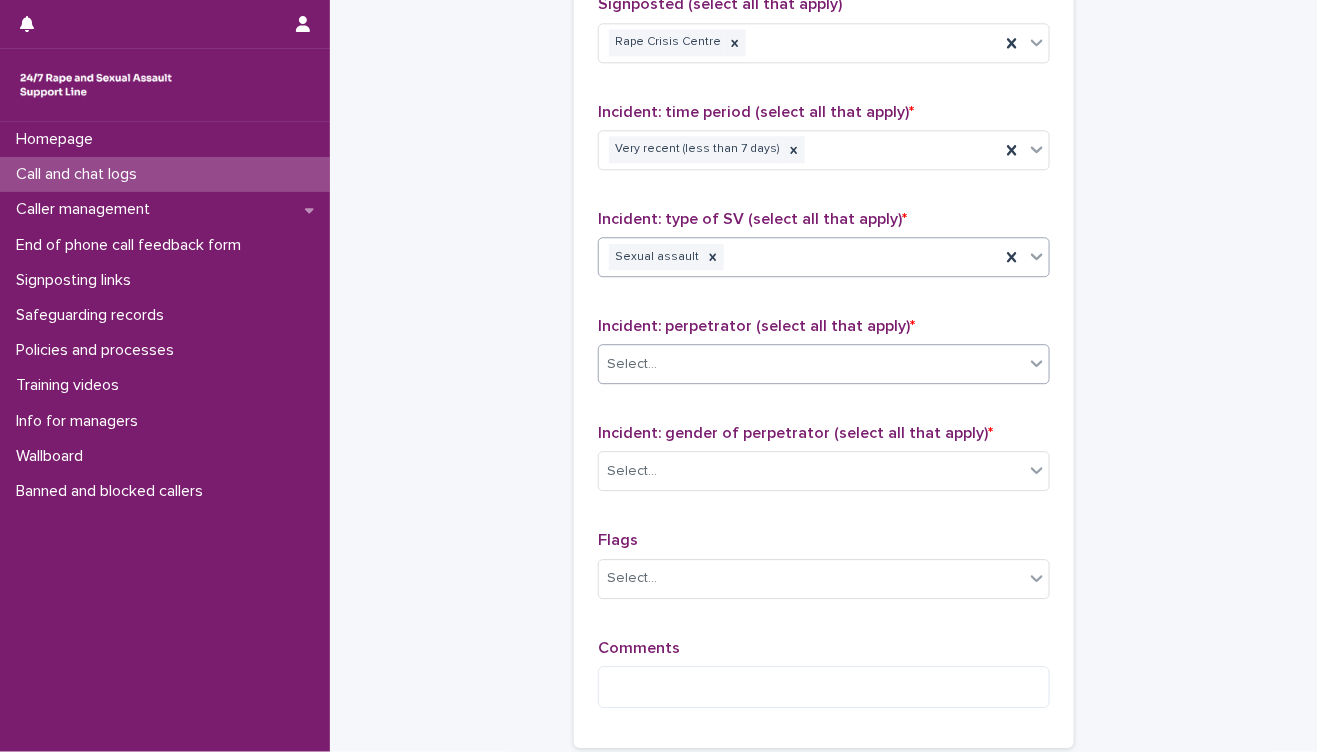 click on "Select..." at bounding box center [811, 364] 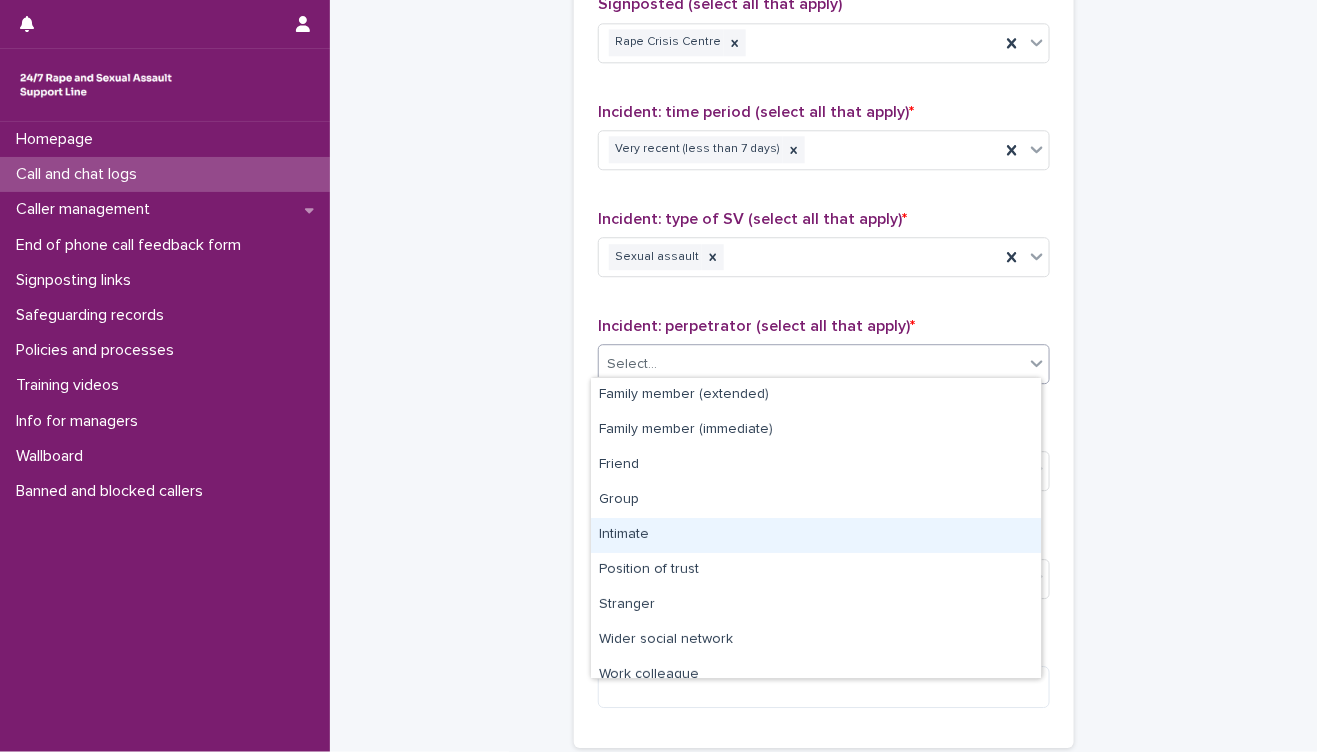 click on "Intimate" at bounding box center [816, 535] 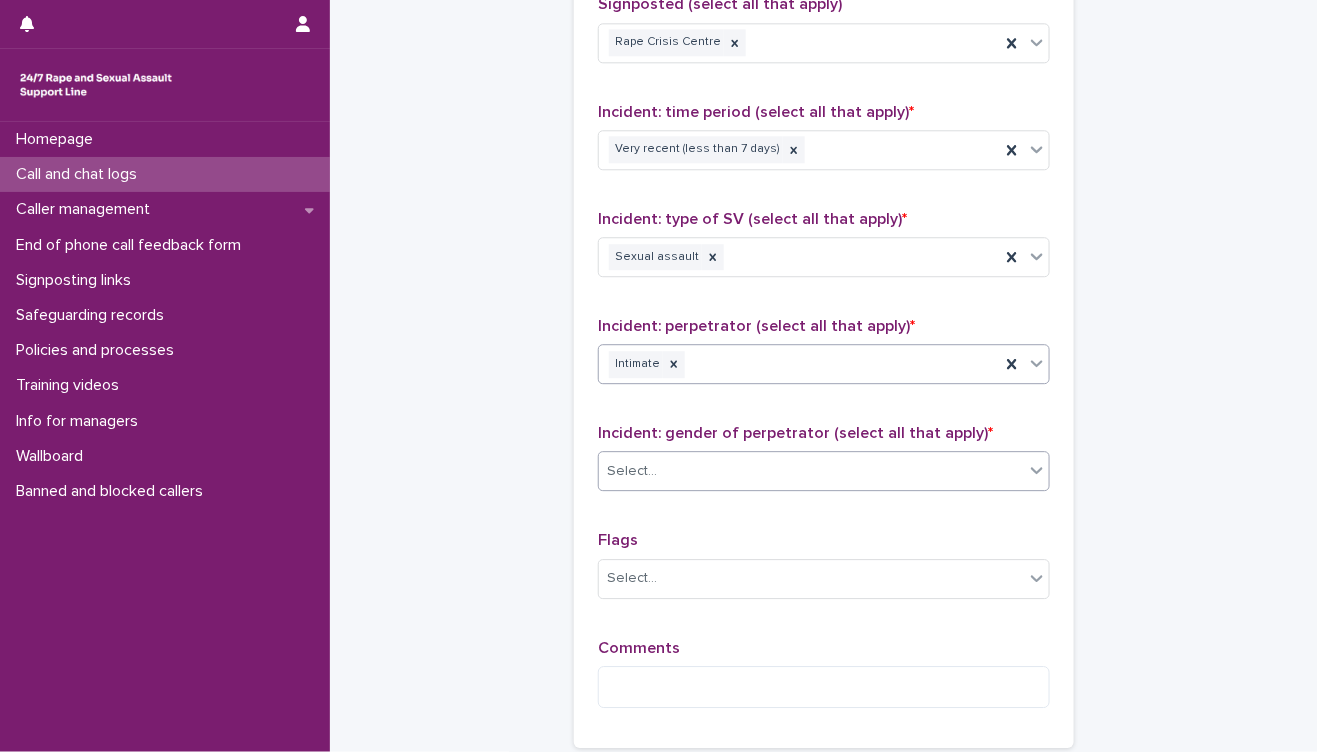 click on "Select..." at bounding box center (811, 471) 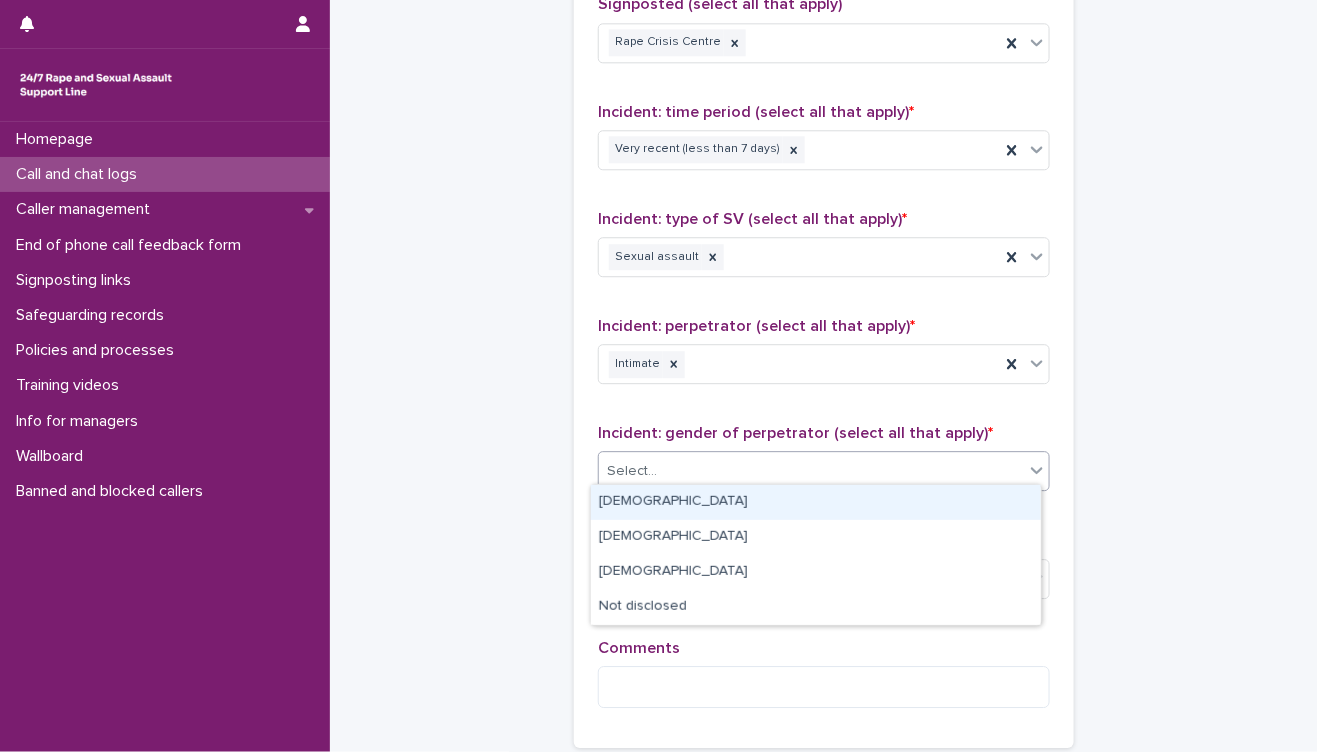 click on "Male" at bounding box center (816, 502) 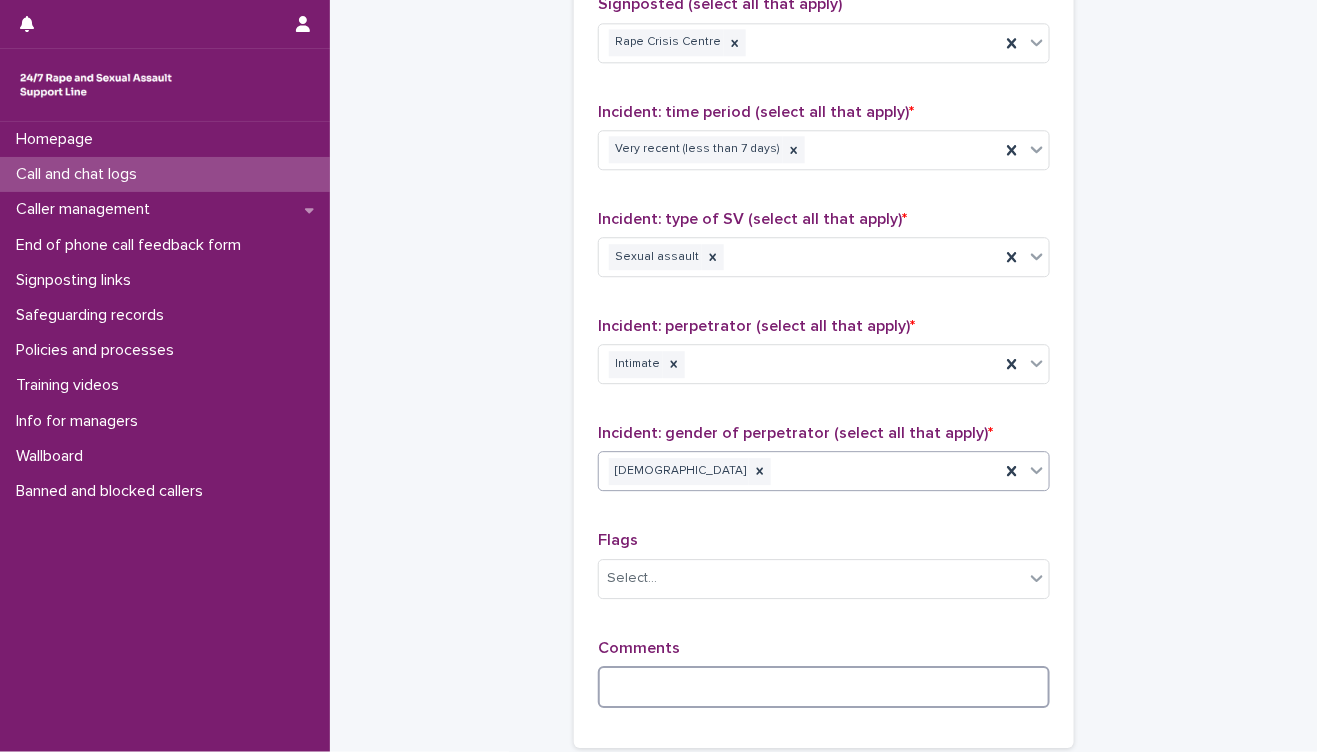 click at bounding box center (824, 687) 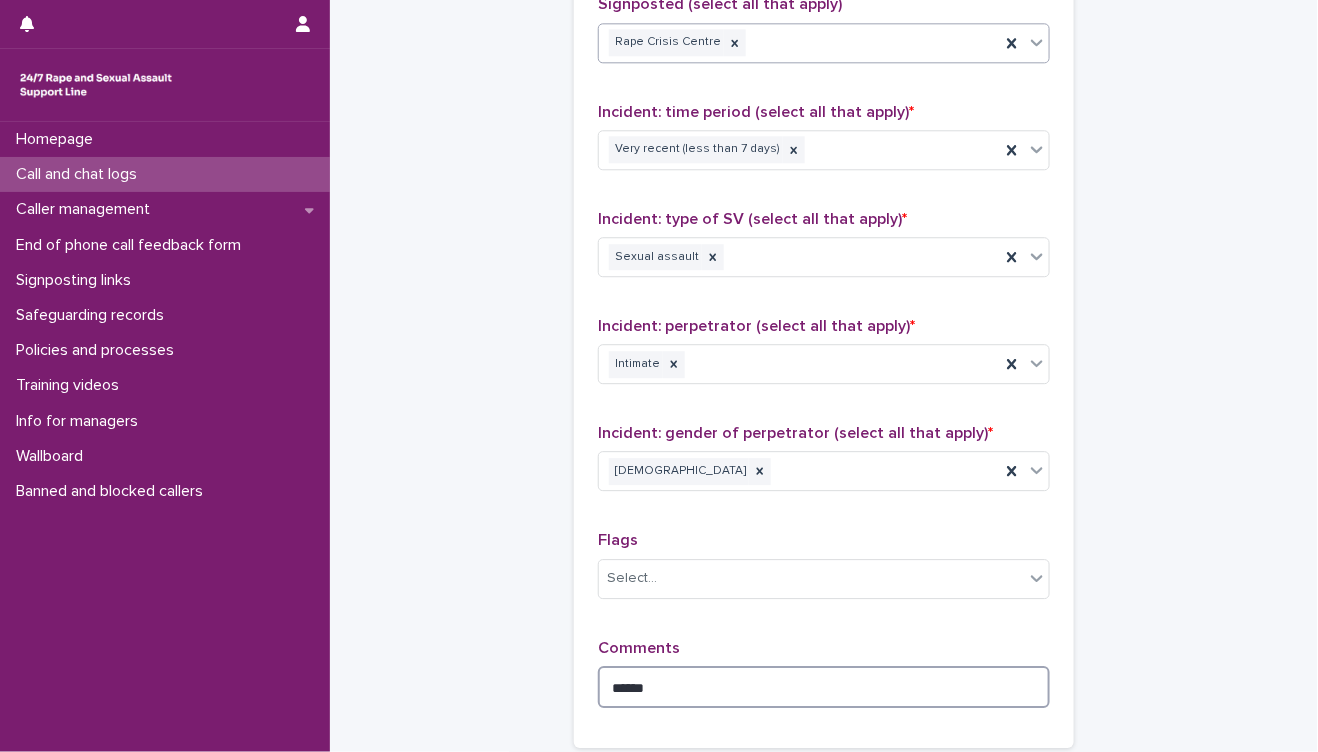 type on "******" 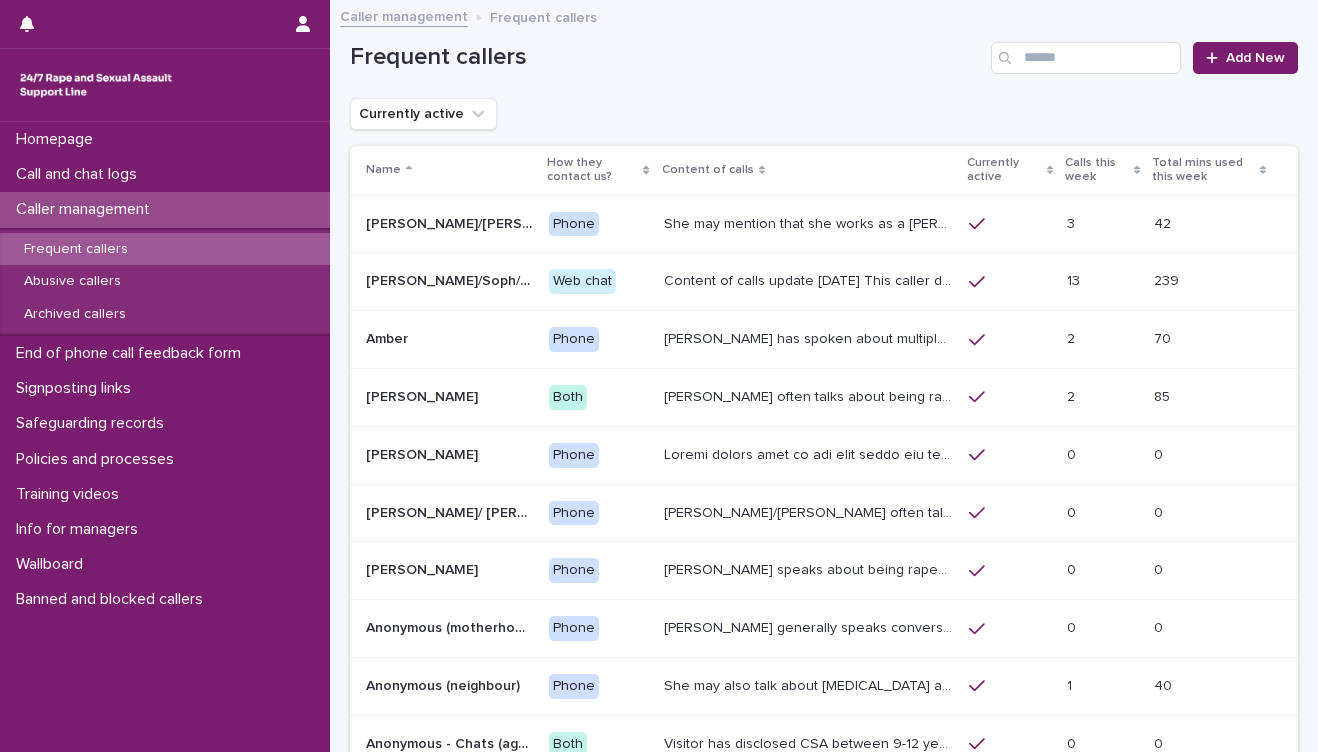 scroll, scrollTop: 0, scrollLeft: 0, axis: both 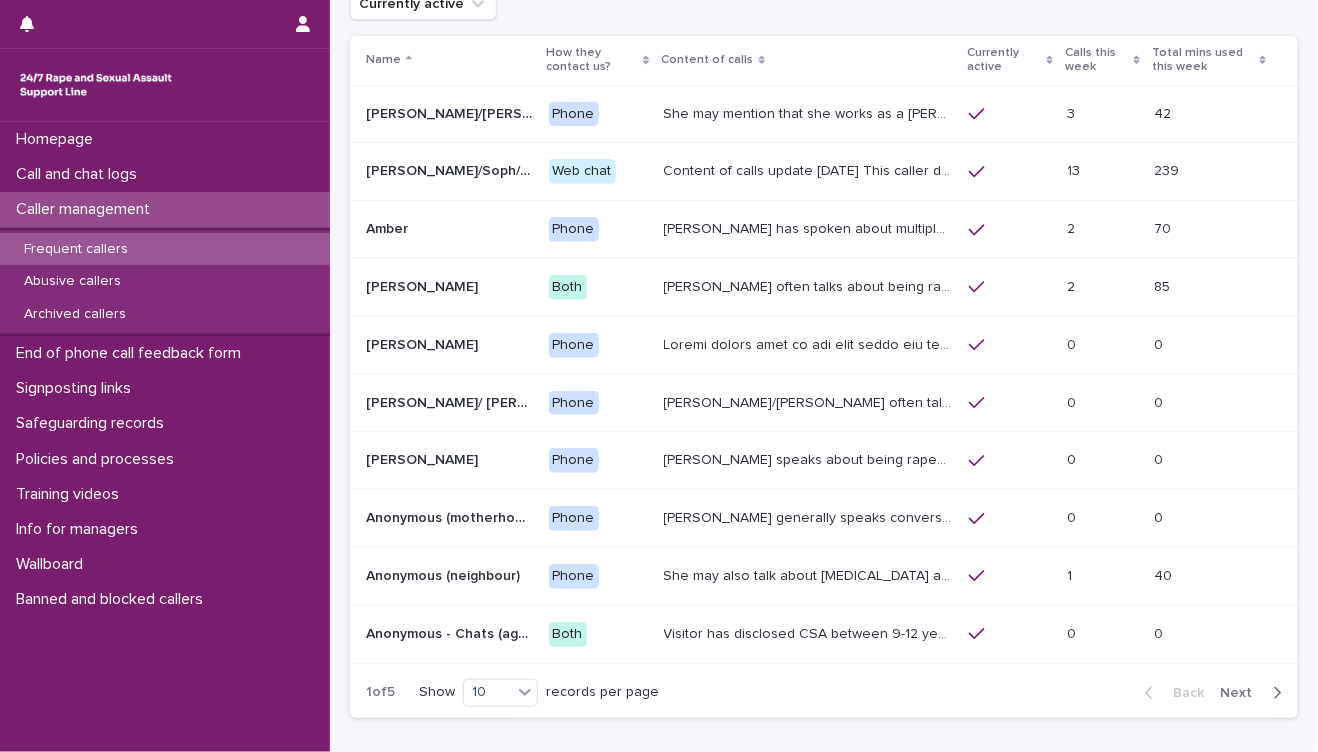 click on "[PERSON_NAME] has spoken about multiple experiences of [MEDICAL_DATA].
[PERSON_NAME] told us she is now 18 (as of [DATE]) - see Management Plan for more info around safeguarding/active suicides.
She's also mentioned that she has a twin sister called [PERSON_NAME] who also calls the line and sounds very similar.
She has mentioned having a [DEMOGRAPHIC_DATA] child to some Helpline Workers.
In recent weeks, she has presented as suicidal and unable to call emergency services herself." at bounding box center (810, 227) 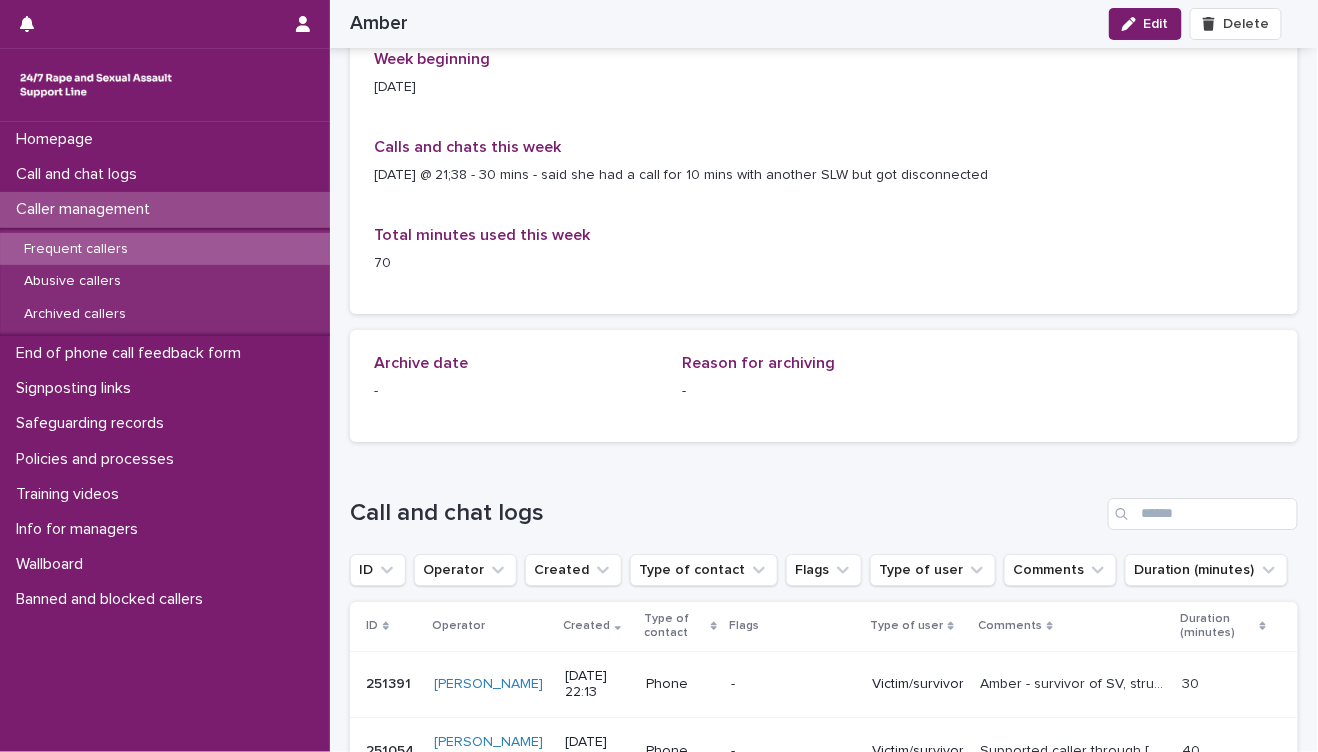 scroll, scrollTop: 1888, scrollLeft: 0, axis: vertical 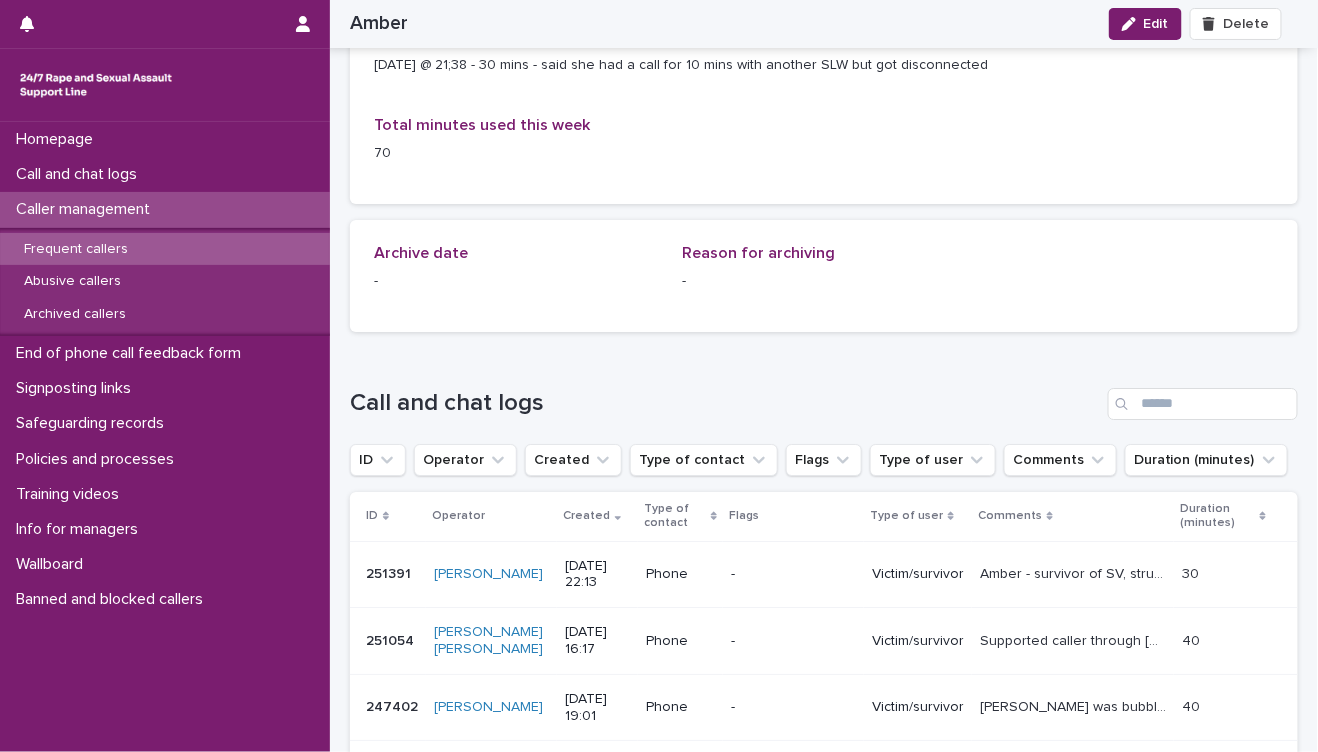 click on "Caller management" at bounding box center [87, 209] 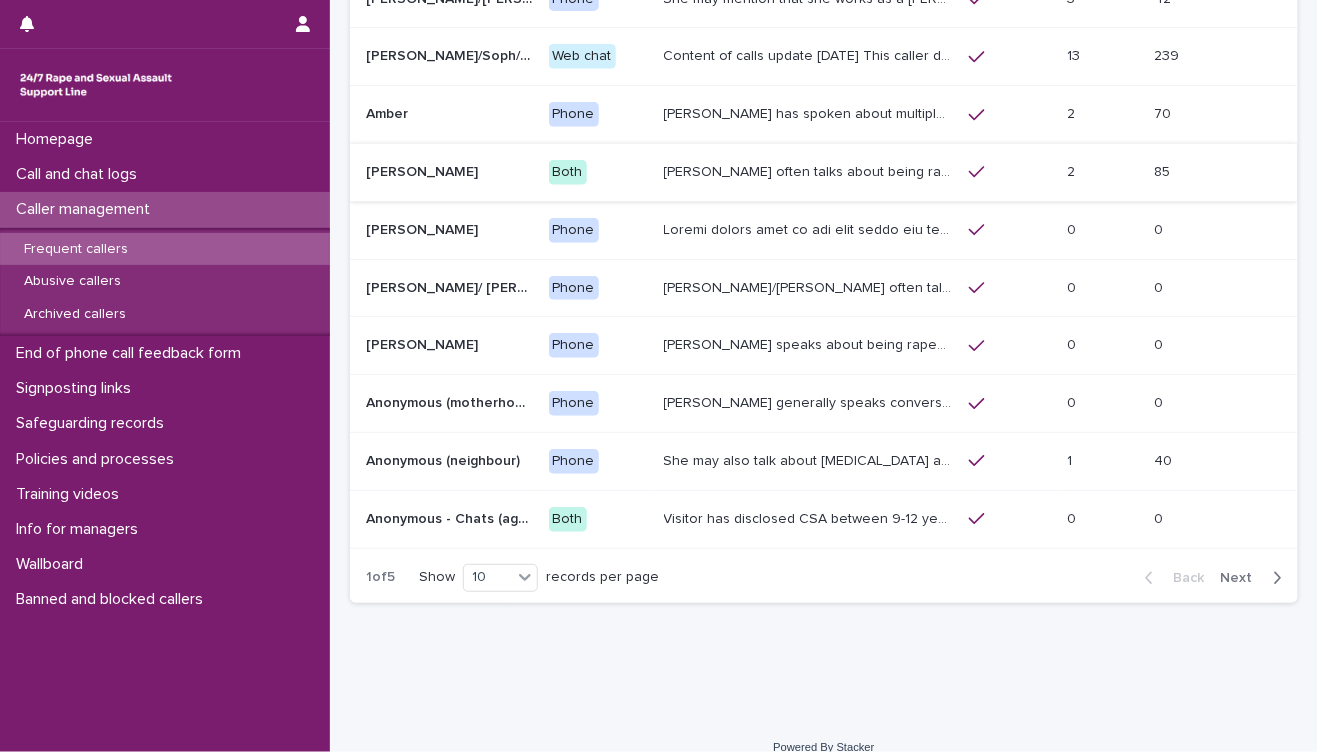 scroll, scrollTop: 244, scrollLeft: 0, axis: vertical 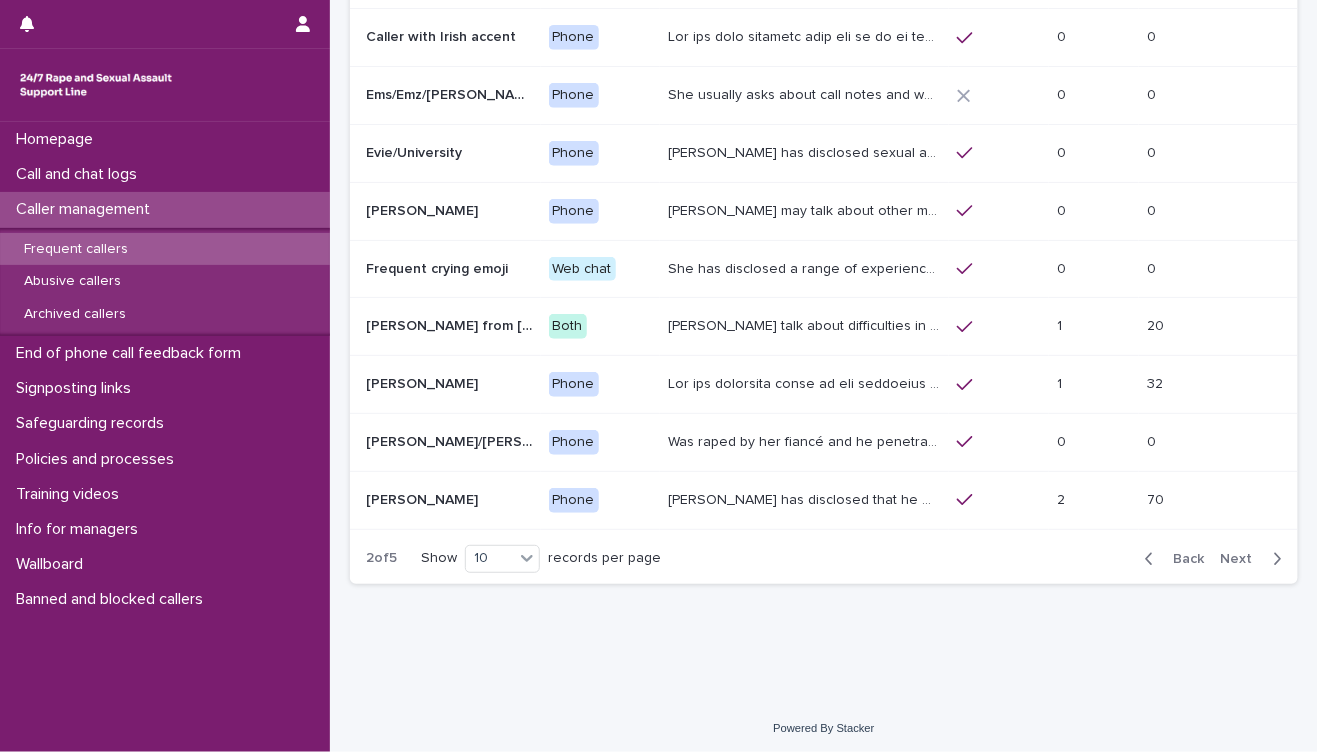 click on "[PERSON_NAME] talk about difficulties in accessing the right support service, and has also expressed being angry. She often uses the space to express her anger.
[PERSON_NAME] also may discuss how our helpline or other helplines do not provide support to her the way she wants to be supported.
[PERSON_NAME] discuss her preferred model of support (which is non-verbal, e.g. bodywork and telling stories to express her emotions)
On one chat, she referred to the services as 'we' (rather than 'they', e.g. 'we should have responded sooner')
She has (in [DATE]) mentioned [PERSON_NAME] being involved in a recent situation of abuse." at bounding box center (806, 324) 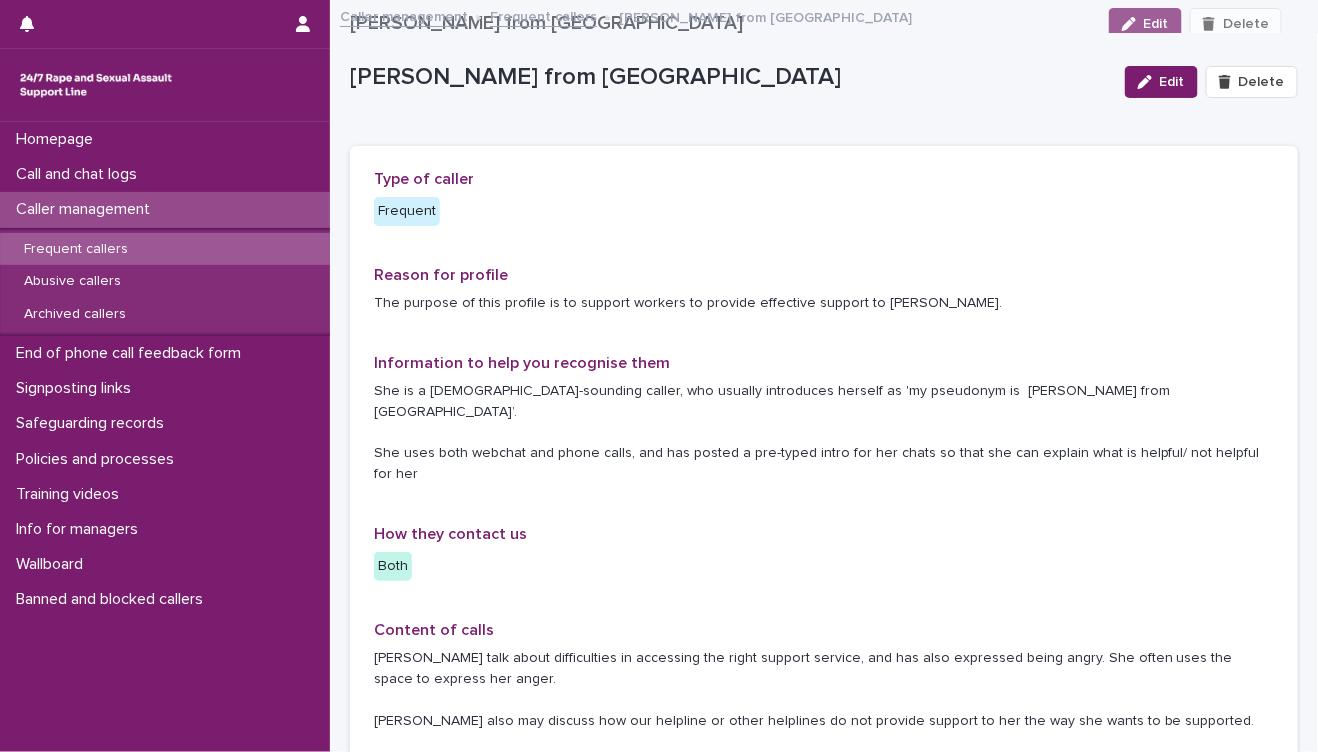 scroll, scrollTop: 0, scrollLeft: 0, axis: both 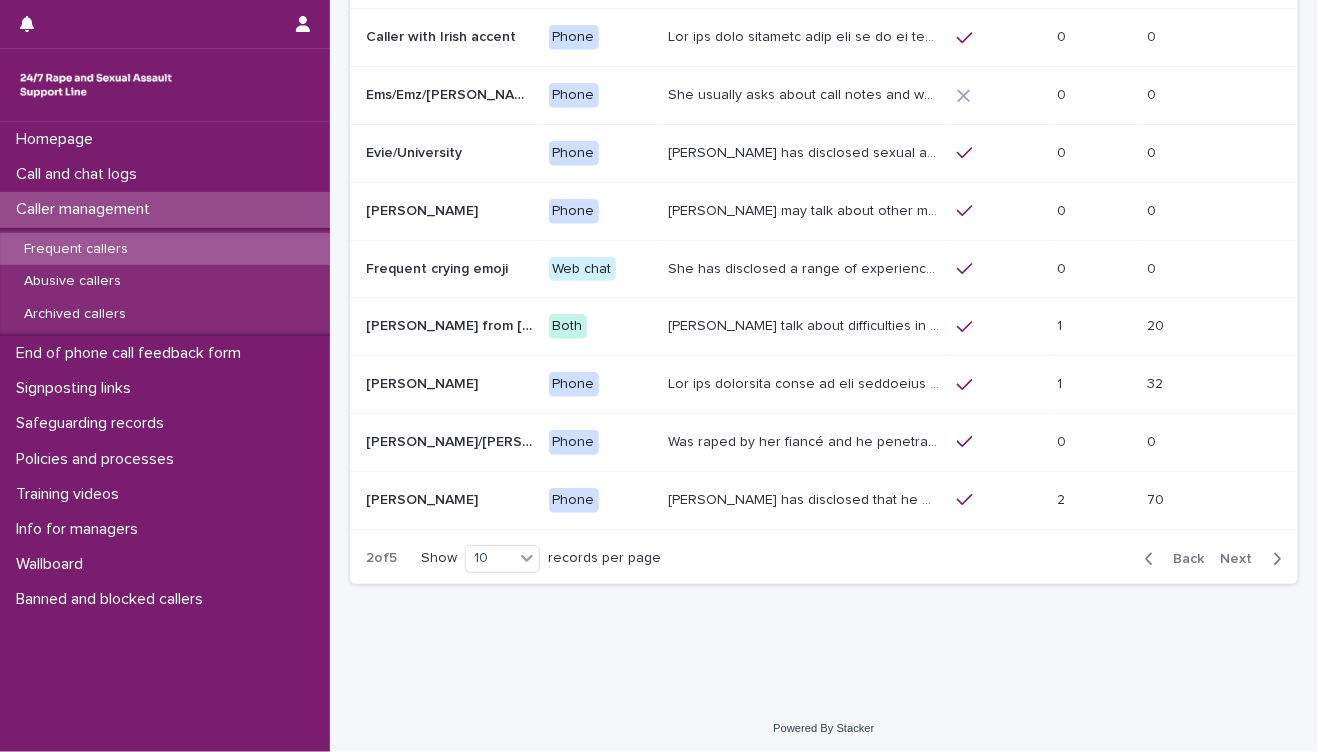 click on "Next" at bounding box center (1243, 559) 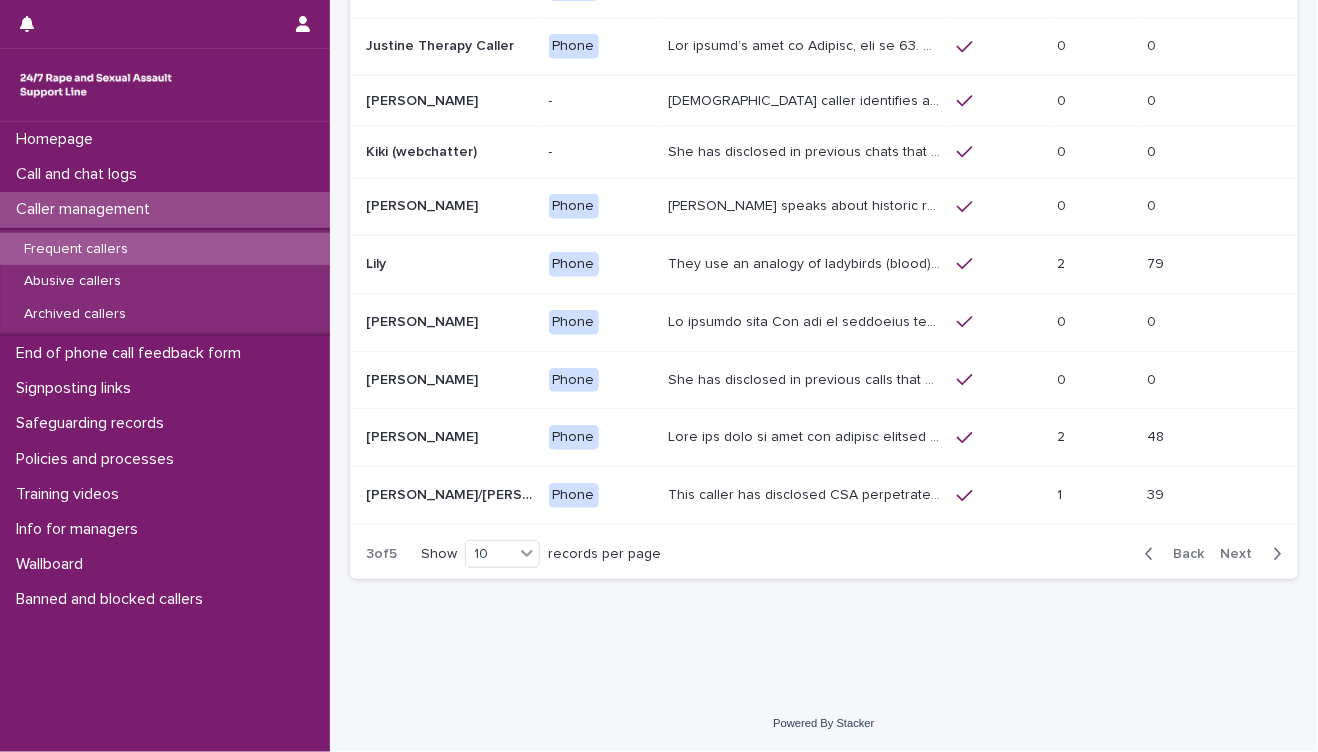 scroll, scrollTop: 230, scrollLeft: 0, axis: vertical 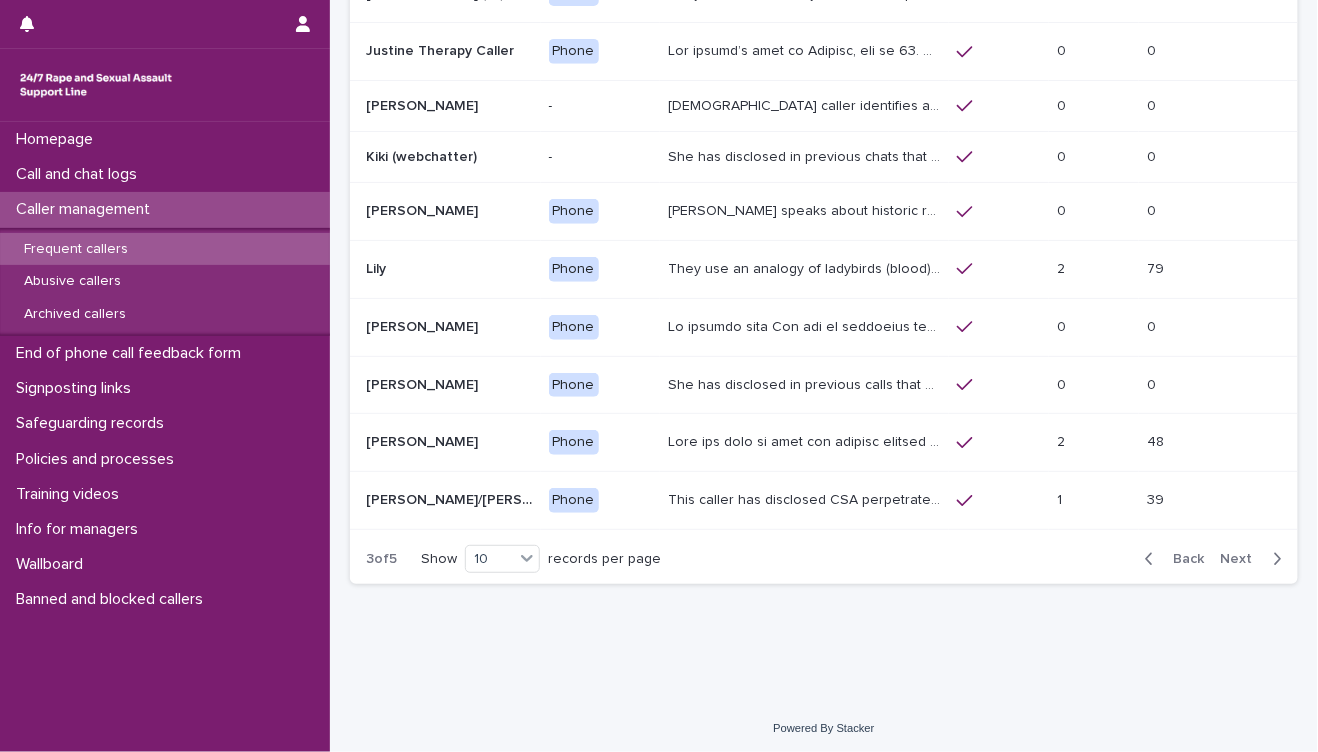 click at bounding box center (806, 440) 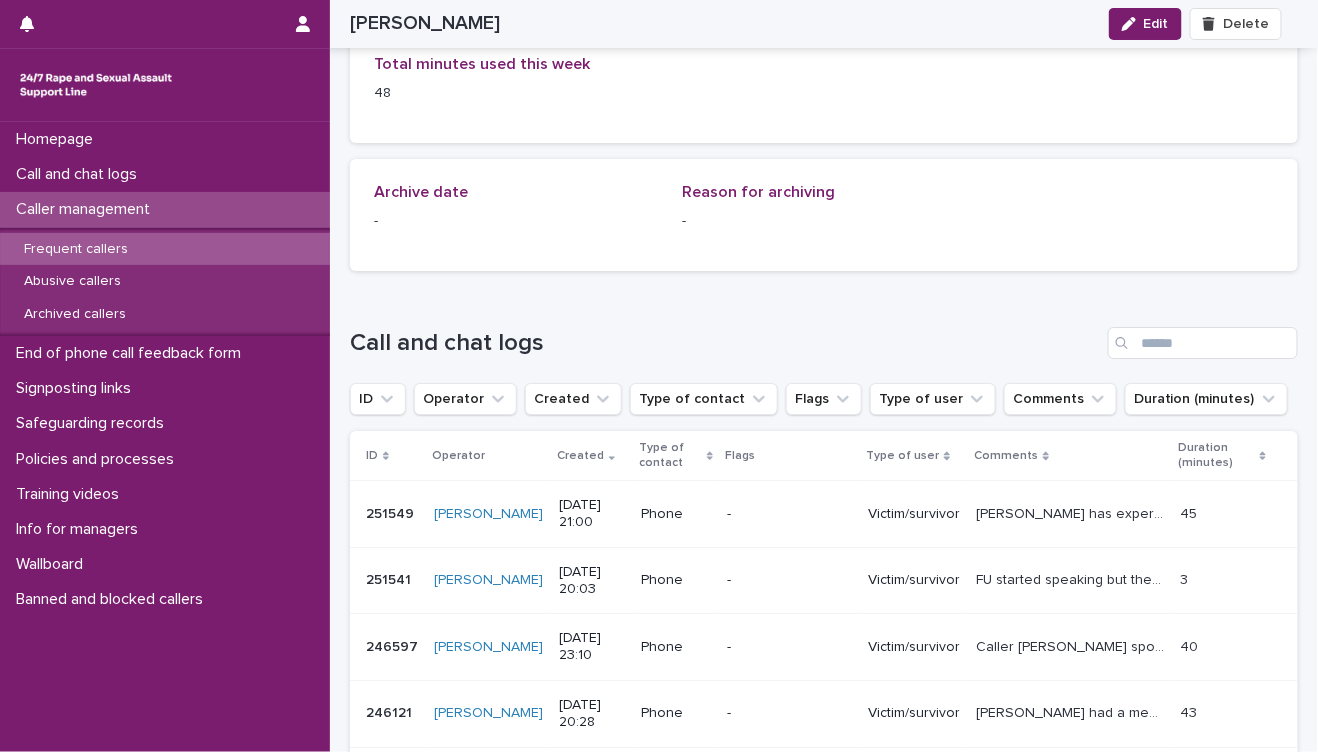 scroll, scrollTop: 2111, scrollLeft: 0, axis: vertical 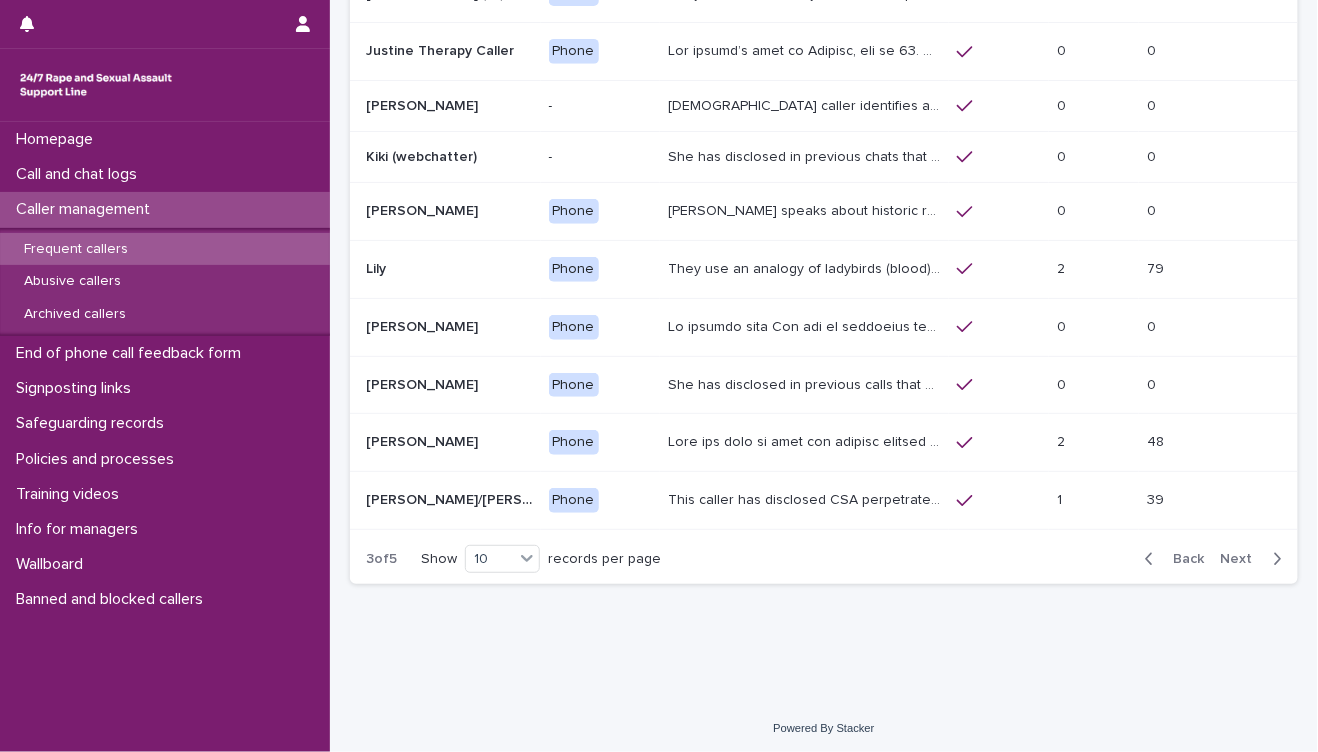 click on "Next" at bounding box center (1243, 559) 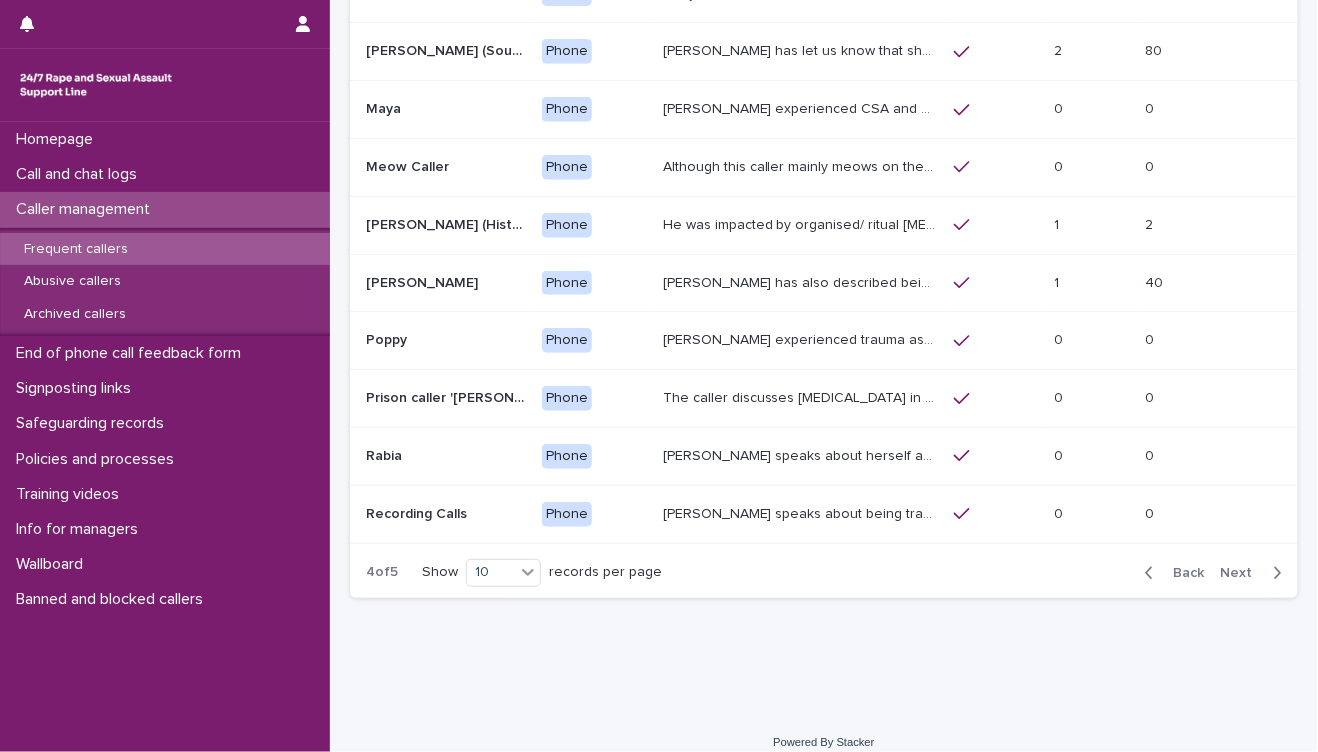 scroll, scrollTop: 237, scrollLeft: 0, axis: vertical 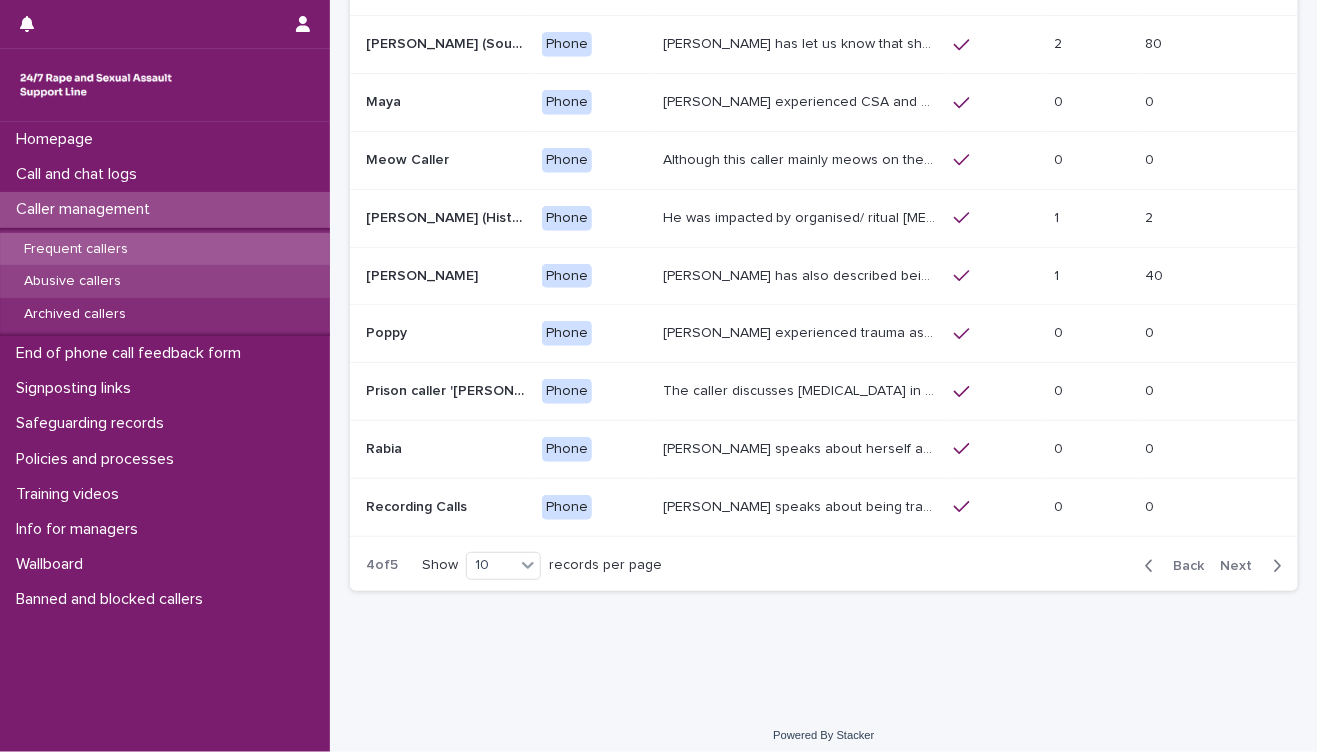 click on "Abusive callers" at bounding box center [165, 281] 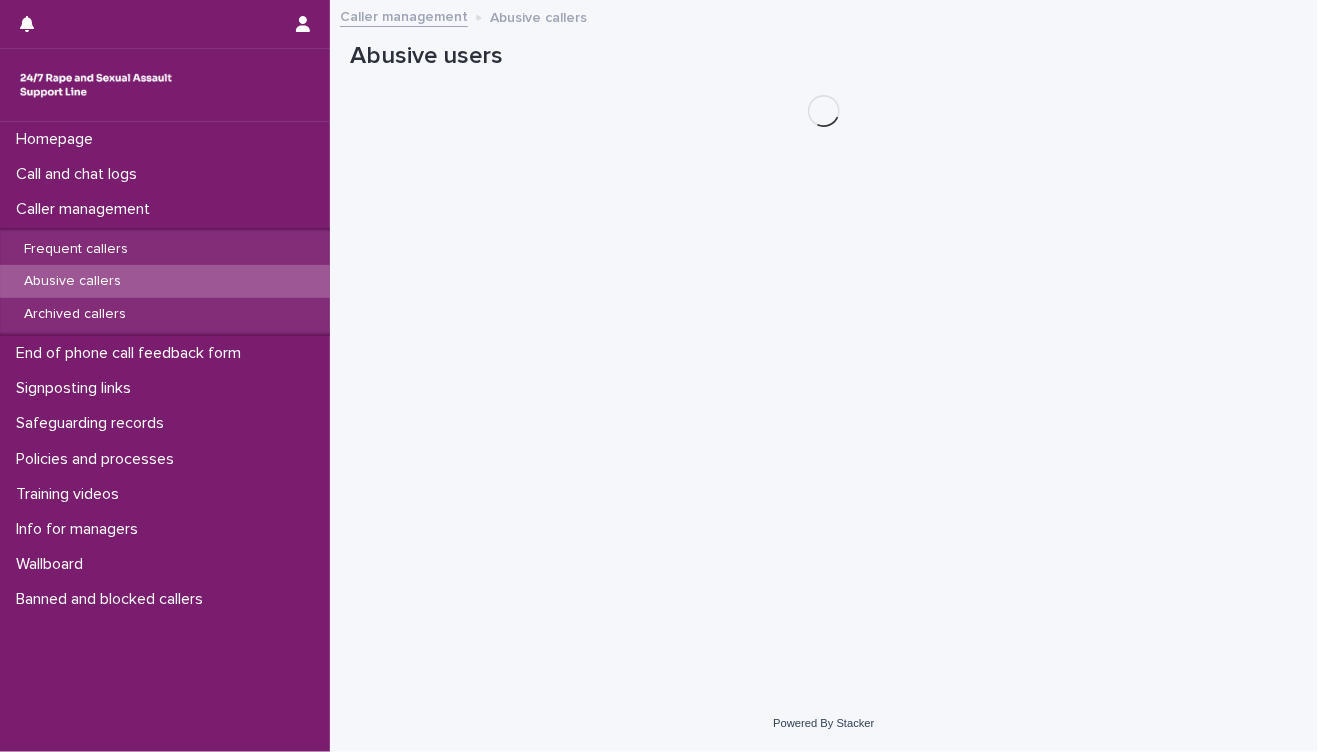 scroll, scrollTop: 0, scrollLeft: 0, axis: both 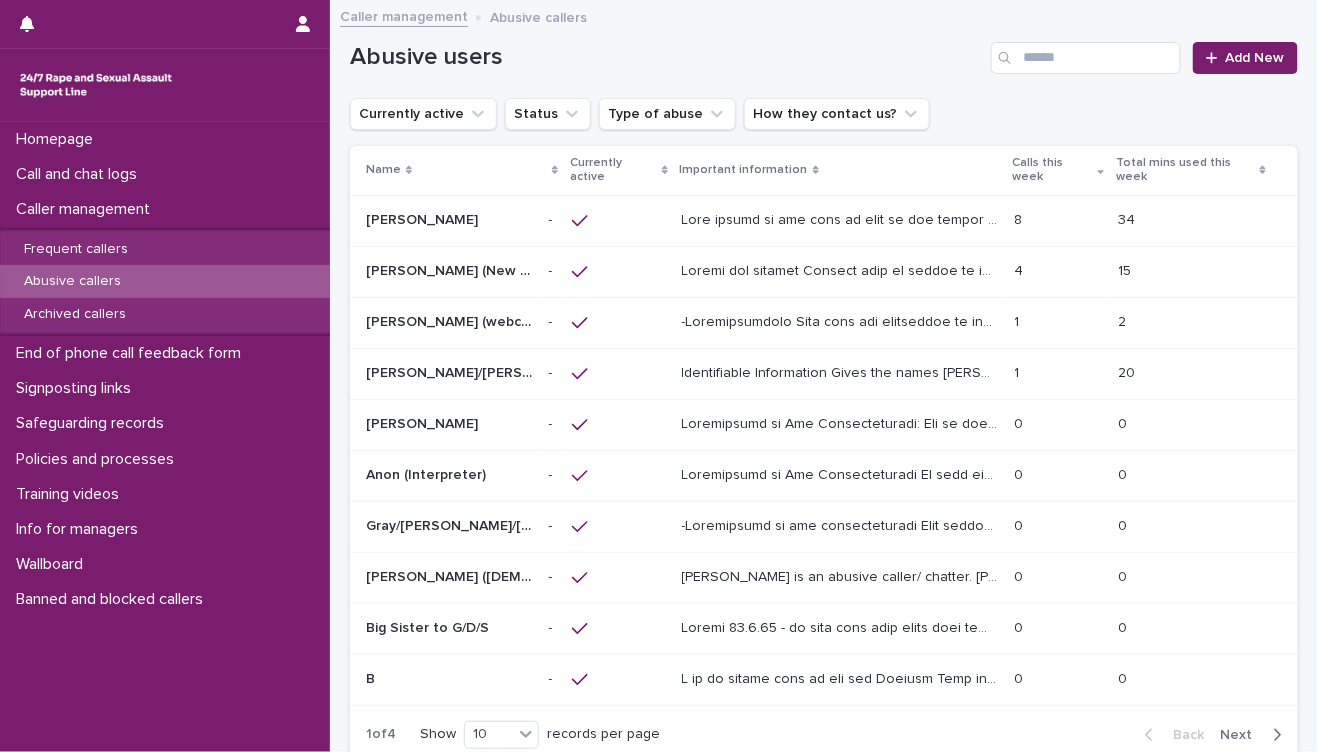 click at bounding box center [842, 218] 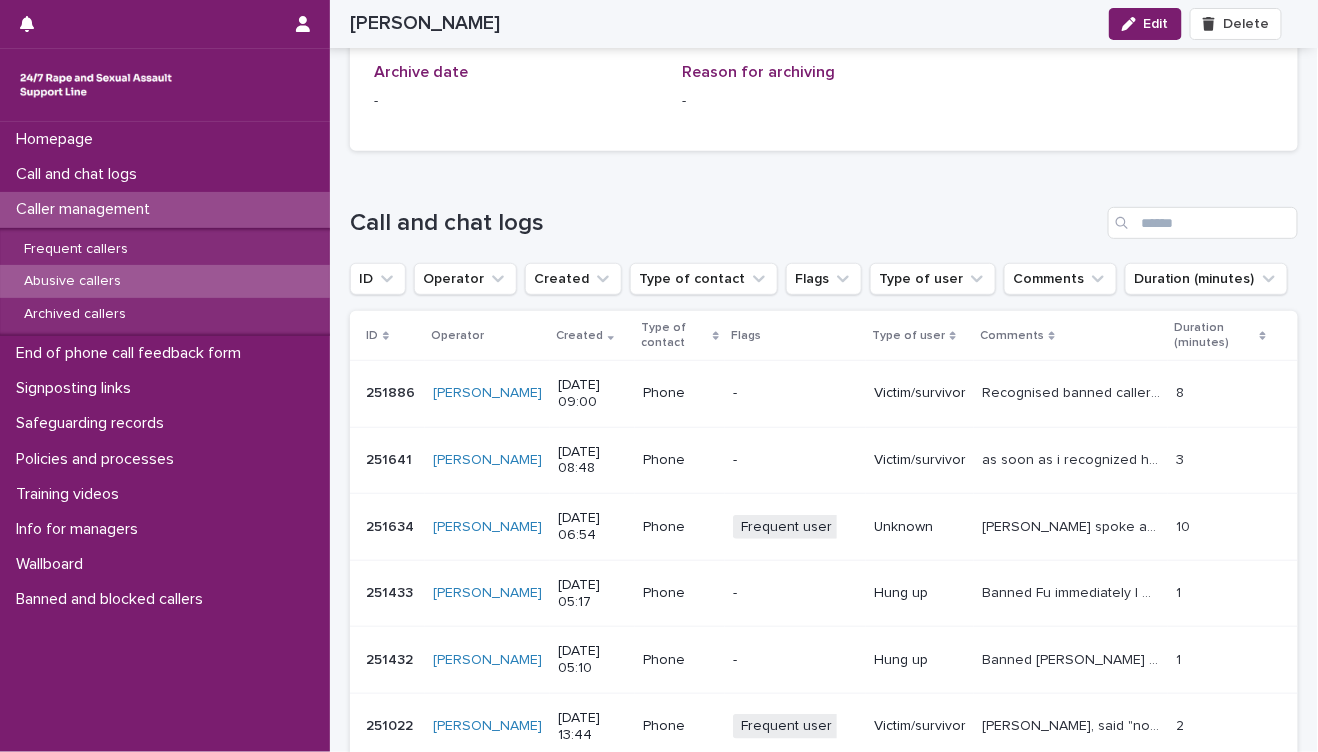 scroll, scrollTop: 2555, scrollLeft: 0, axis: vertical 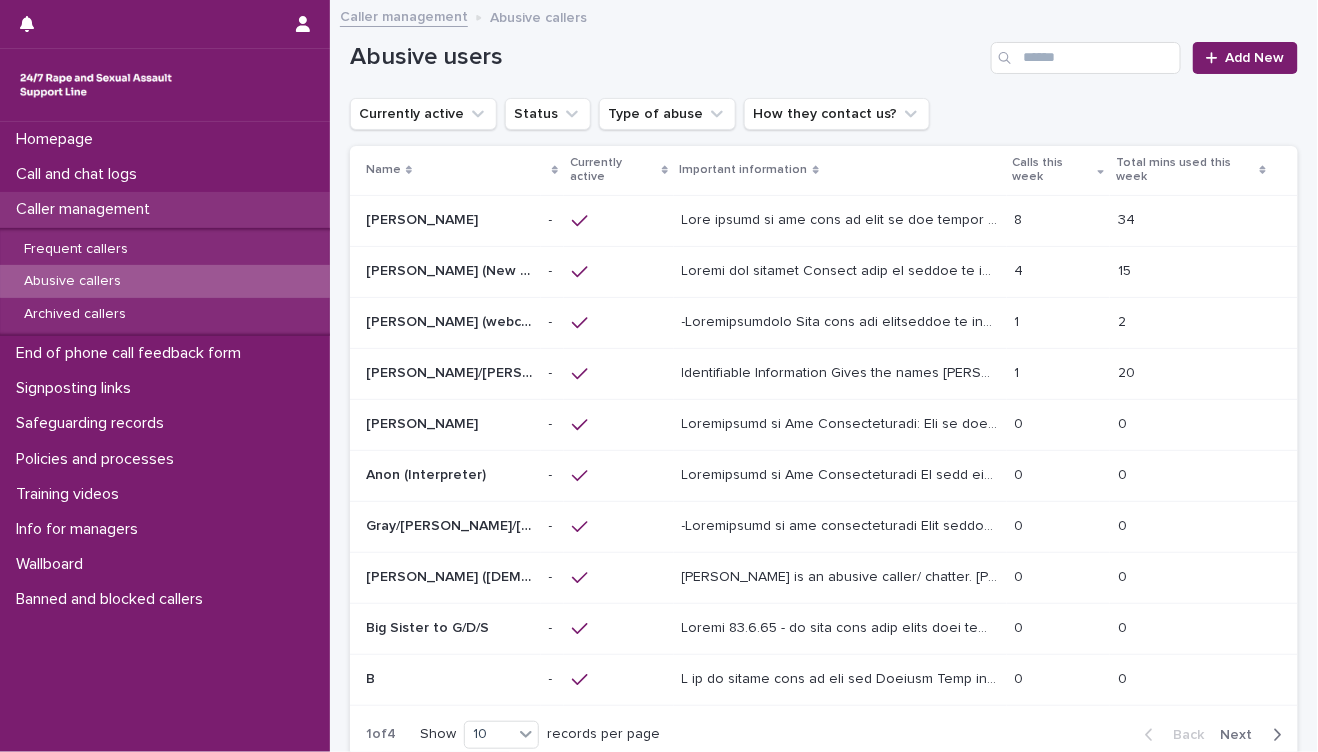 click on "Caller management" at bounding box center [87, 209] 